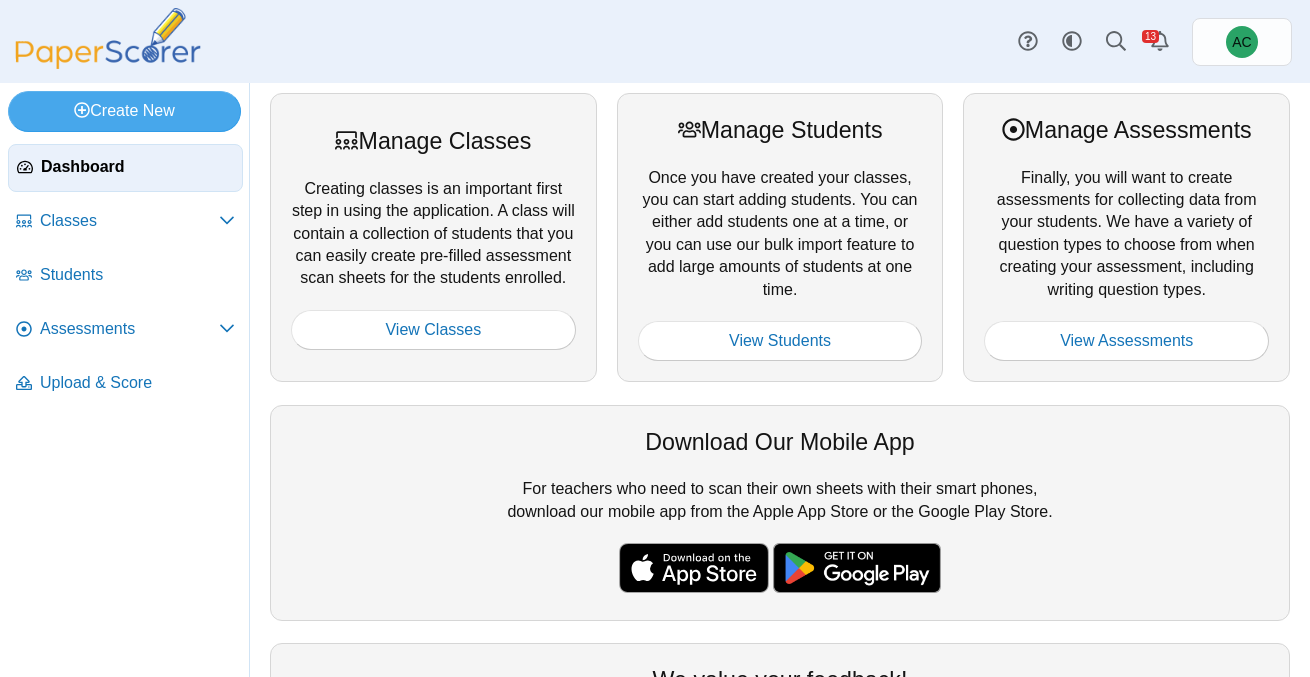 scroll, scrollTop: 0, scrollLeft: 0, axis: both 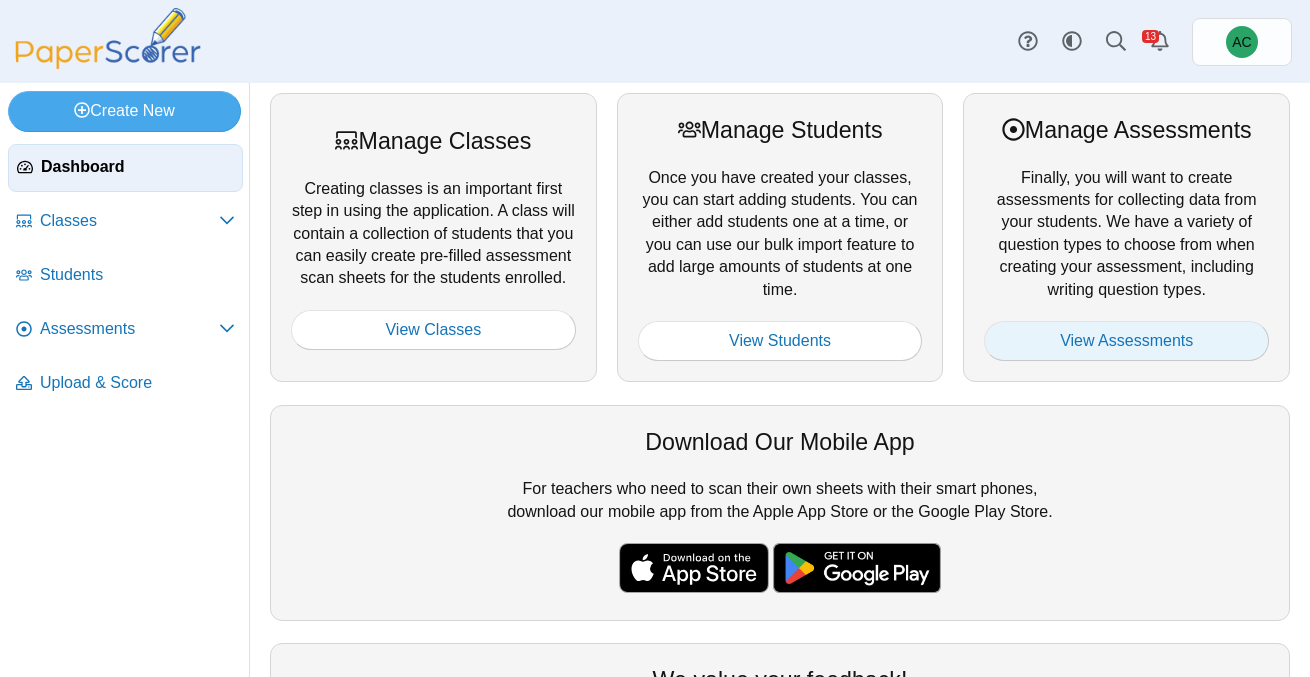 click on "View Assessments" at bounding box center (1126, 341) 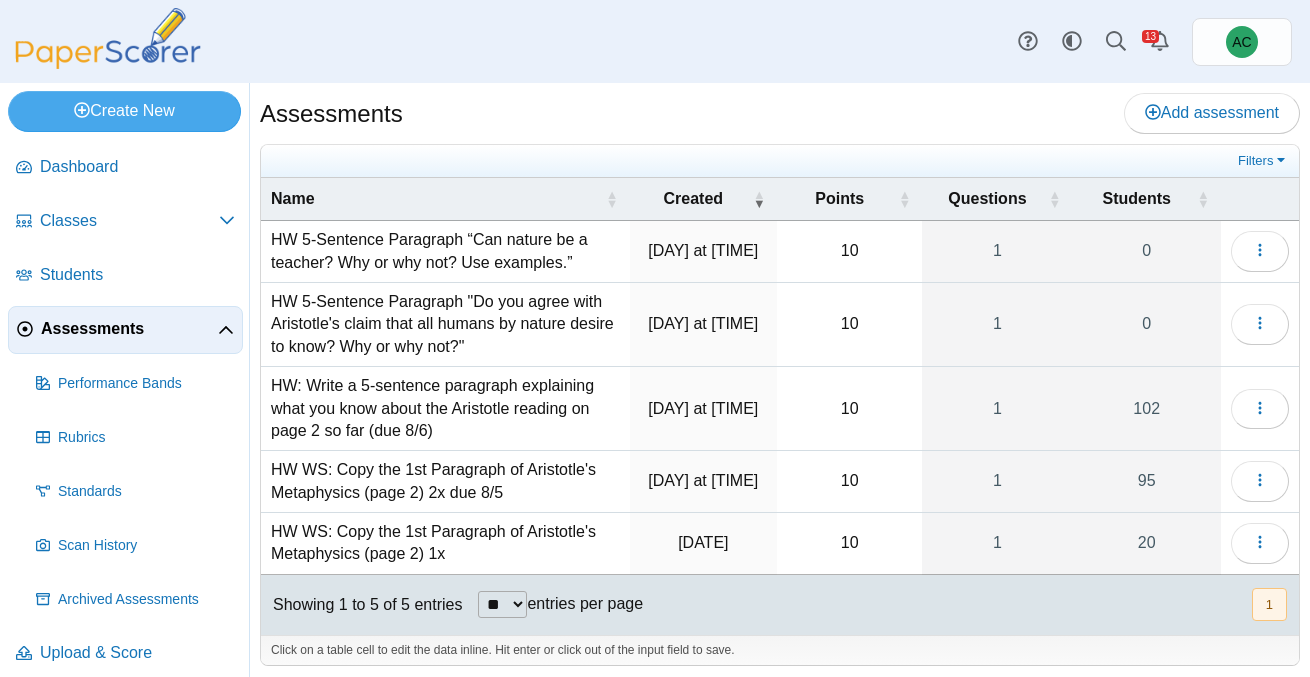 scroll, scrollTop: 0, scrollLeft: 0, axis: both 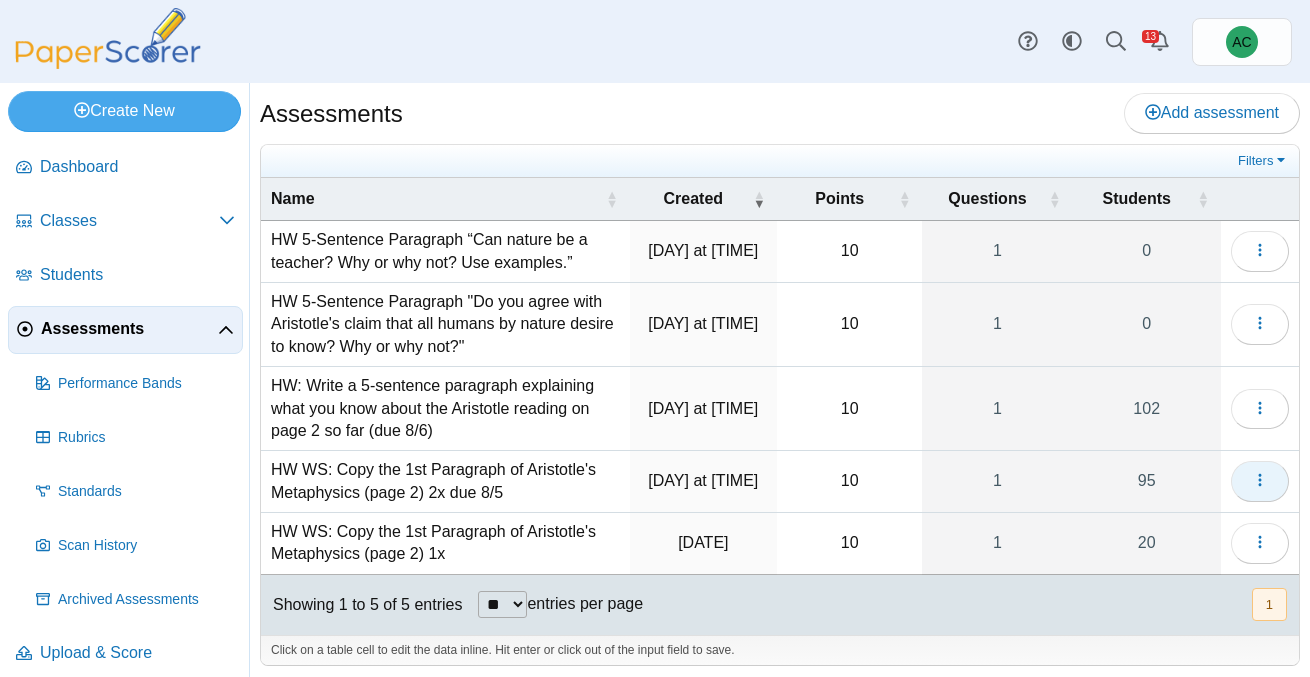 click 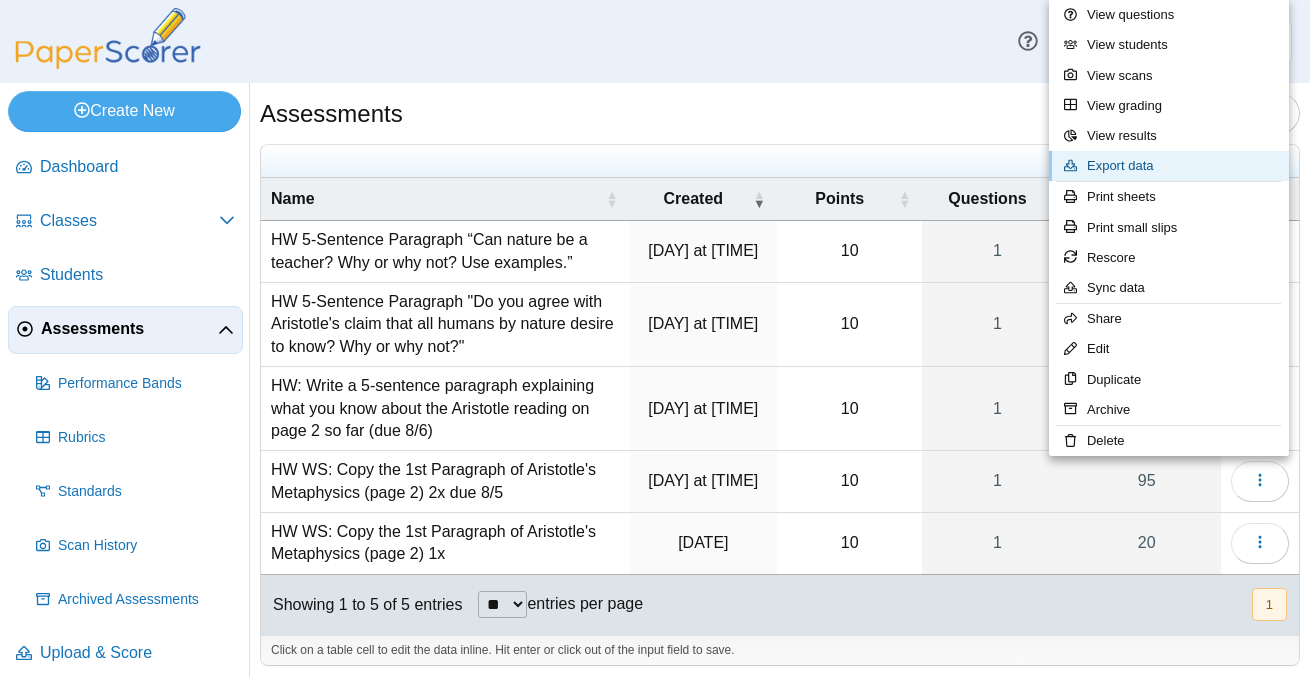 click on "Export data" at bounding box center [1169, 166] 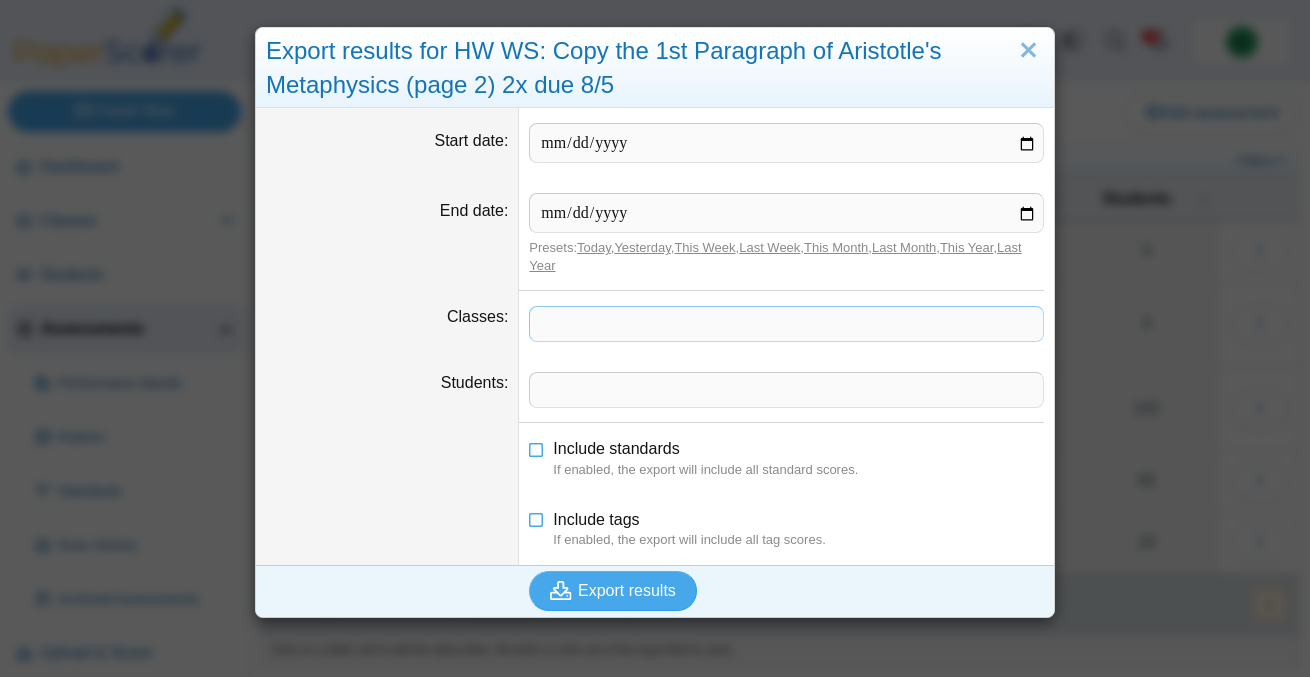 click at bounding box center [786, 324] 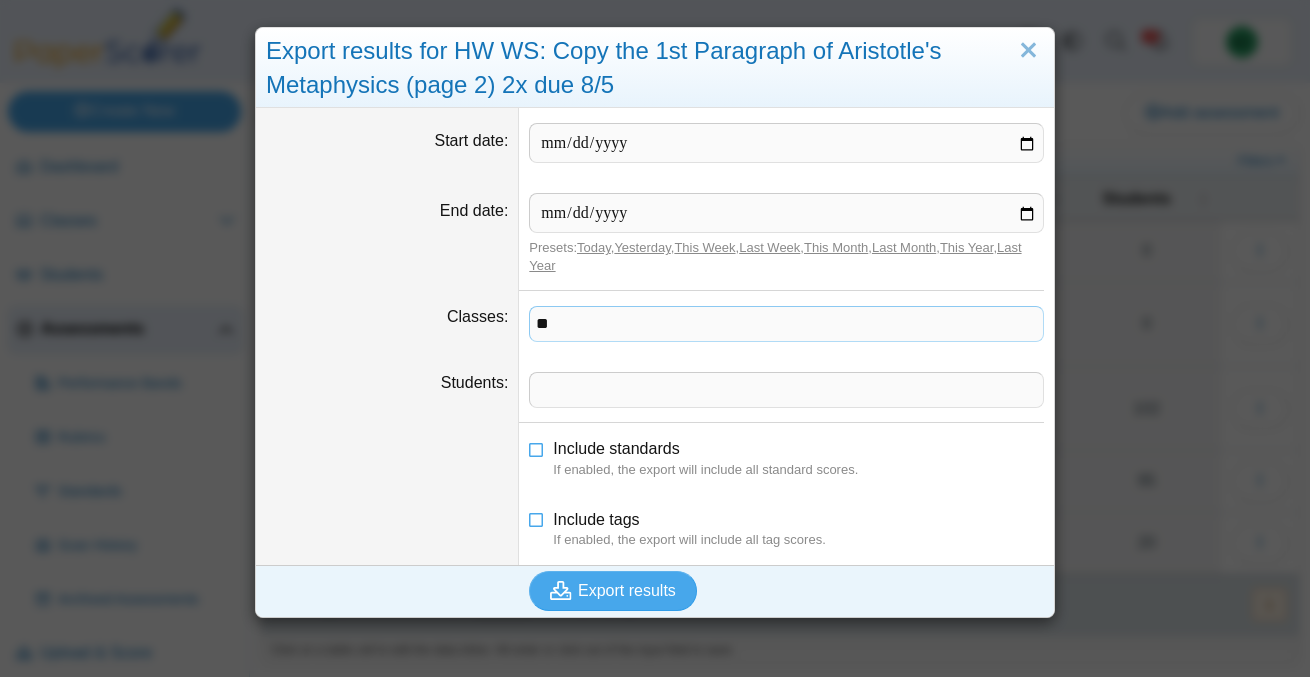 click on "**" at bounding box center [786, 324] 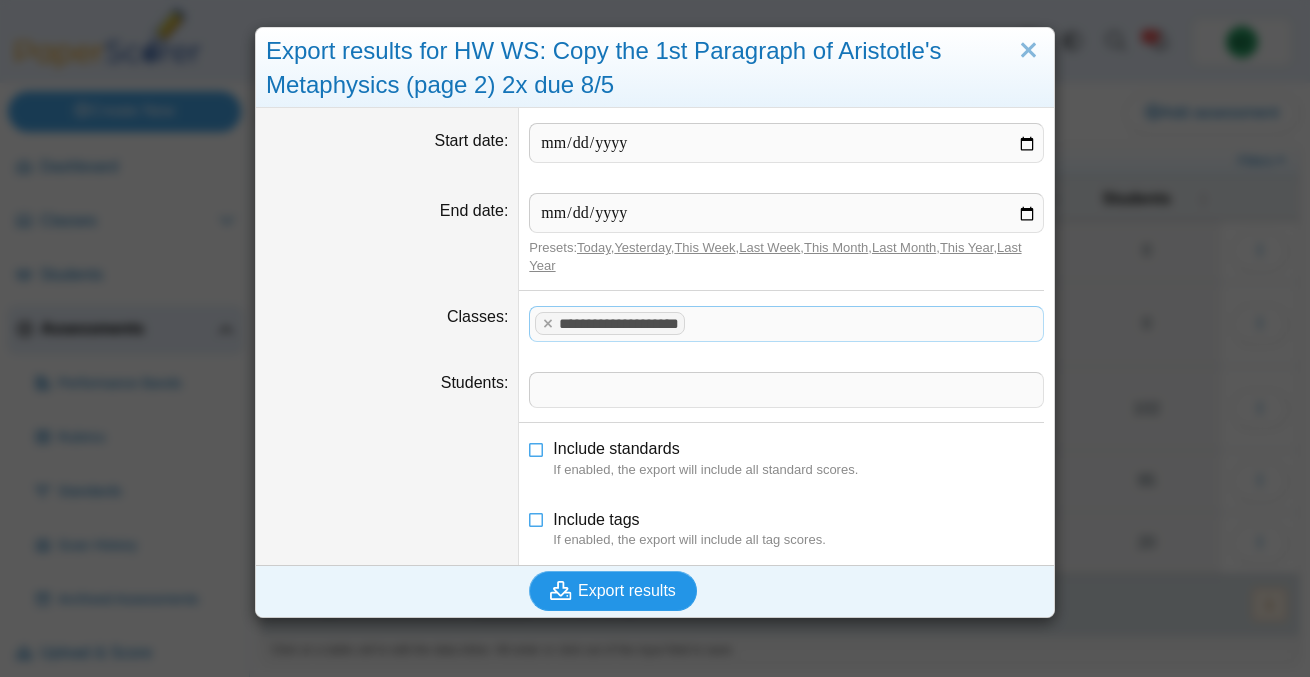 click on "Export results" at bounding box center [627, 590] 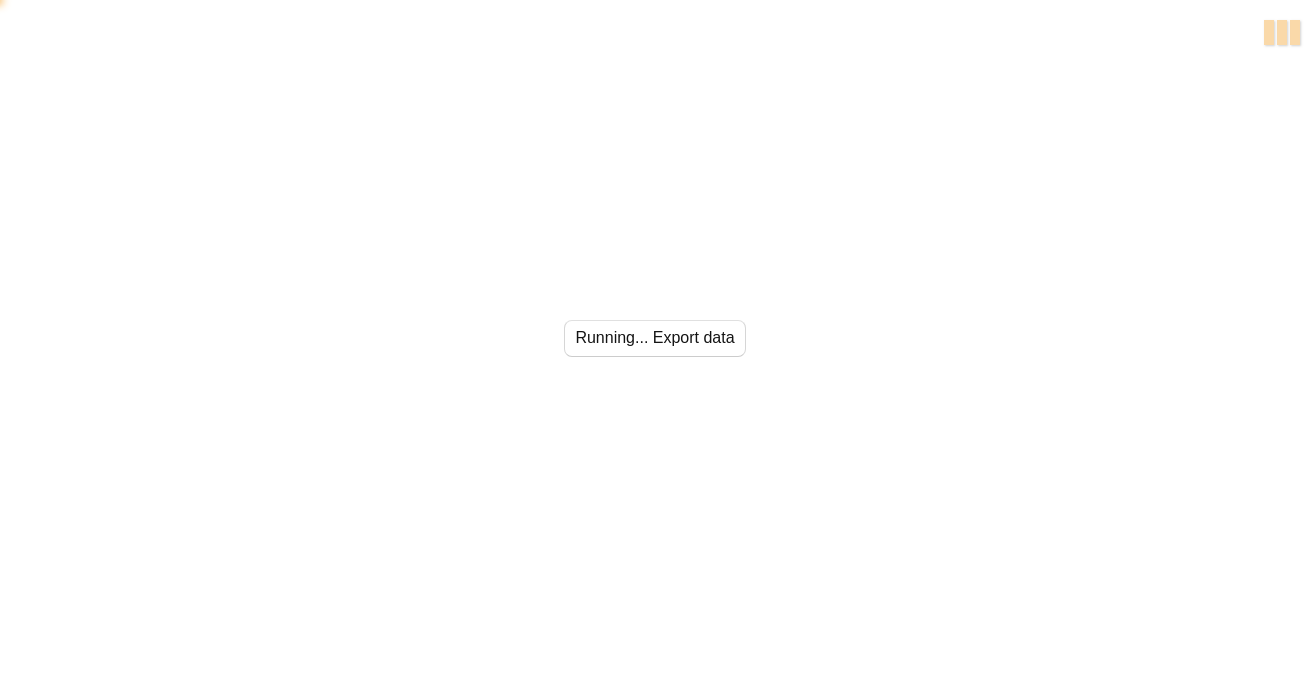 scroll, scrollTop: 0, scrollLeft: 0, axis: both 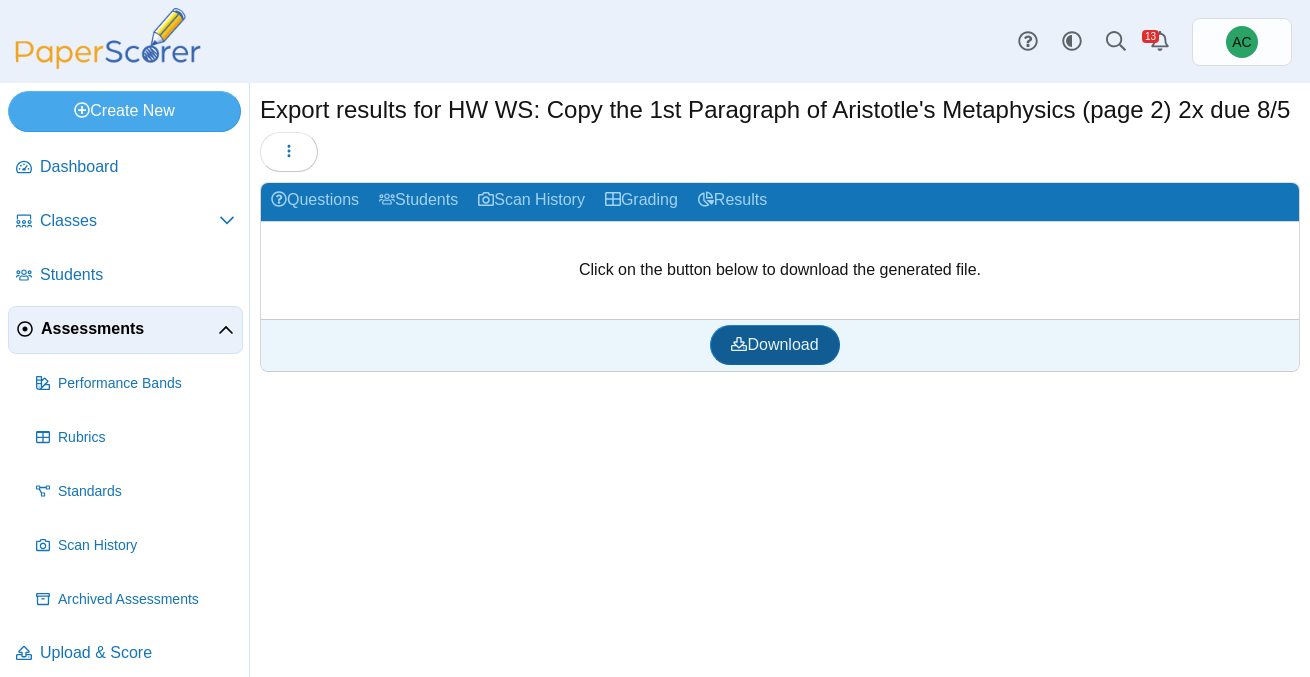 click on "Download" at bounding box center [774, 345] 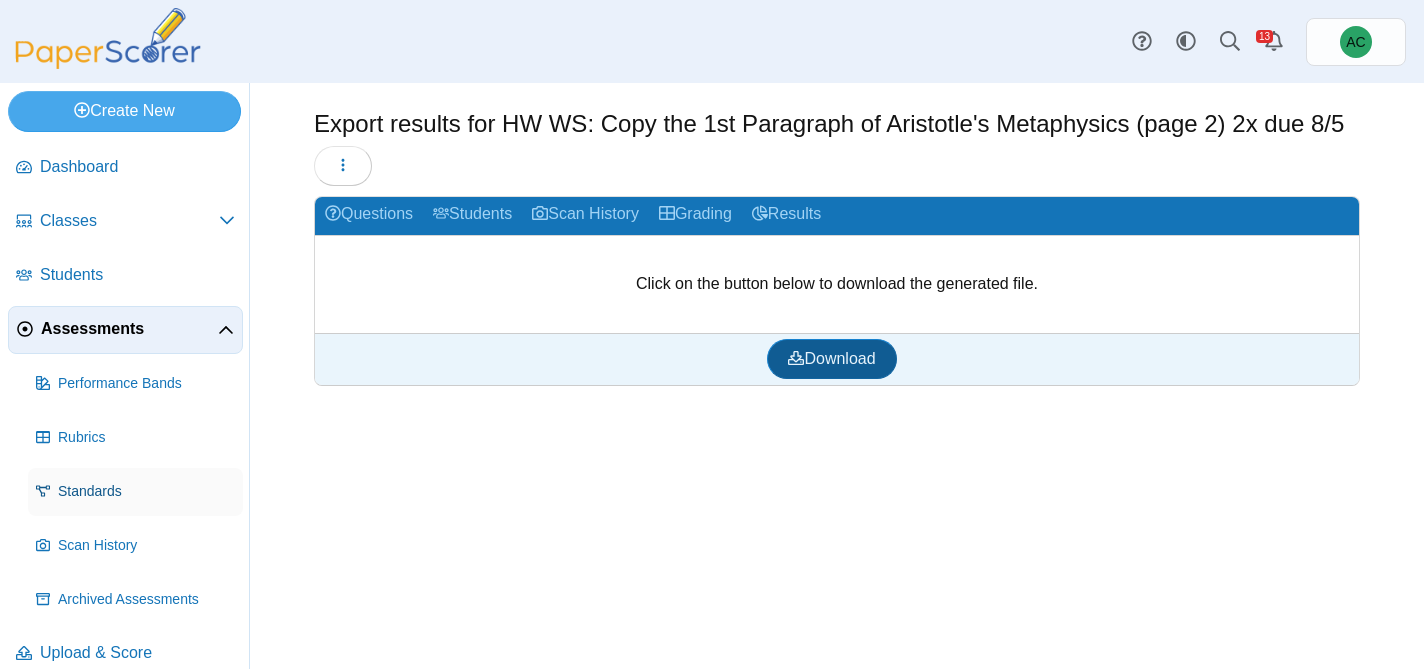 scroll, scrollTop: 22, scrollLeft: 0, axis: vertical 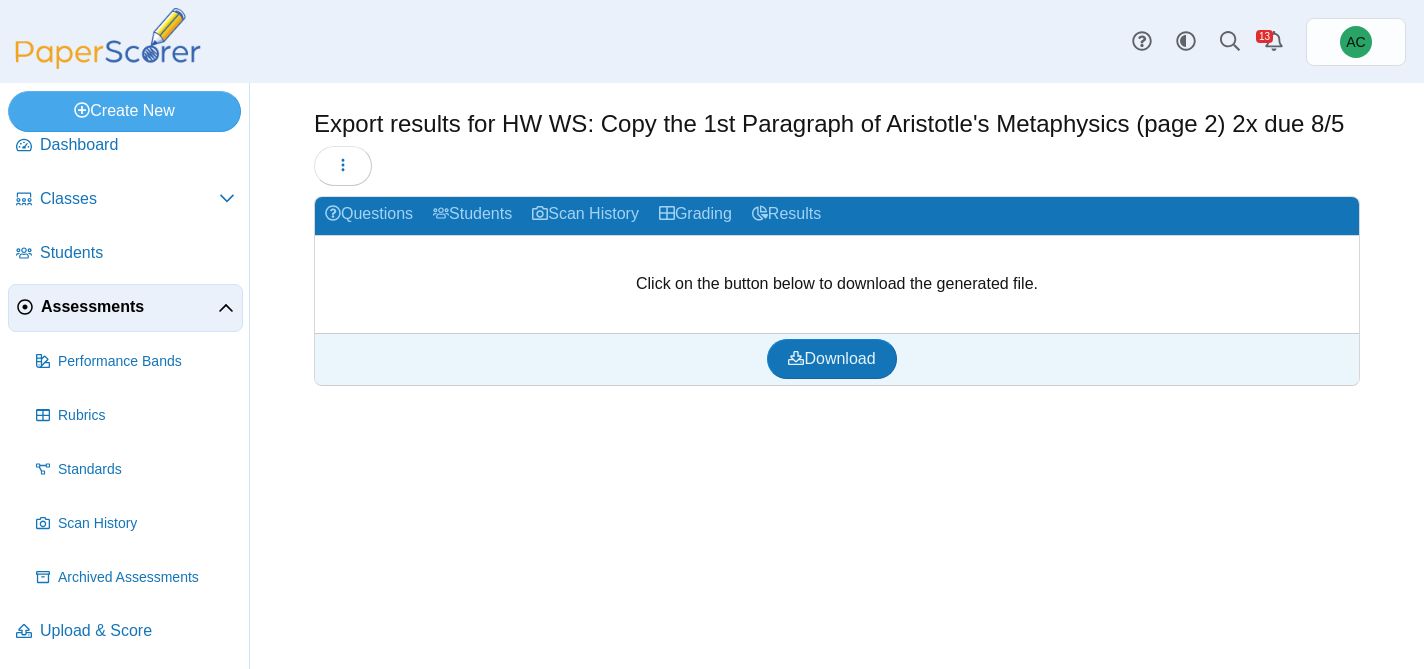 click on "Assessments" at bounding box center [125, 308] 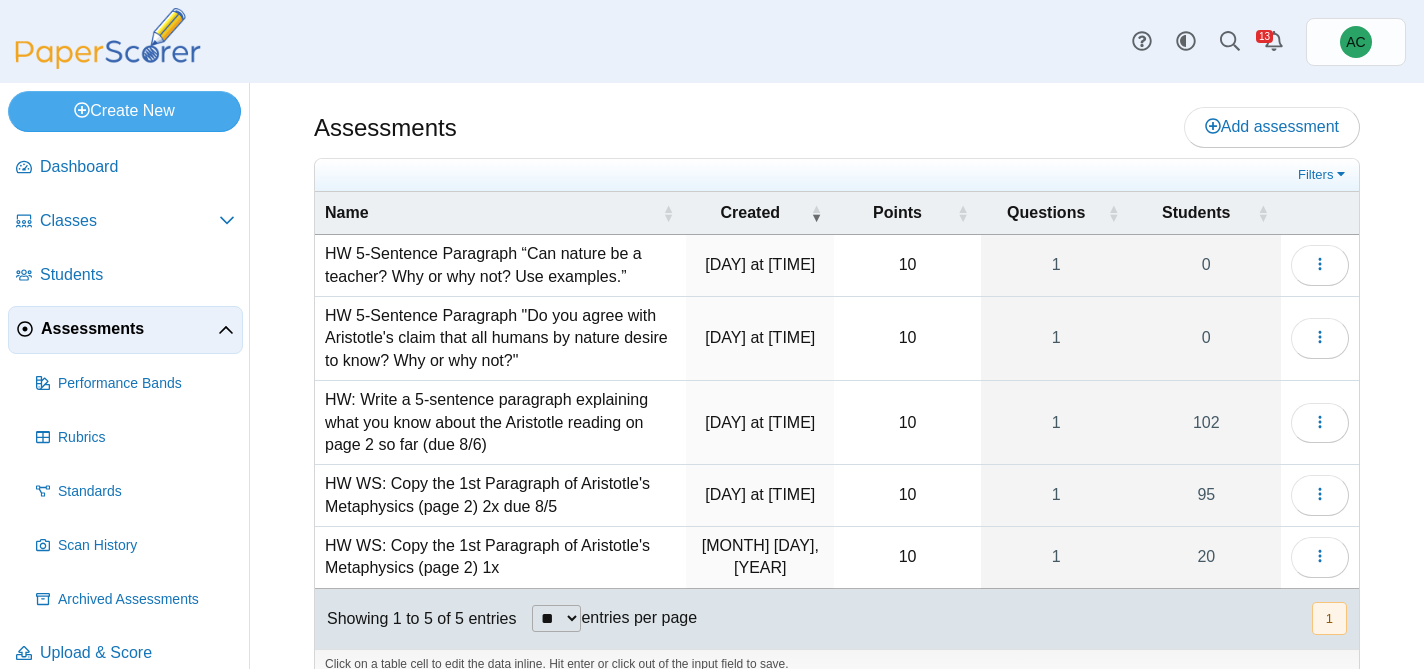 scroll, scrollTop: 0, scrollLeft: 0, axis: both 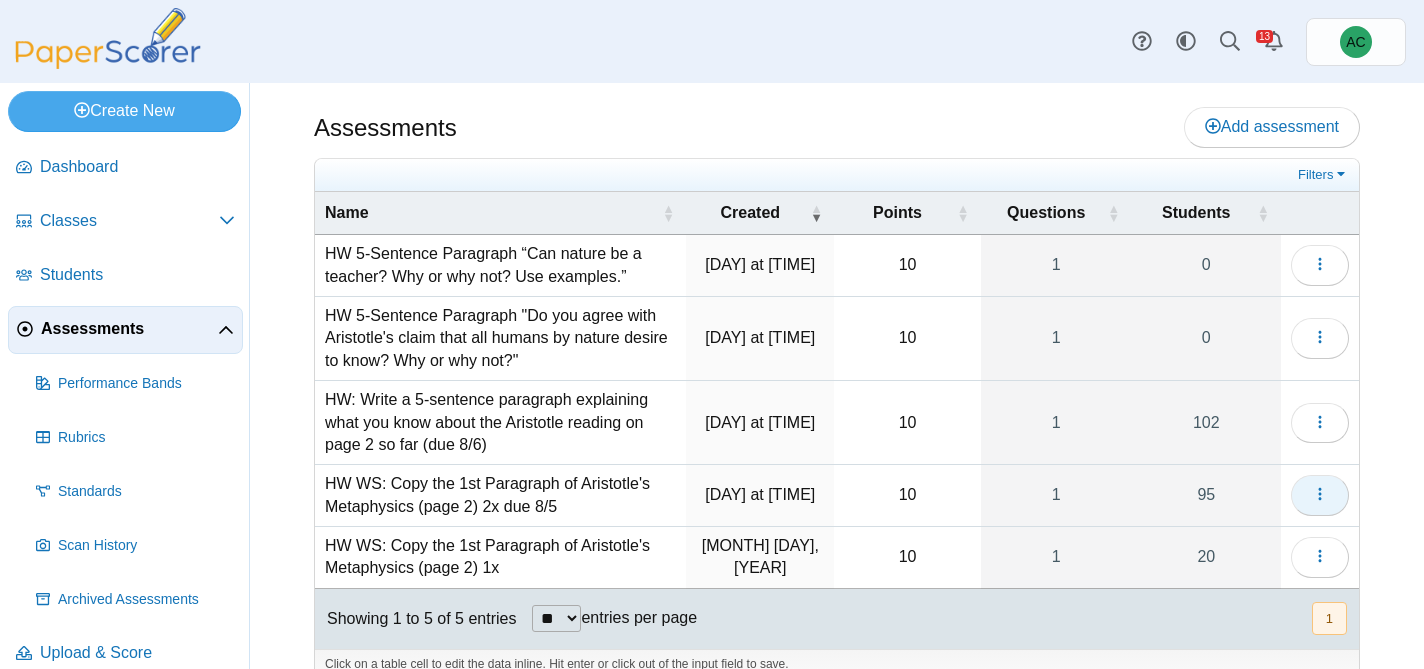 click 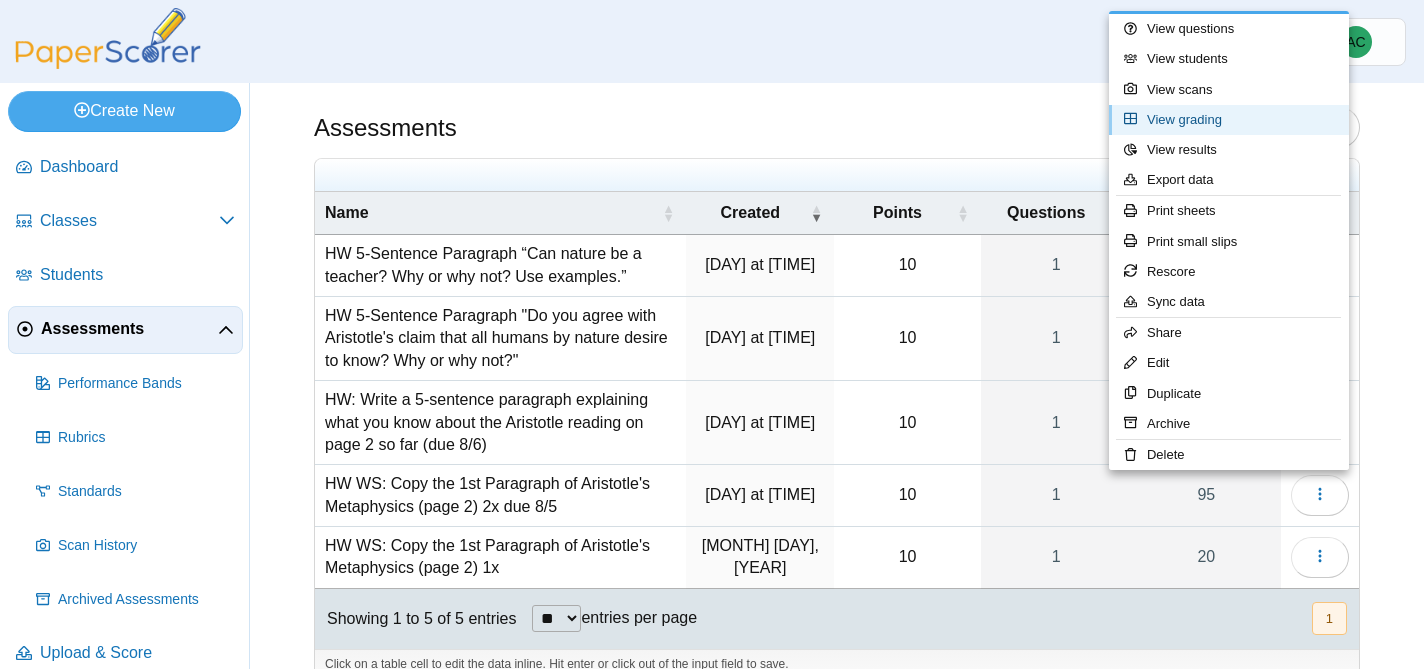 click on "View grading" at bounding box center (1229, 120) 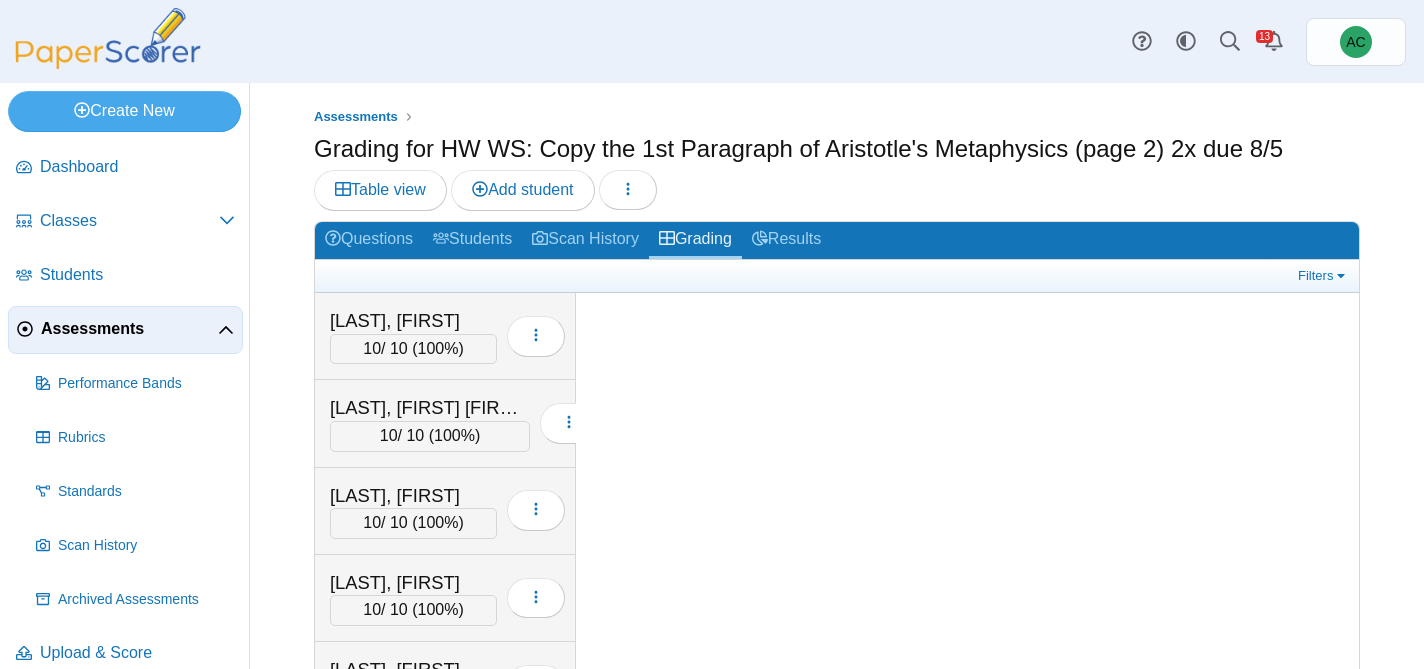 scroll, scrollTop: 0, scrollLeft: 0, axis: both 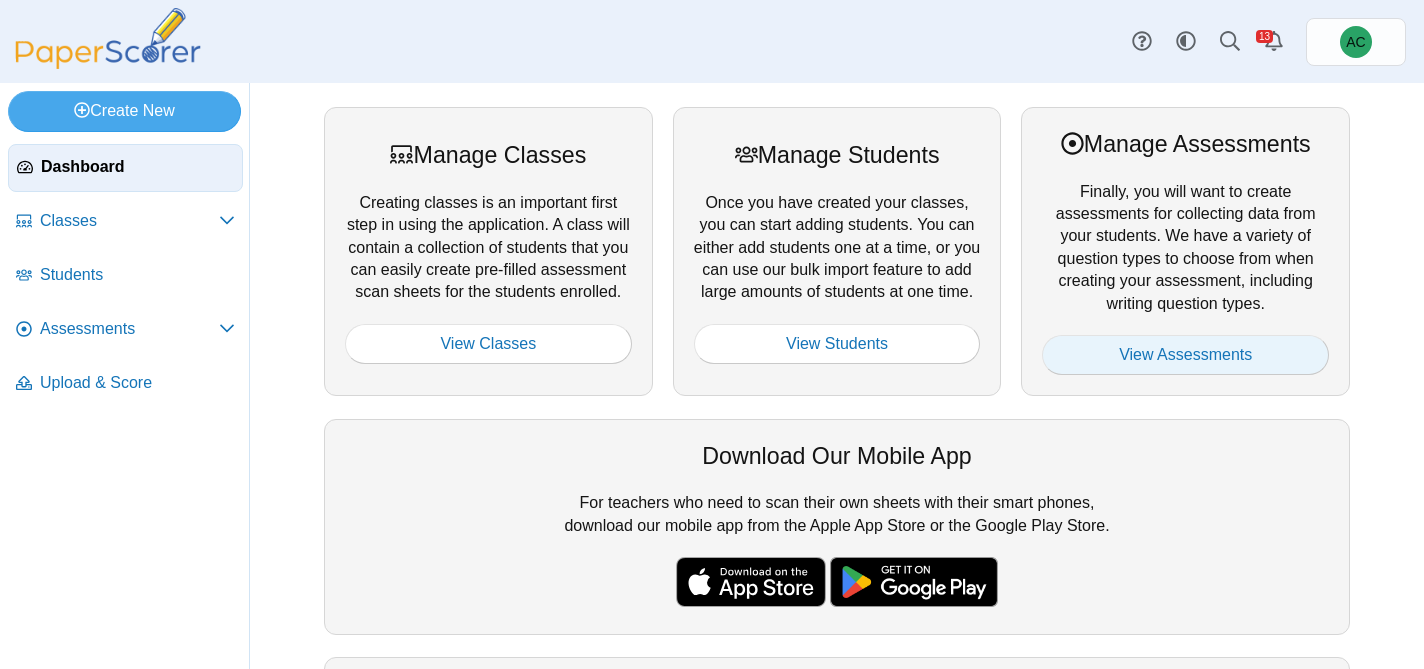 click on "View Assessments" at bounding box center [1185, 355] 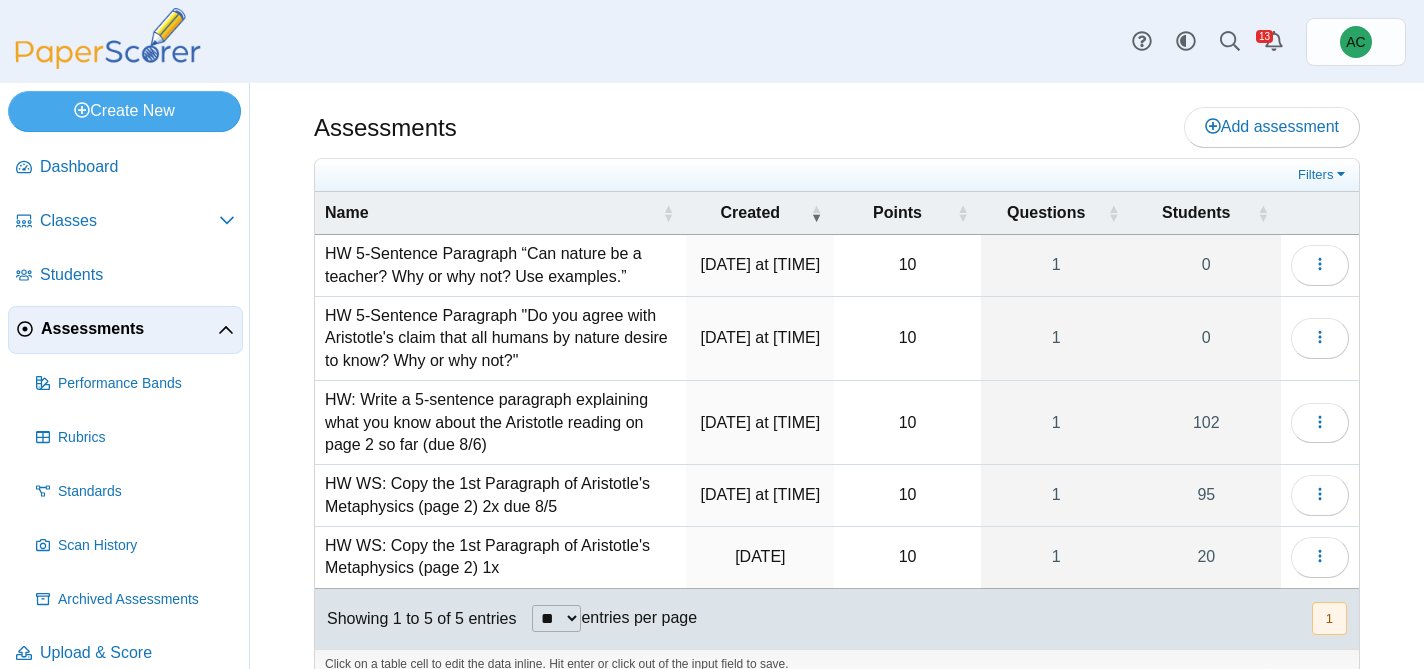 scroll, scrollTop: 0, scrollLeft: 0, axis: both 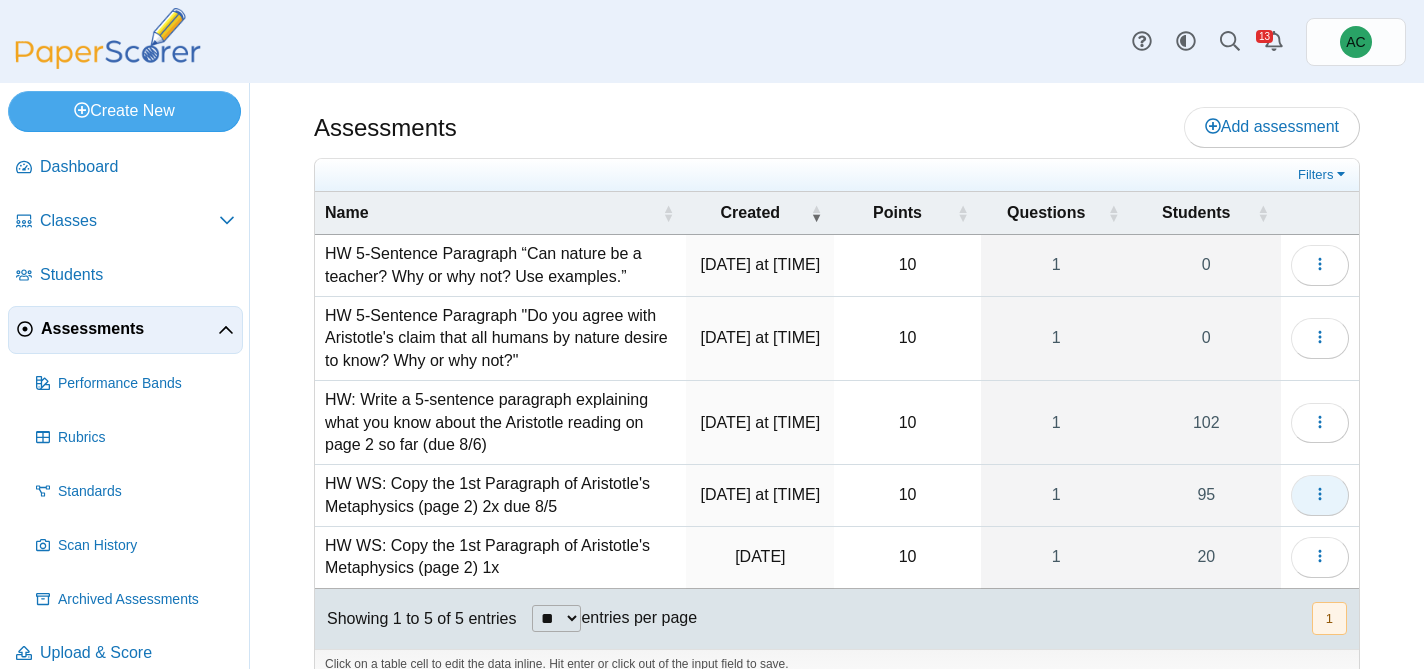 click 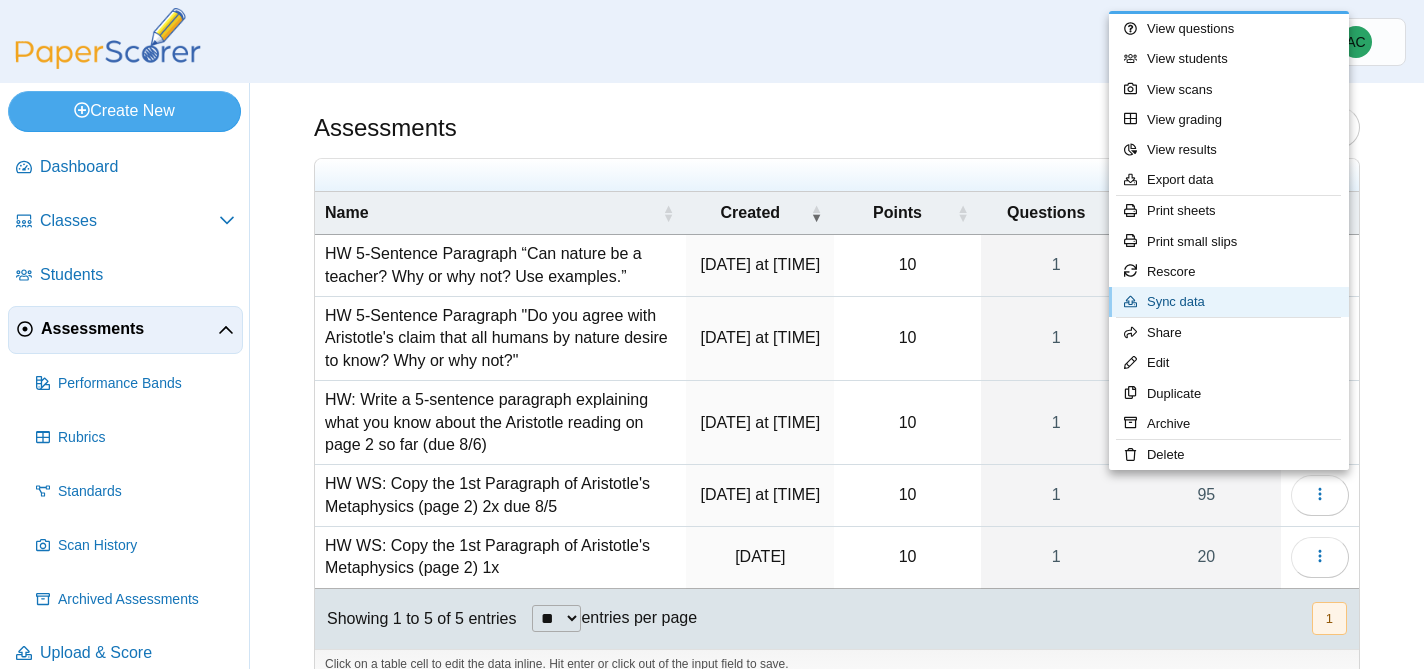 click on "Sync data" at bounding box center [1229, 302] 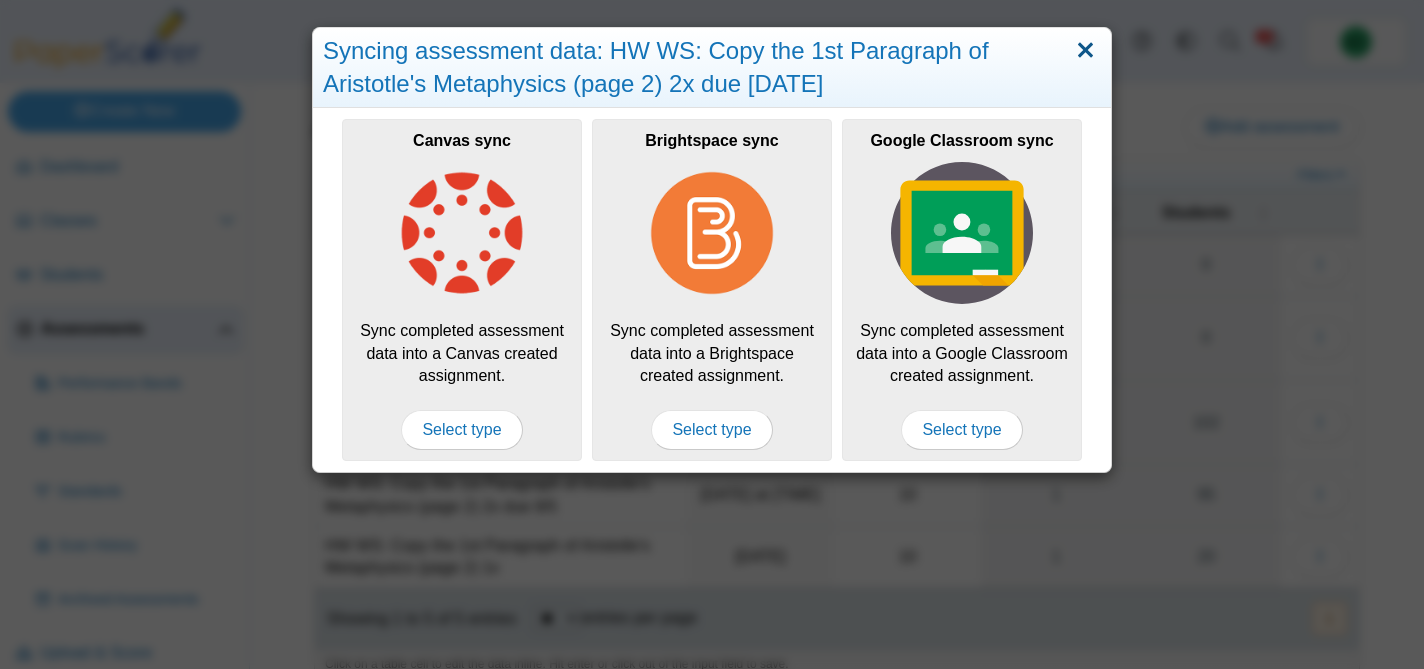 click at bounding box center [1085, 51] 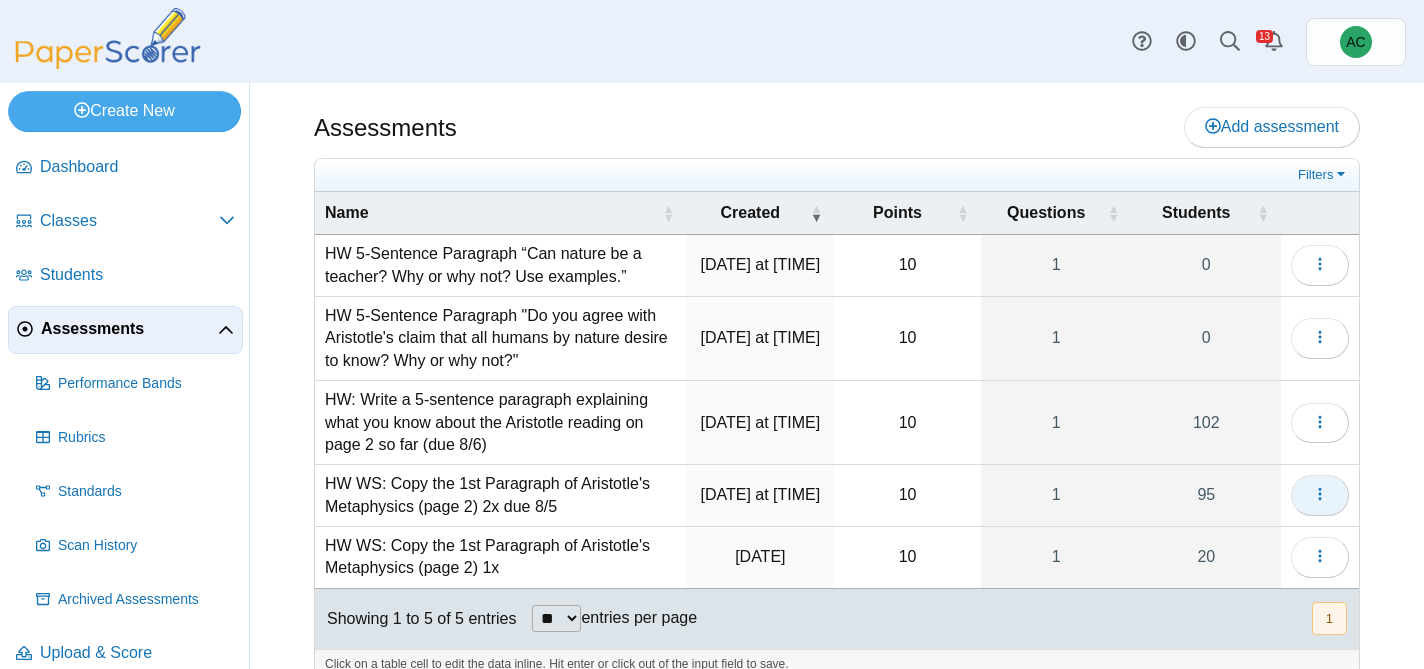 click at bounding box center [1320, 495] 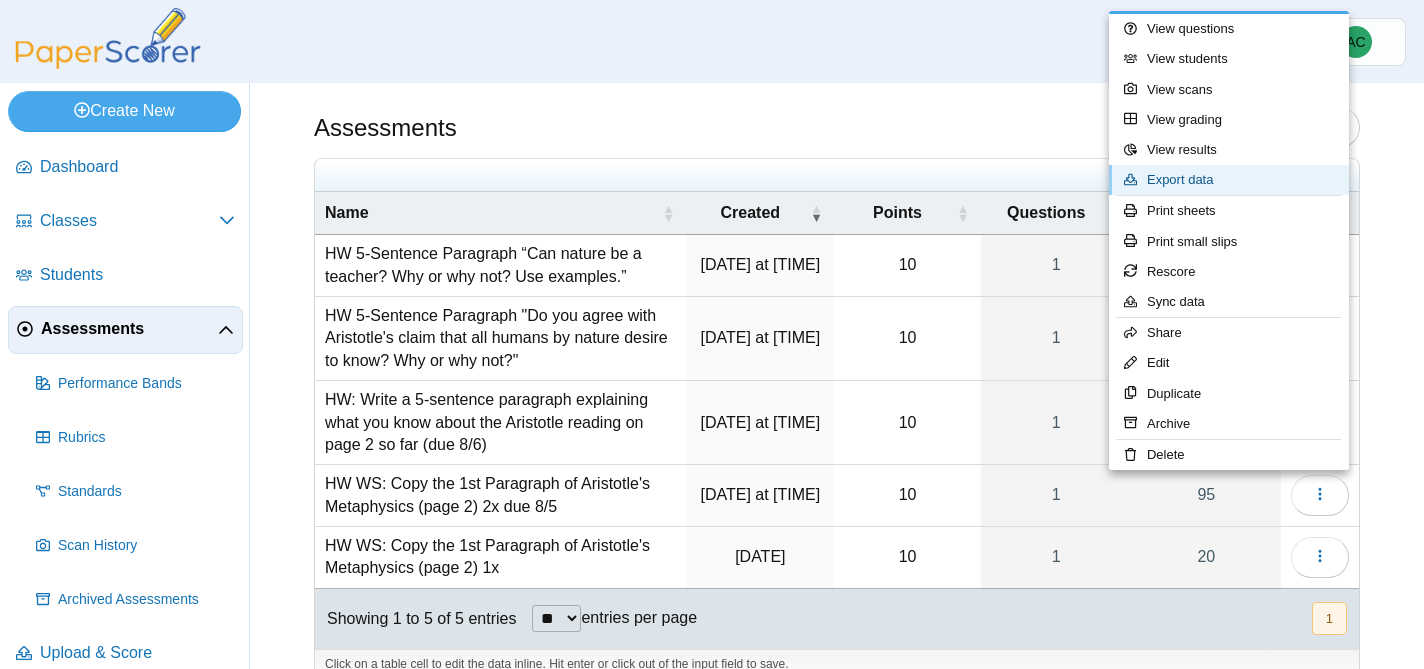 click on "Export data" at bounding box center (1229, 180) 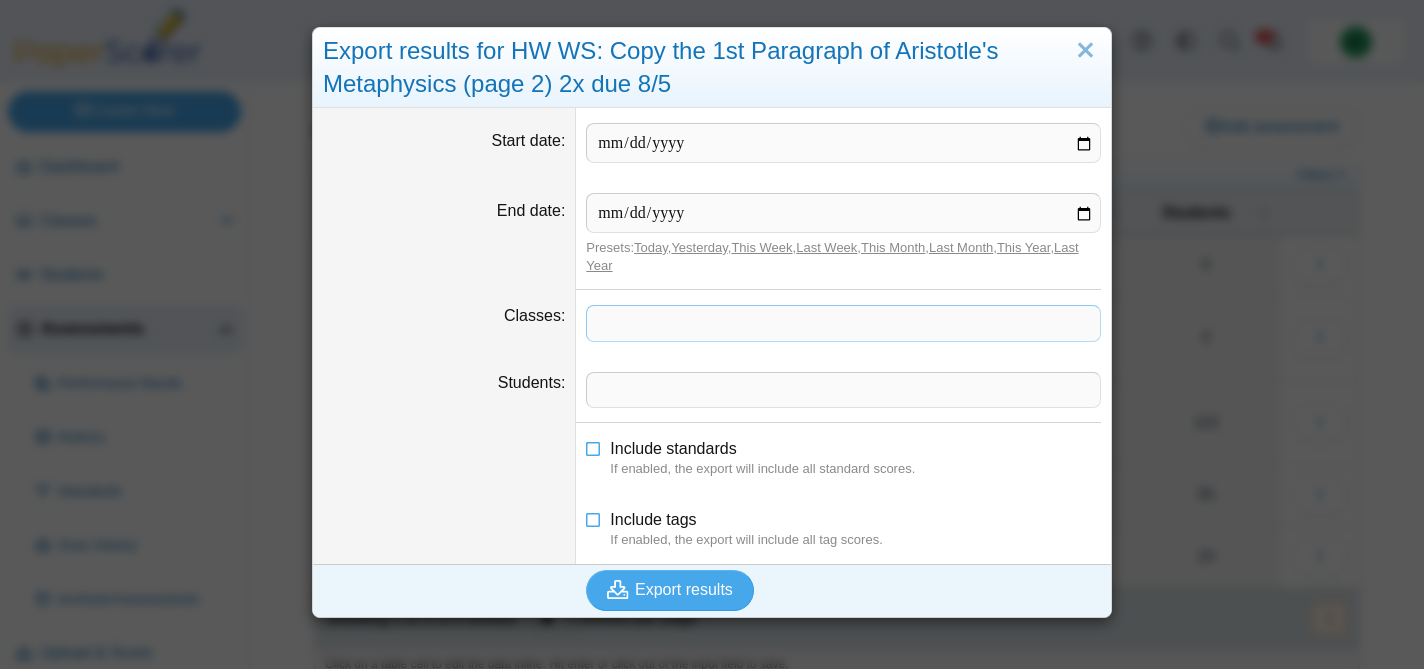click at bounding box center [843, 323] 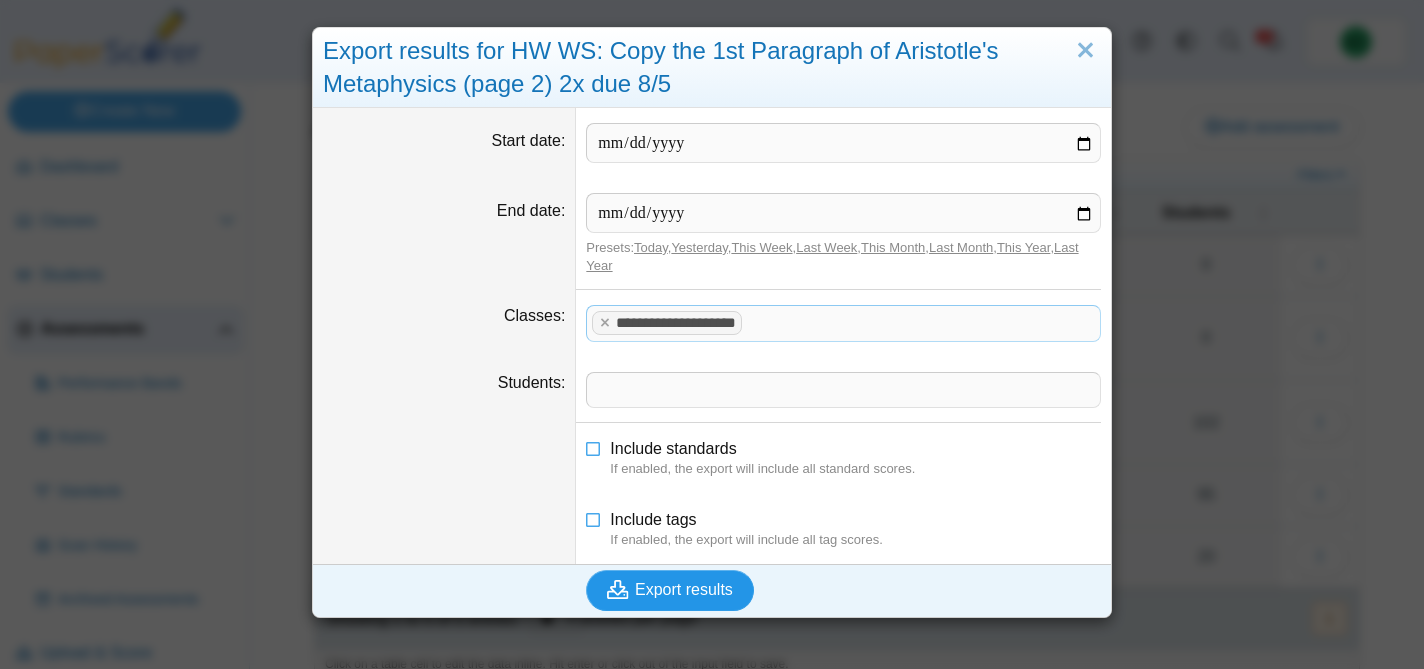 click on "Export results" at bounding box center (670, 590) 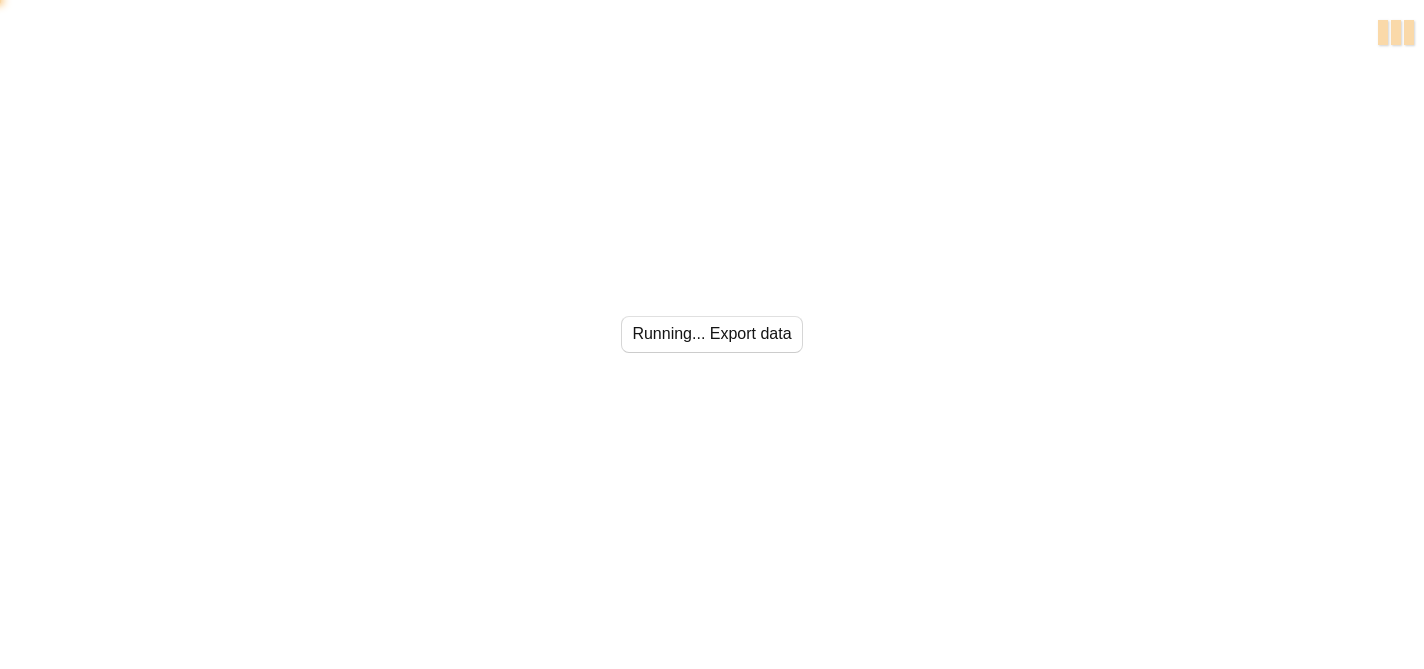 scroll, scrollTop: 0, scrollLeft: 0, axis: both 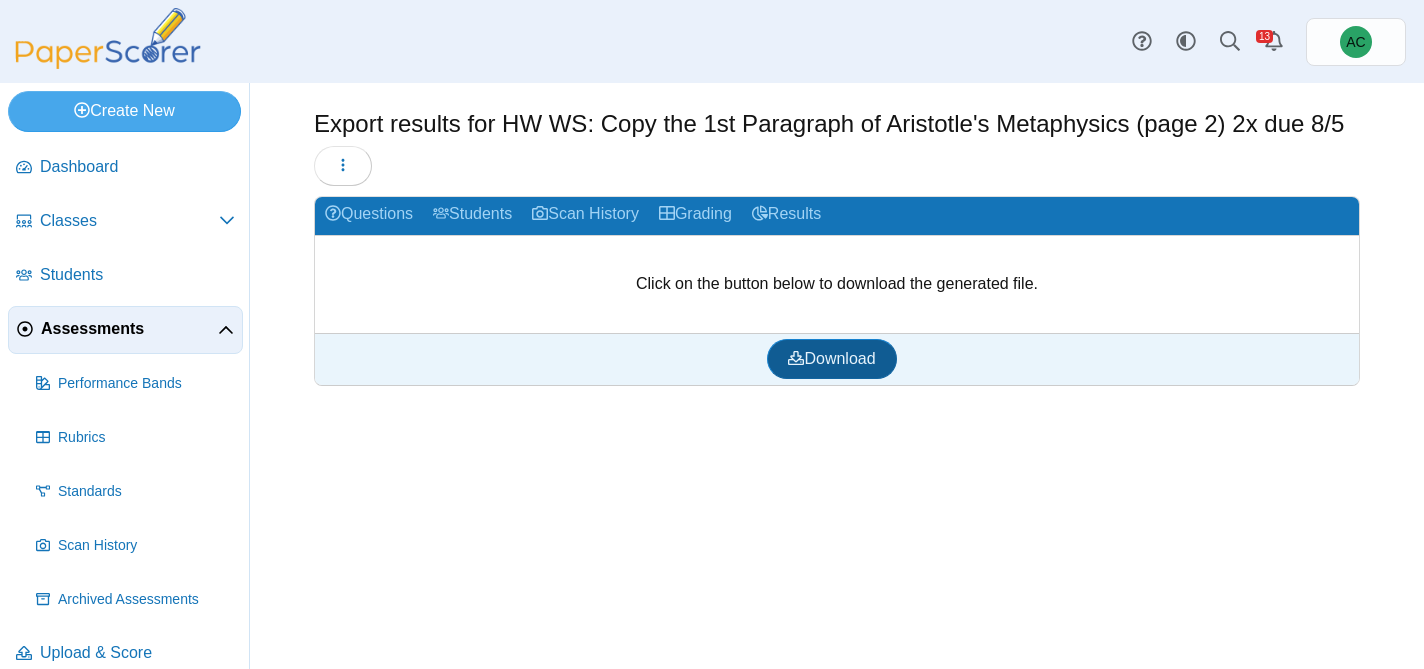 click on "Download" at bounding box center (831, 358) 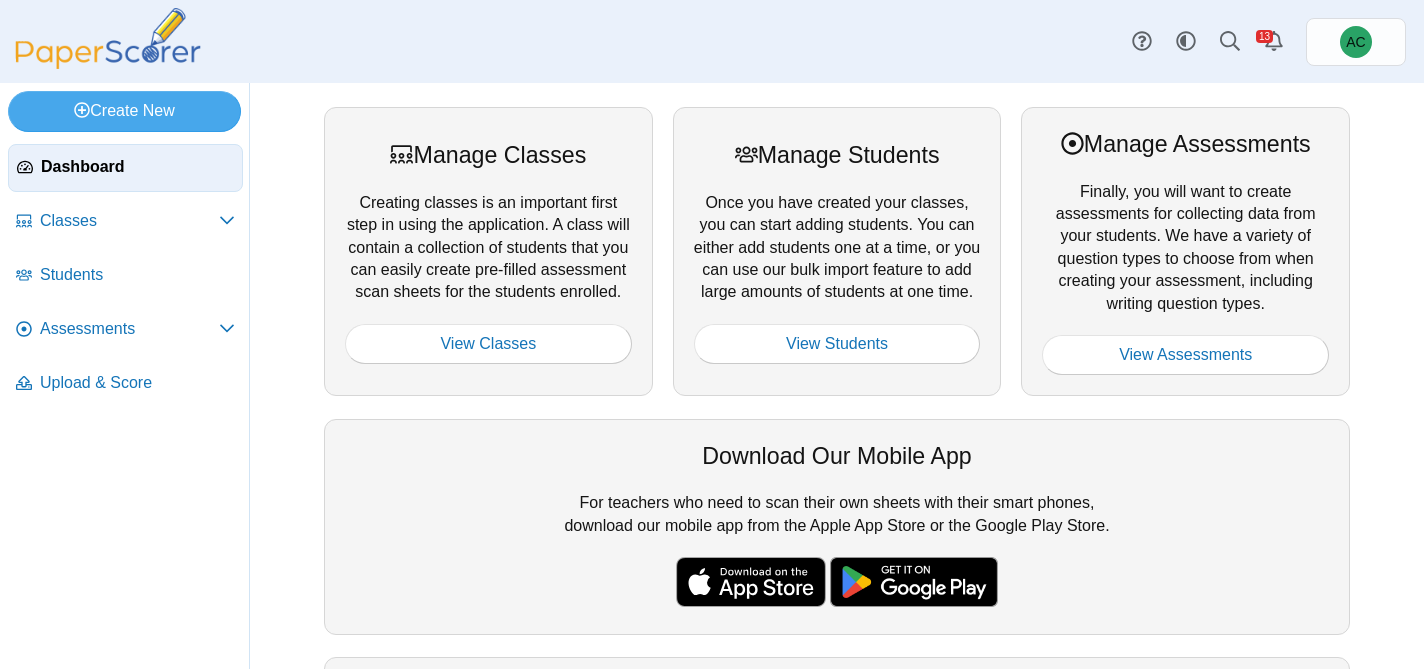 scroll, scrollTop: 0, scrollLeft: 0, axis: both 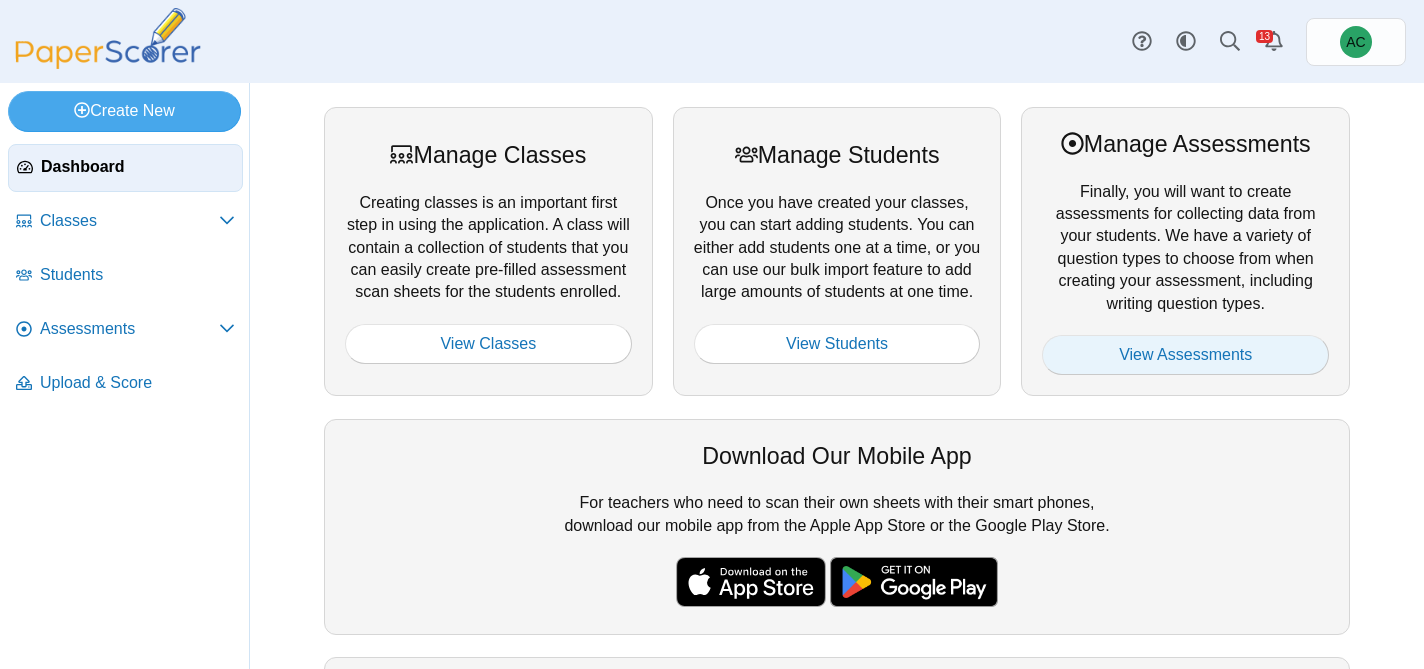 click on "View Assessments" at bounding box center (1185, 355) 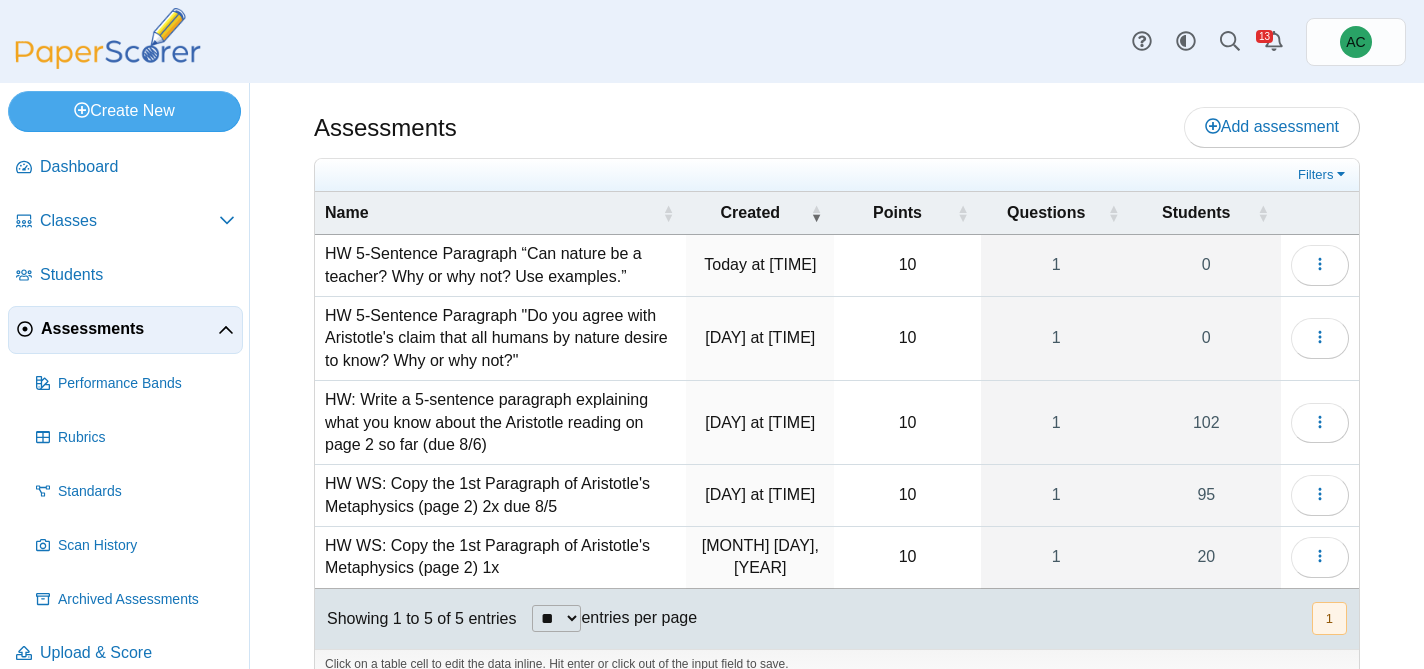 scroll, scrollTop: 0, scrollLeft: 0, axis: both 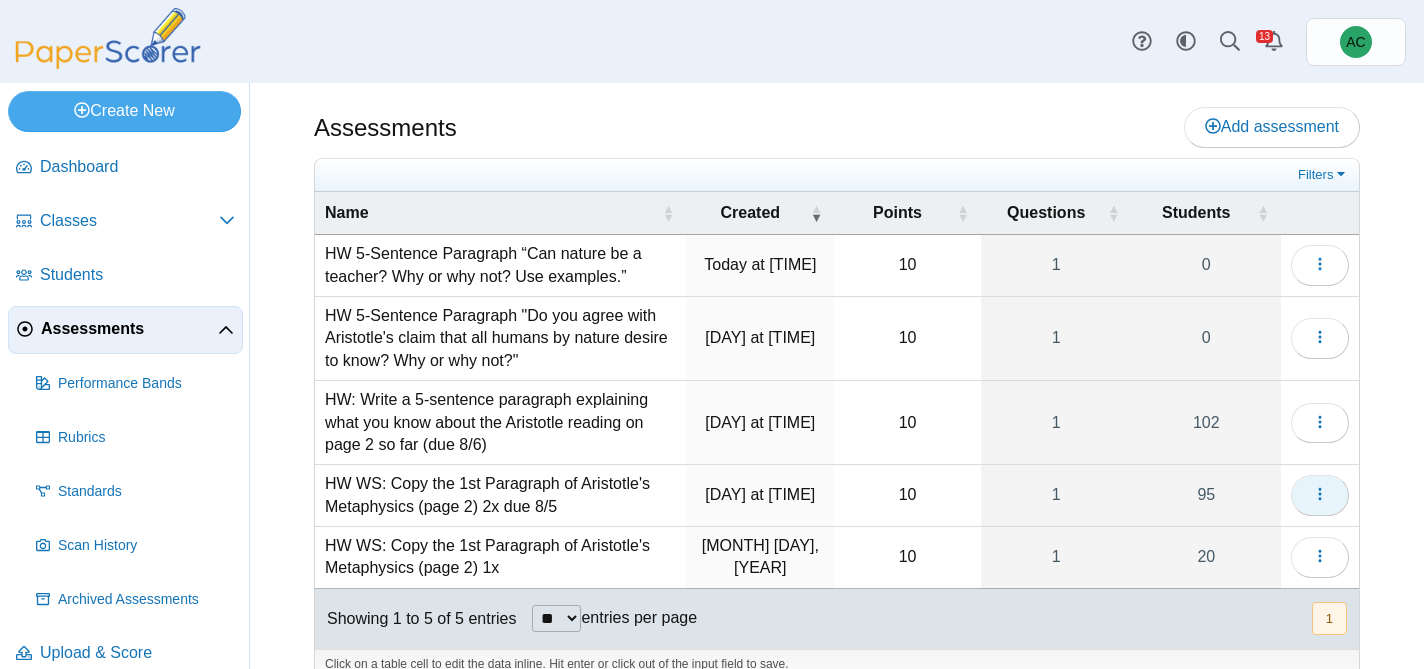 click at bounding box center [1320, 495] 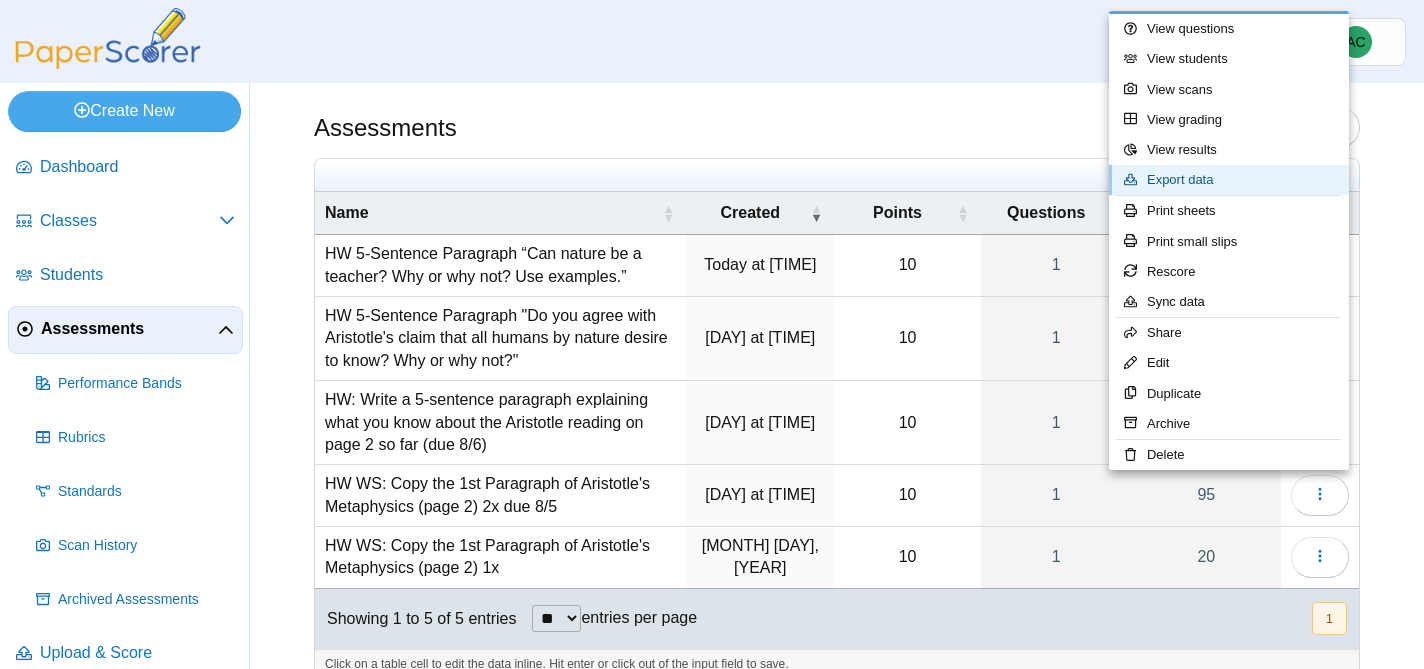 click on "Export data" at bounding box center [1229, 180] 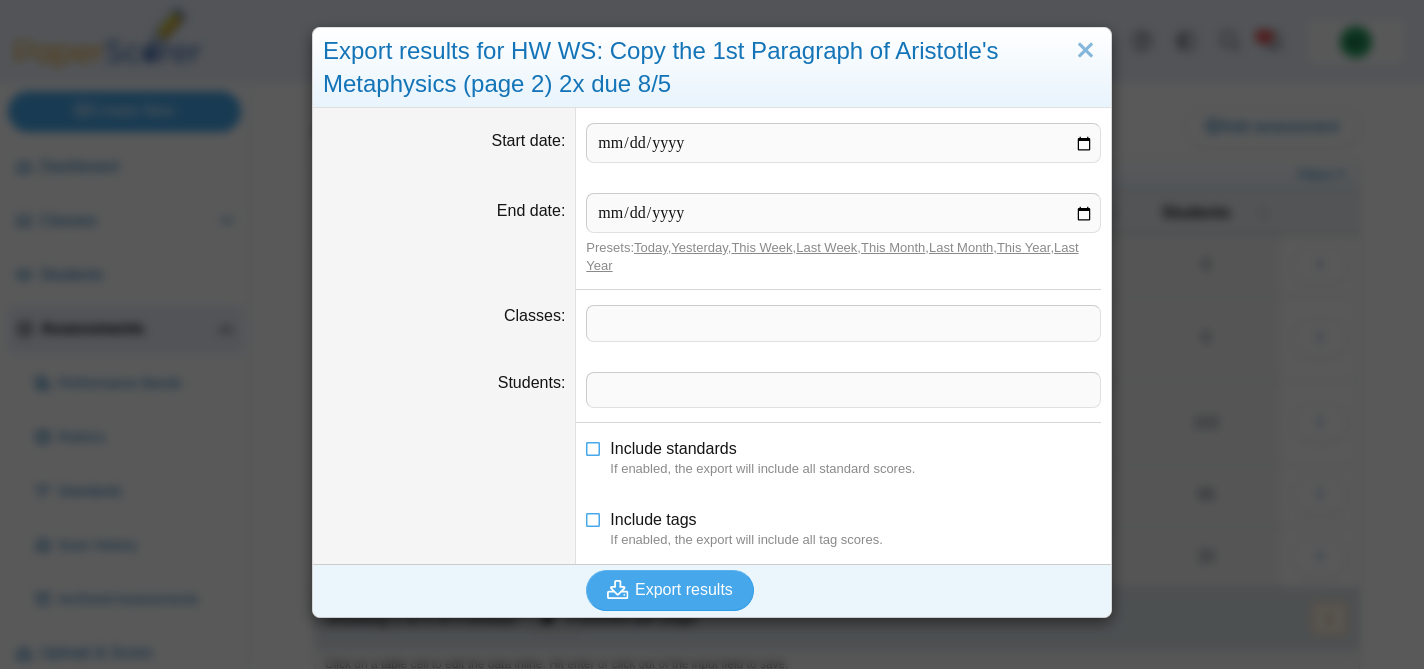 click at bounding box center (843, 323) 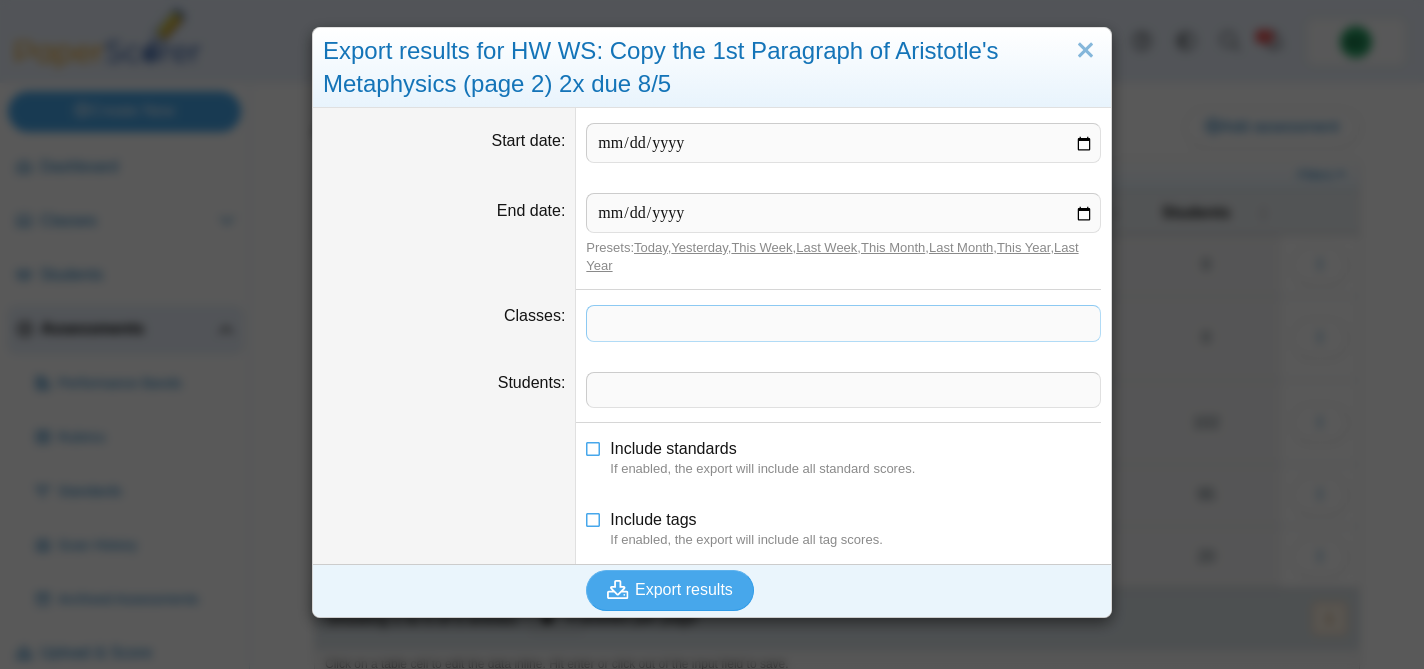 type 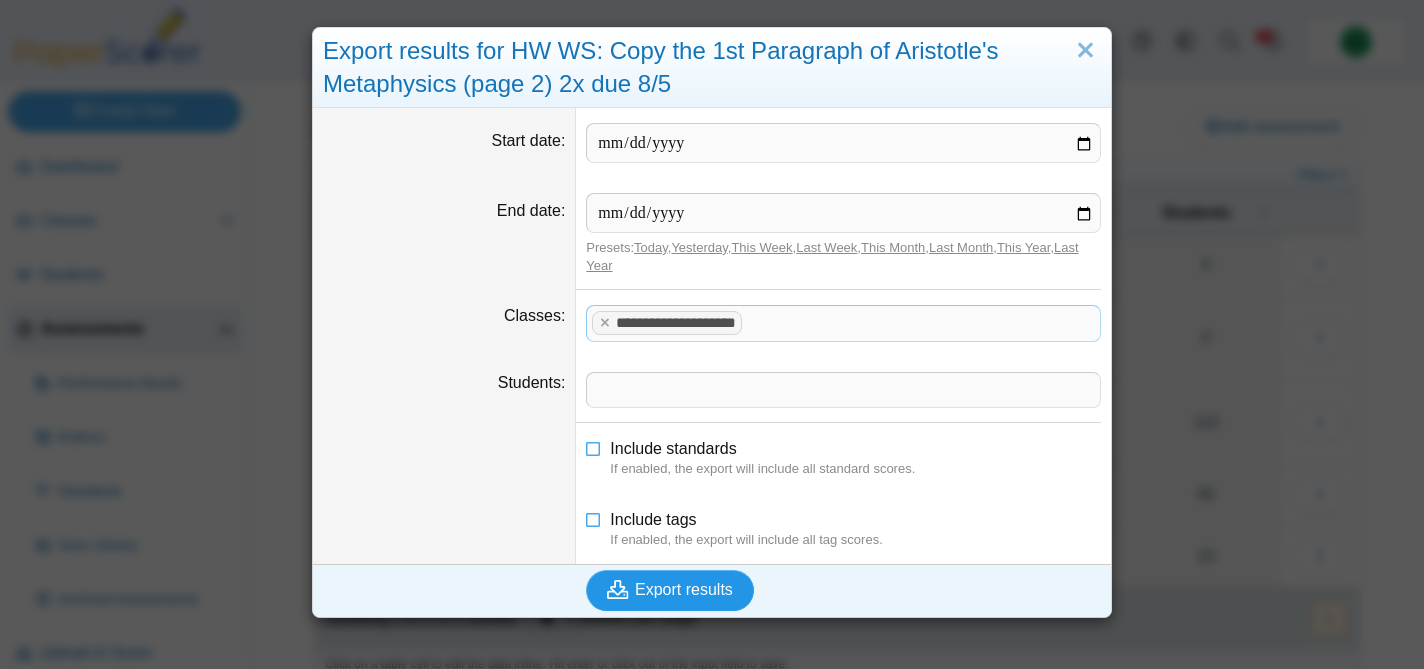 click on "Export results" at bounding box center (684, 589) 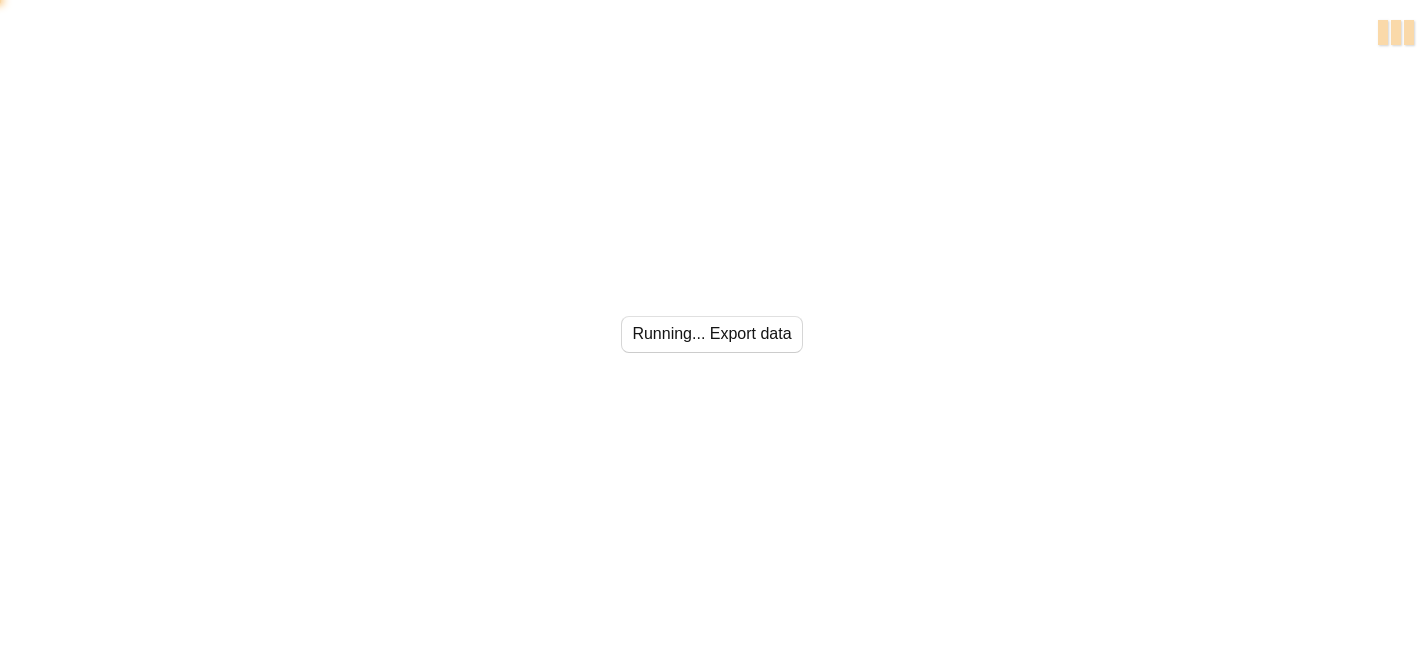 scroll, scrollTop: 0, scrollLeft: 0, axis: both 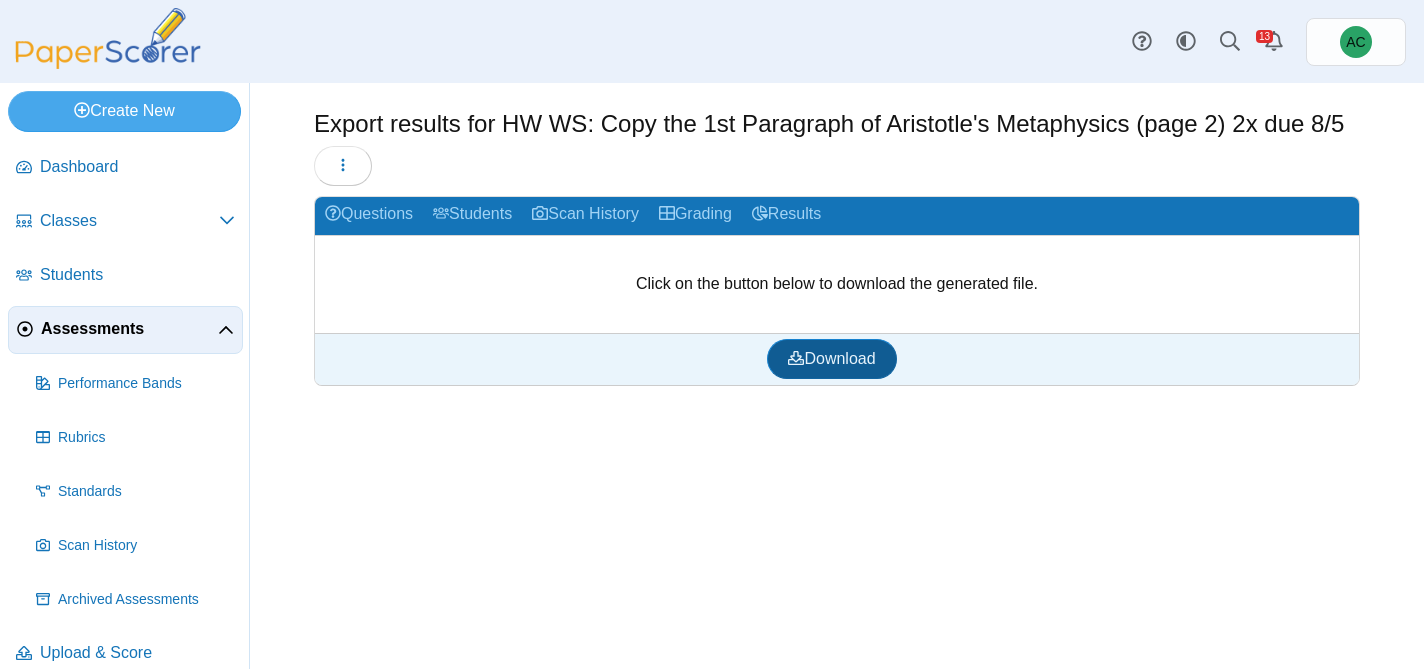 click on "Download" at bounding box center (831, 358) 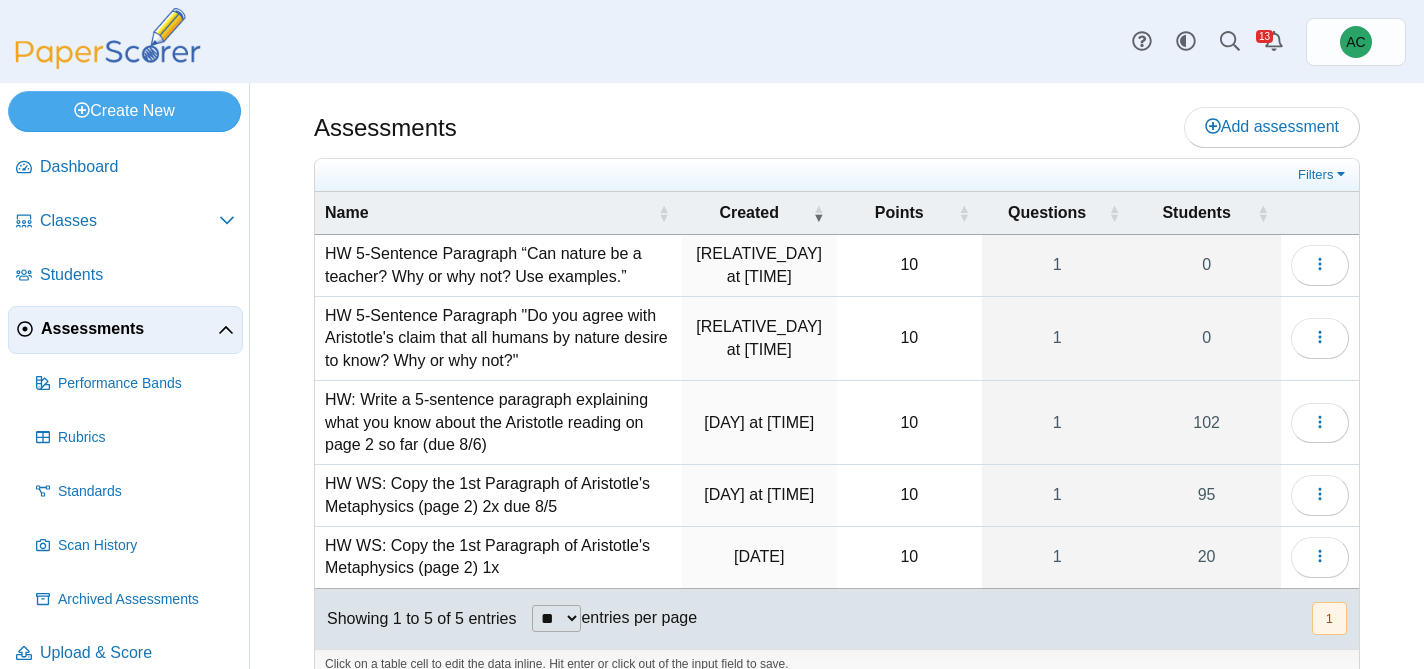 scroll, scrollTop: 0, scrollLeft: 0, axis: both 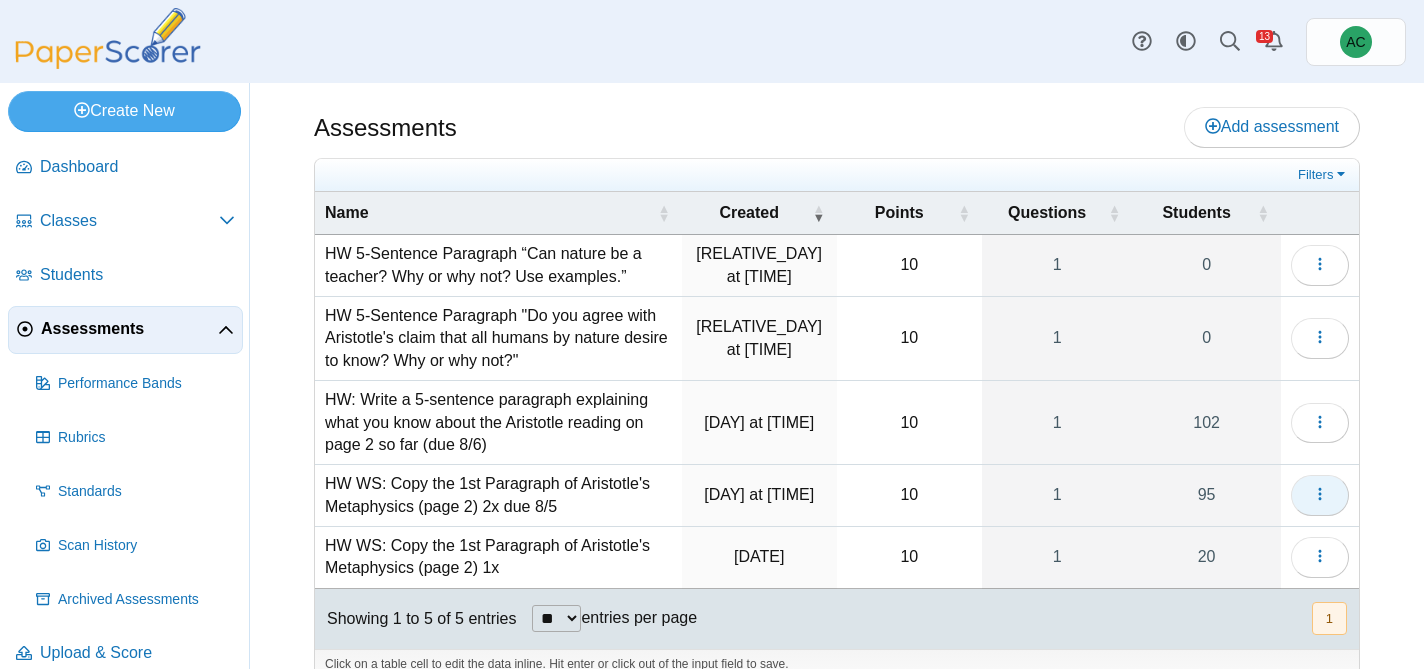 click at bounding box center [1320, 495] 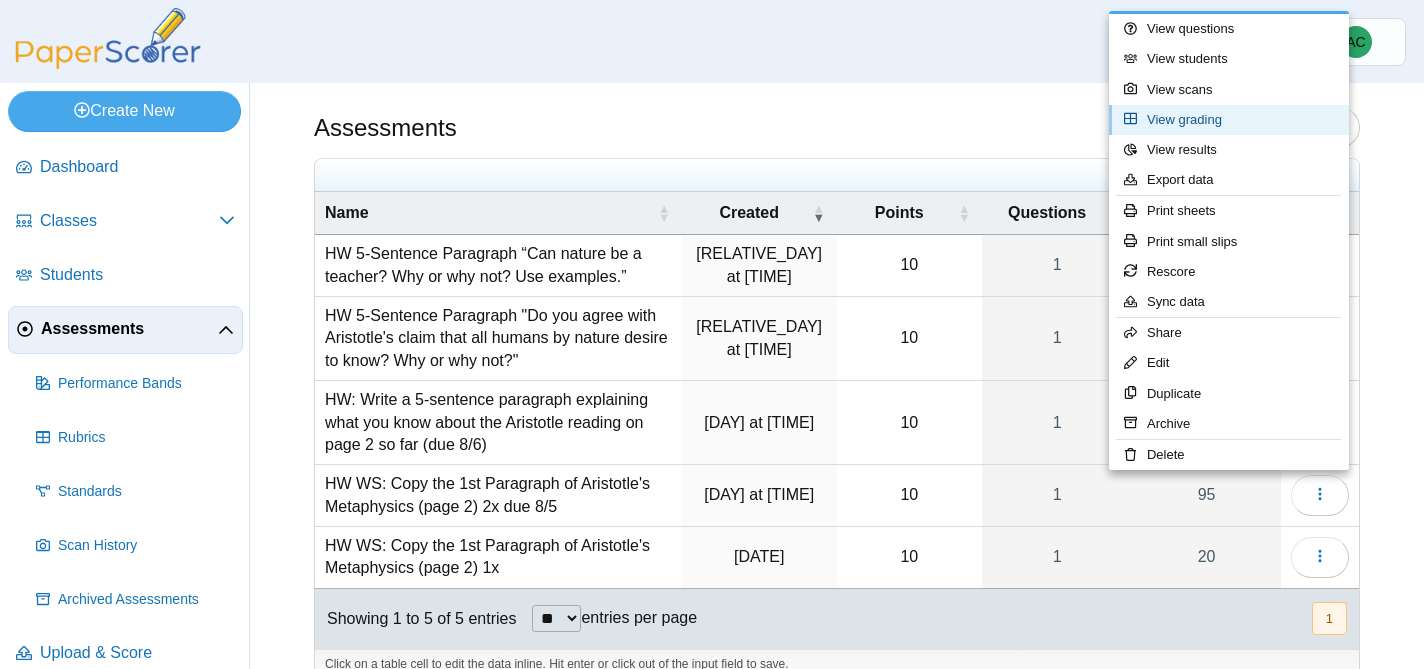 click on "View grading" at bounding box center [1229, 120] 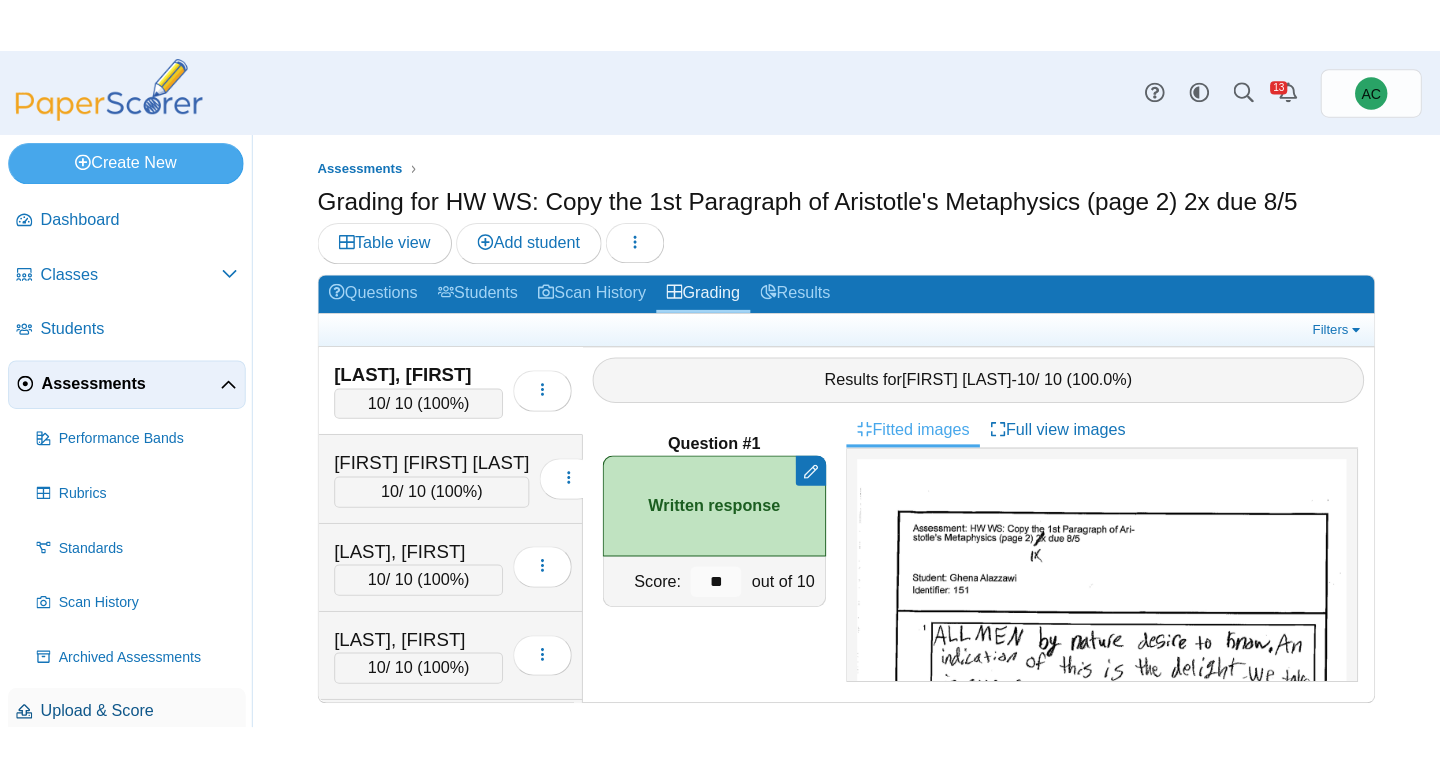 scroll, scrollTop: 0, scrollLeft: 0, axis: both 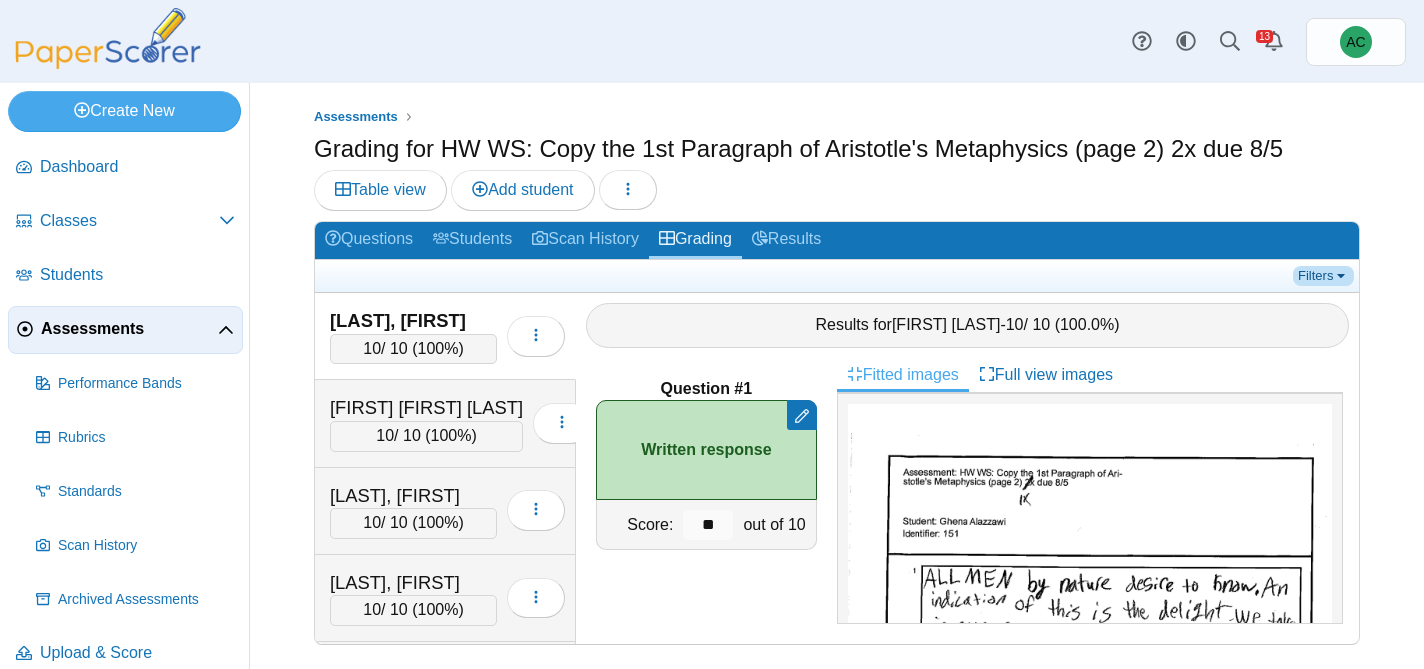 click on "Filters" at bounding box center (1323, 276) 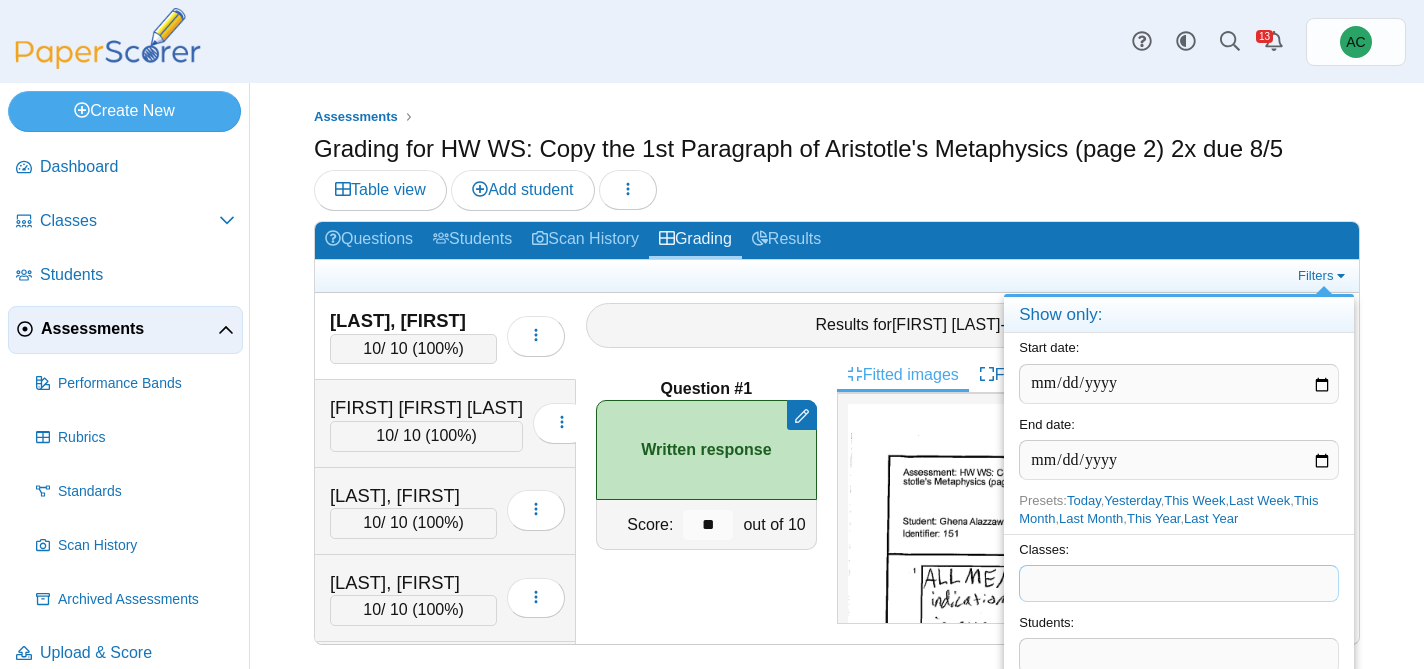 click at bounding box center (1179, 583) 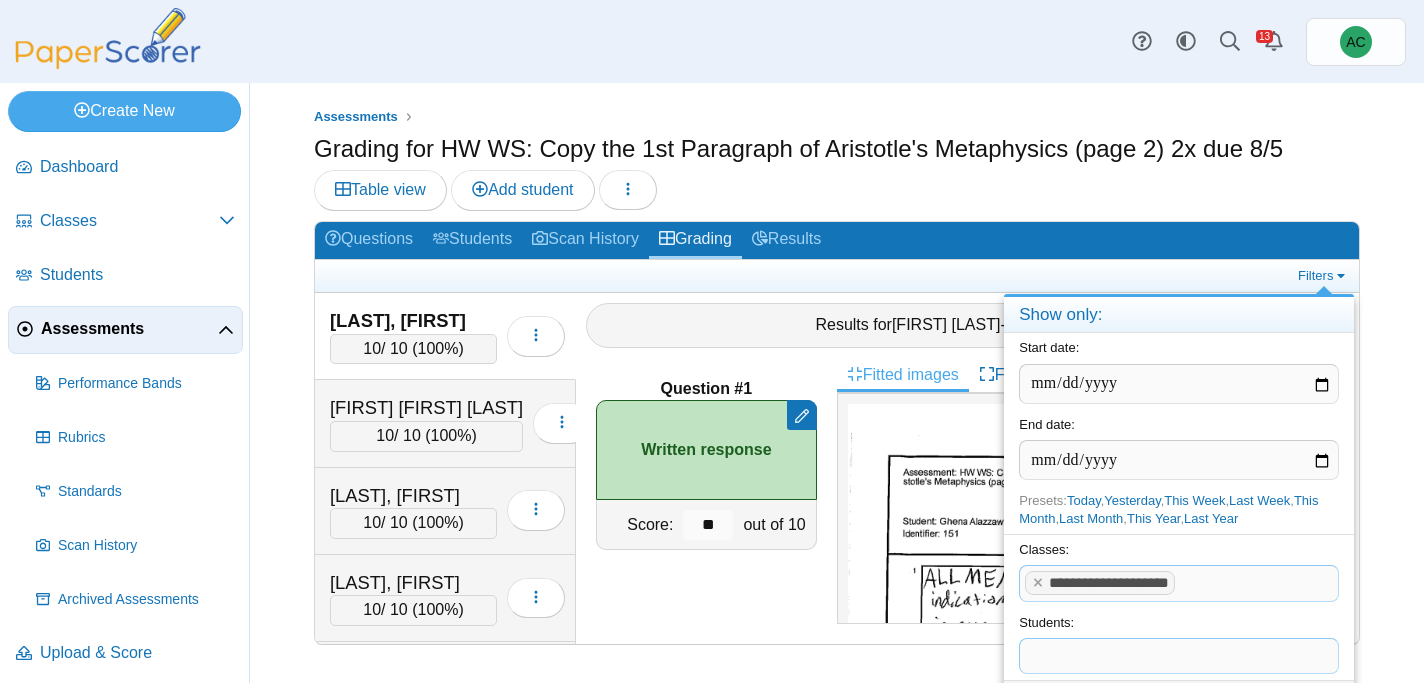 click at bounding box center (1324, 290) 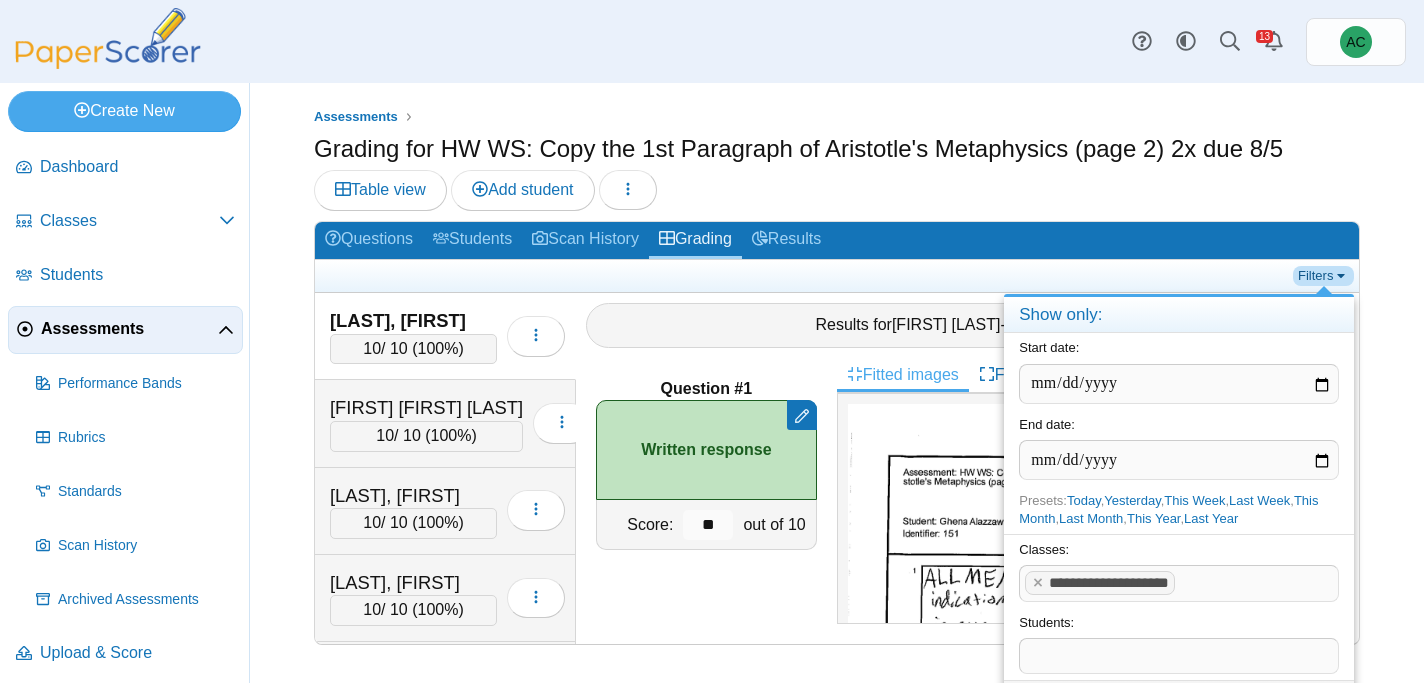 click on "Filters" at bounding box center [1323, 276] 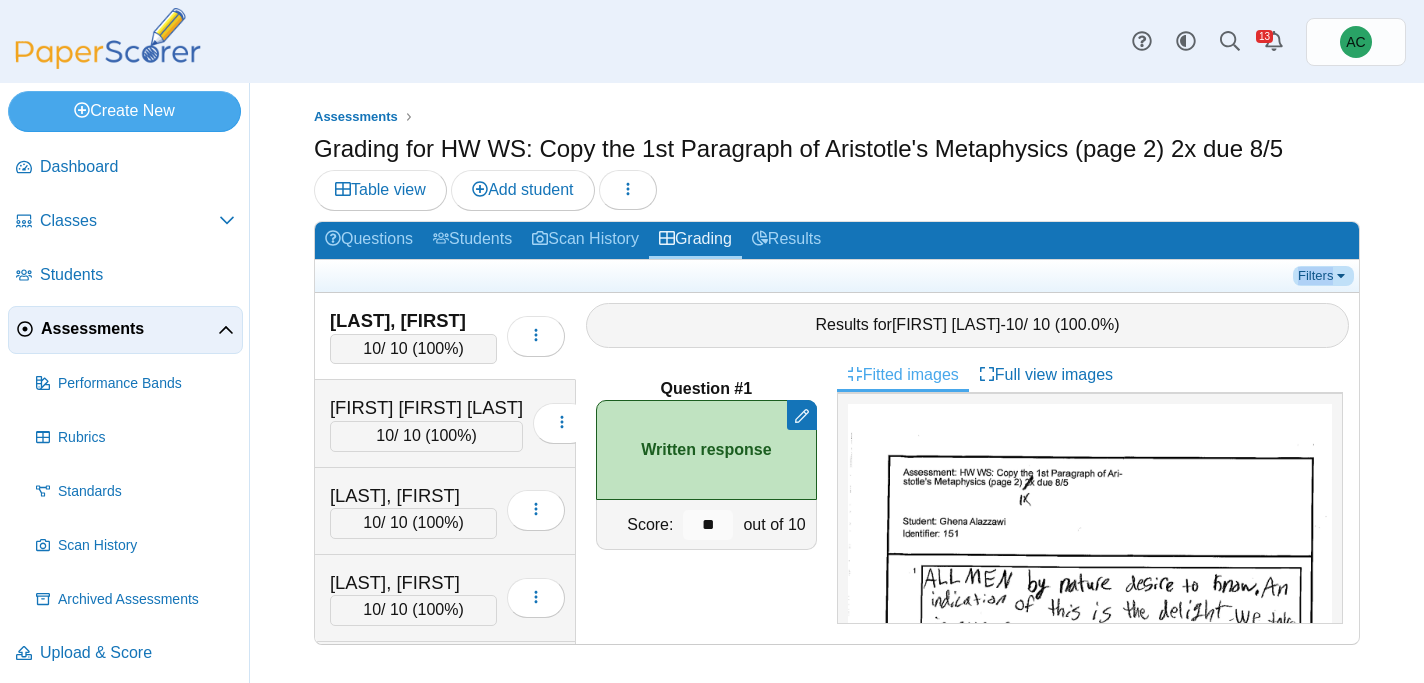 click on "Filters" at bounding box center [1323, 276] 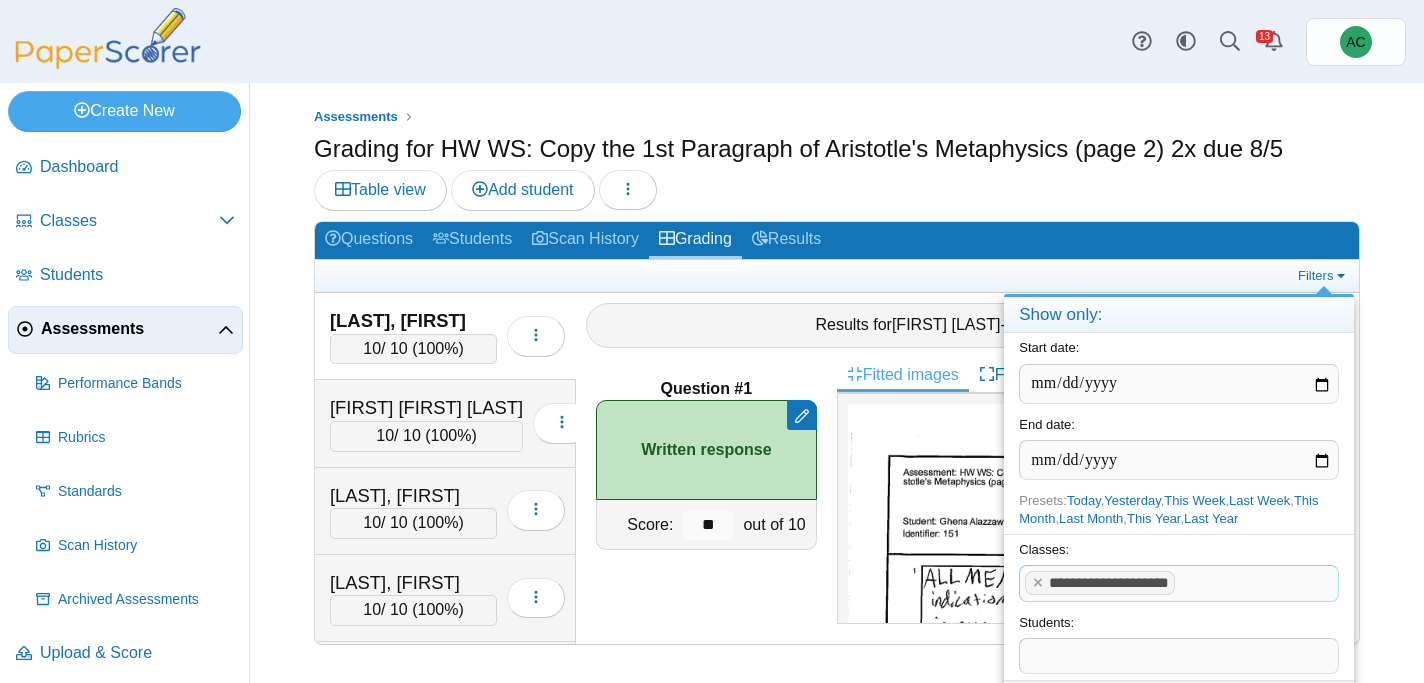 click at bounding box center [1259, 583] 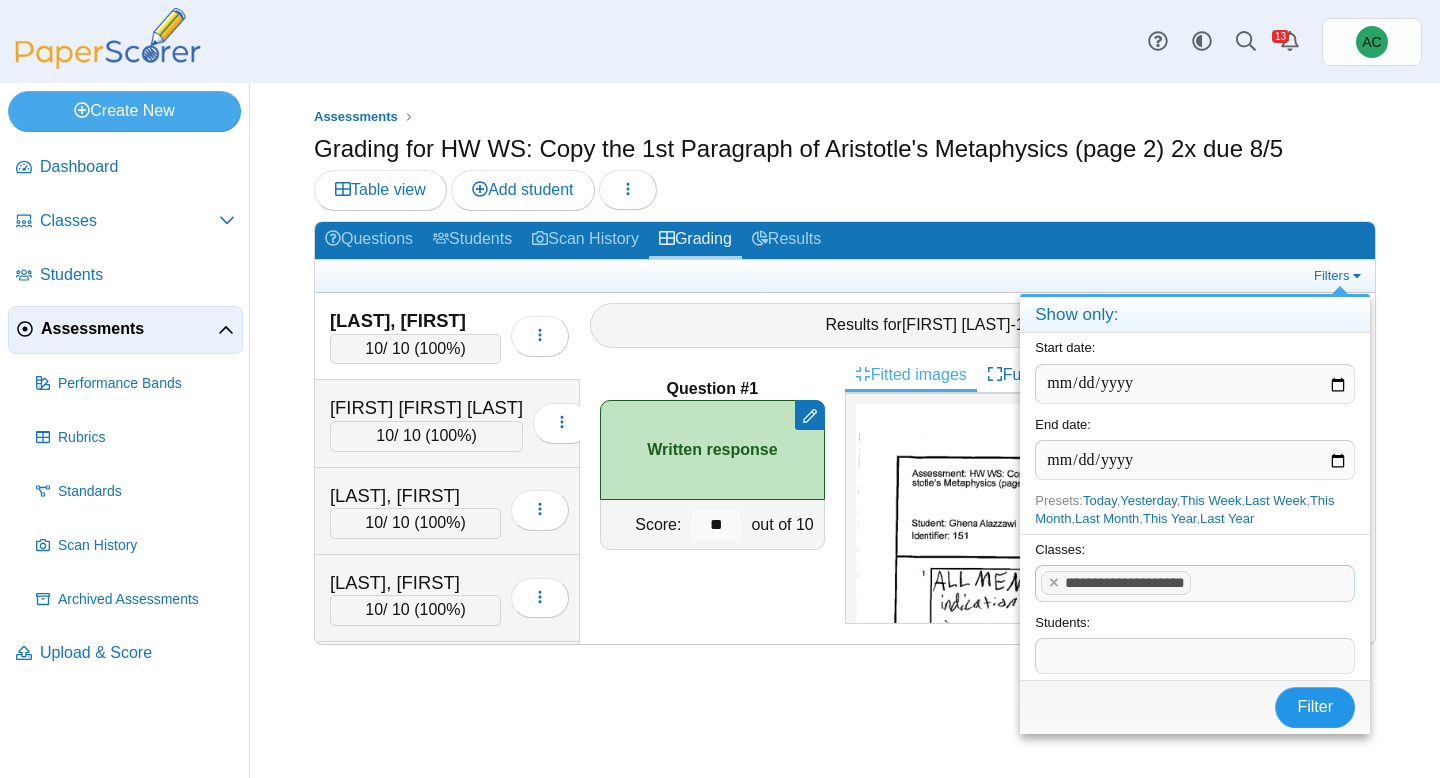 click on "Filter" at bounding box center (1315, 706) 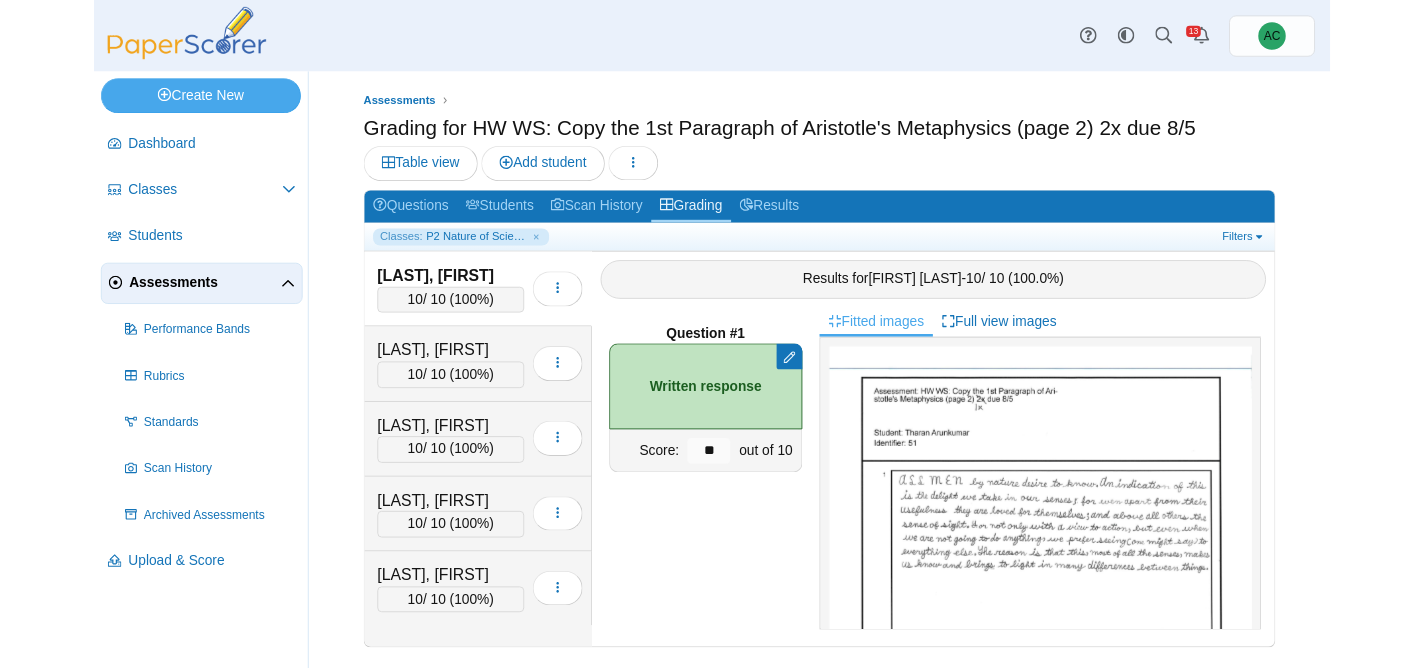 scroll, scrollTop: 0, scrollLeft: 0, axis: both 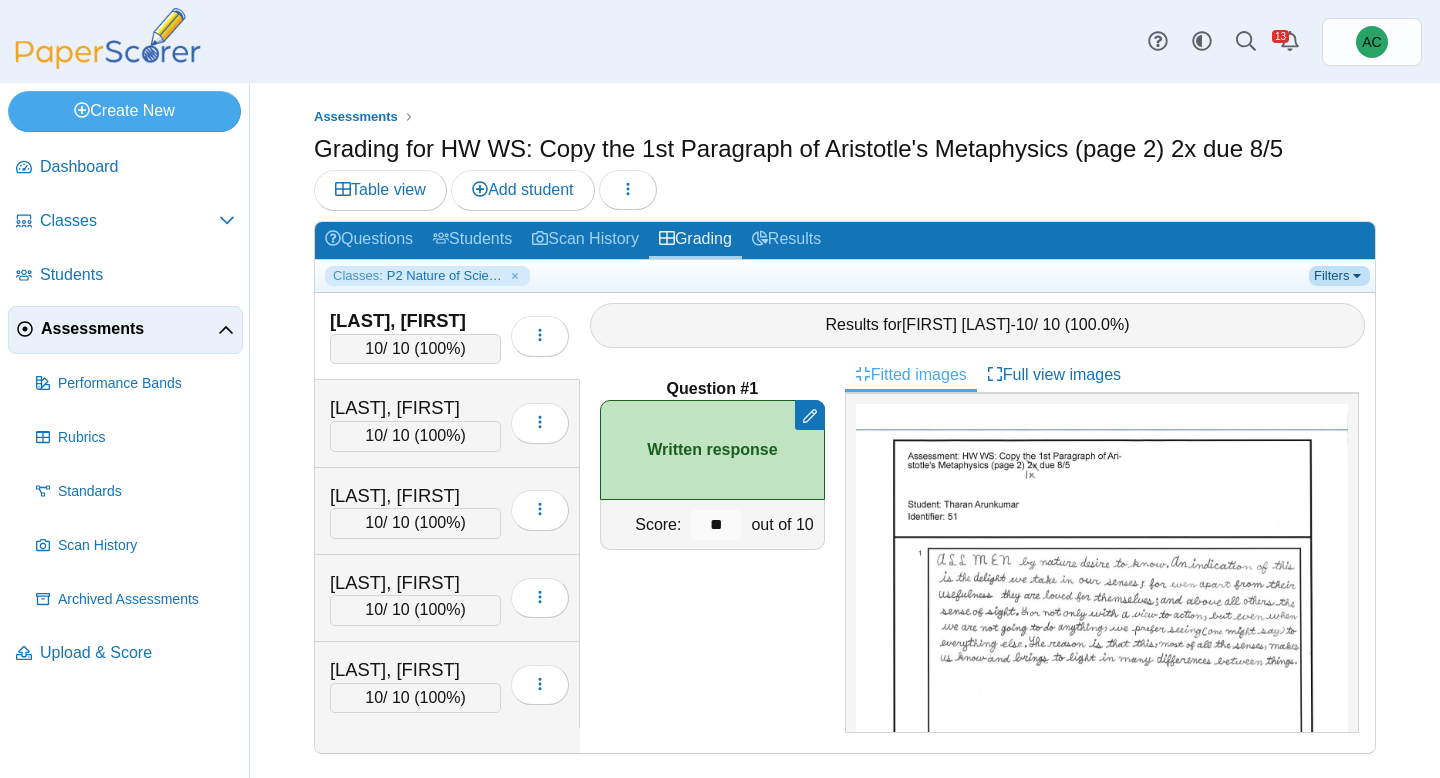 click on "Filters" at bounding box center [1339, 276] 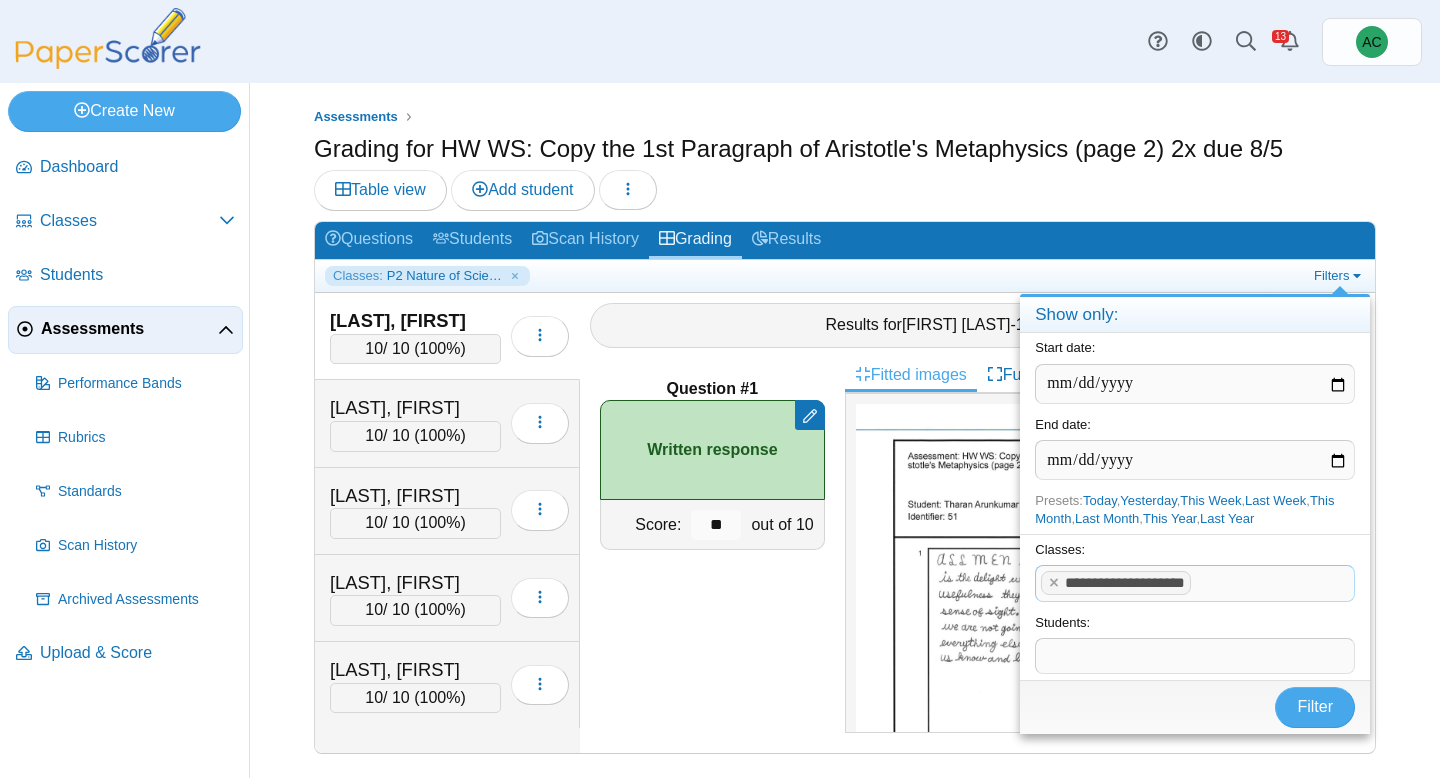 click on "**********" at bounding box center (1116, 582) 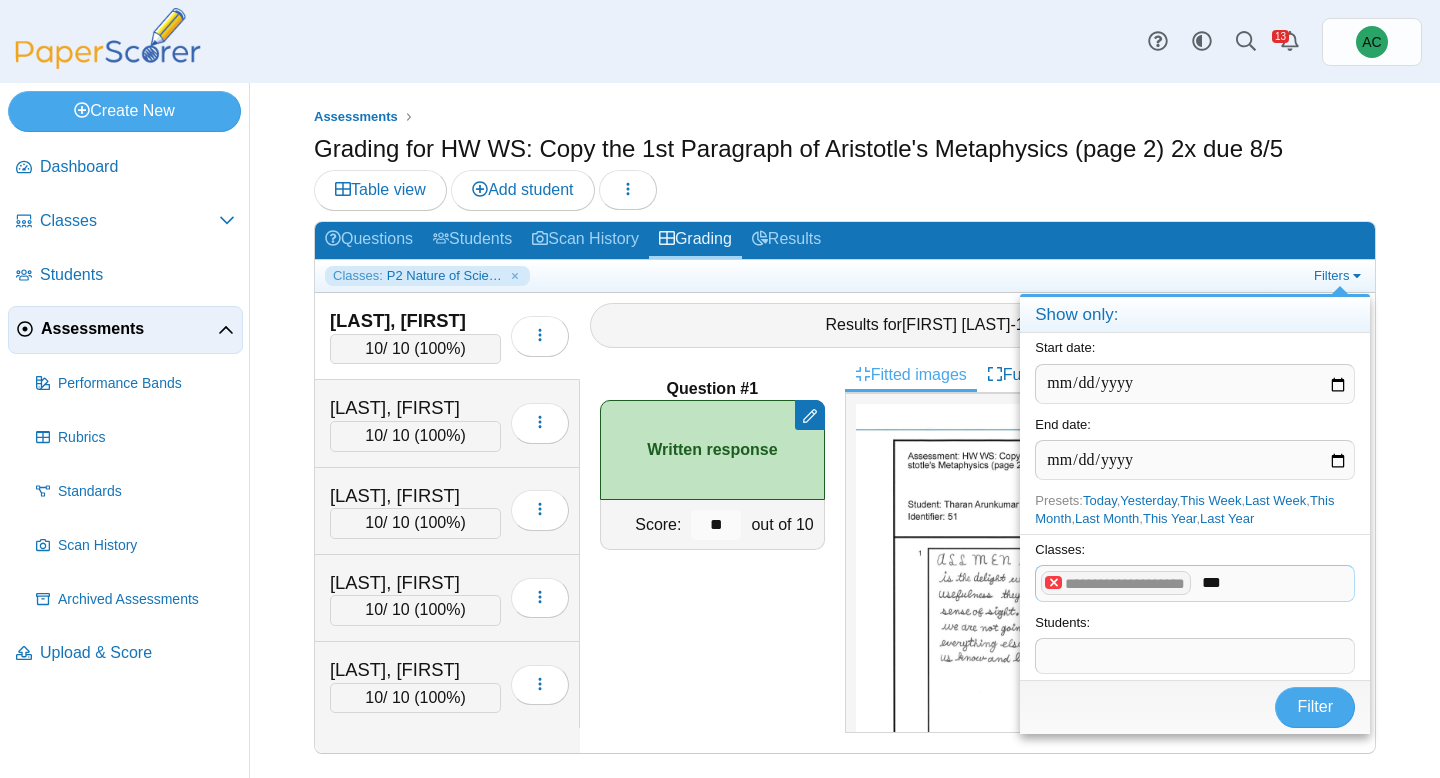 click at bounding box center (1053, 582) 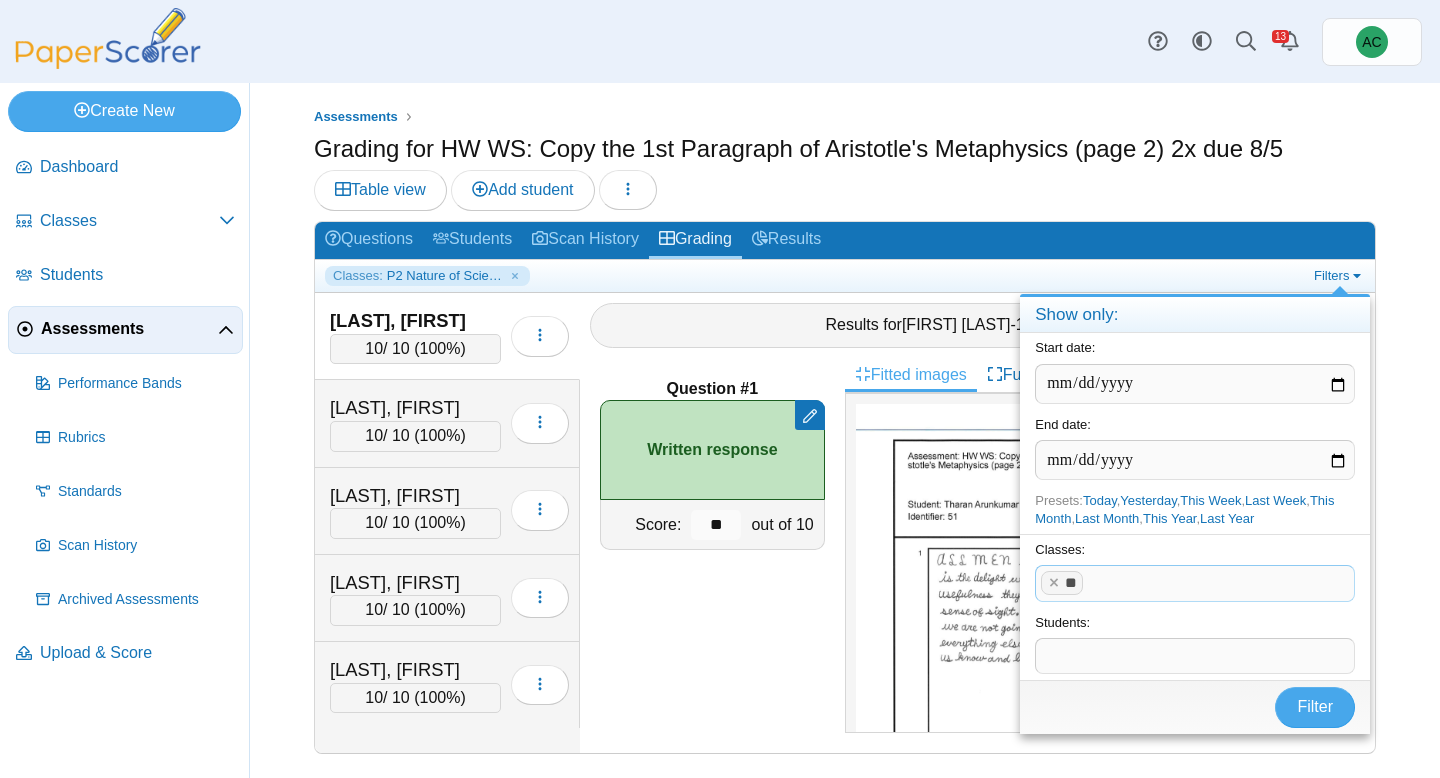 click at bounding box center (1053, 582) 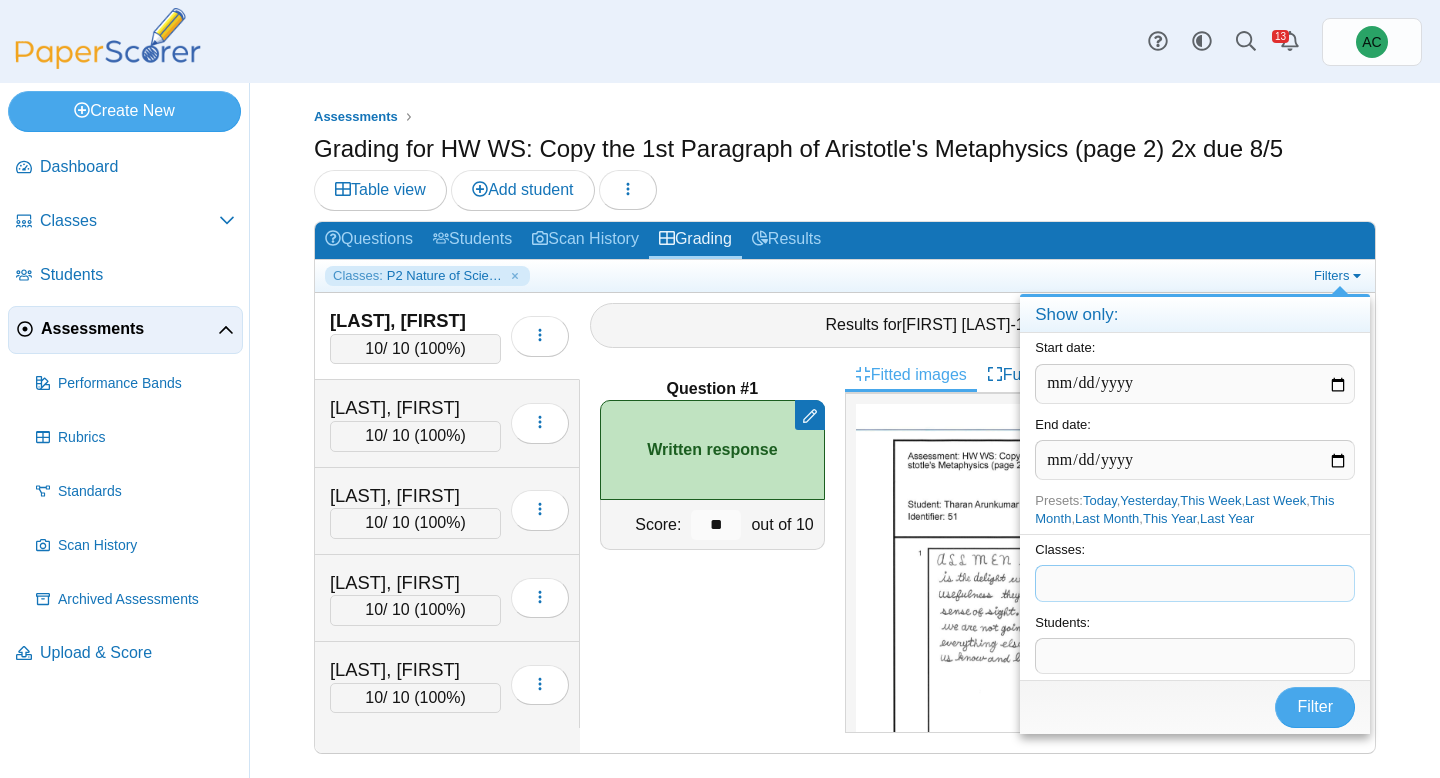 click on "Assessments
Grading for HW WS: Copy the 1st Paragraph of Aristotle's Metaphysics (page 2) 2x due 8/5
Table view
Add student
Loading…
10" at bounding box center (845, 430) 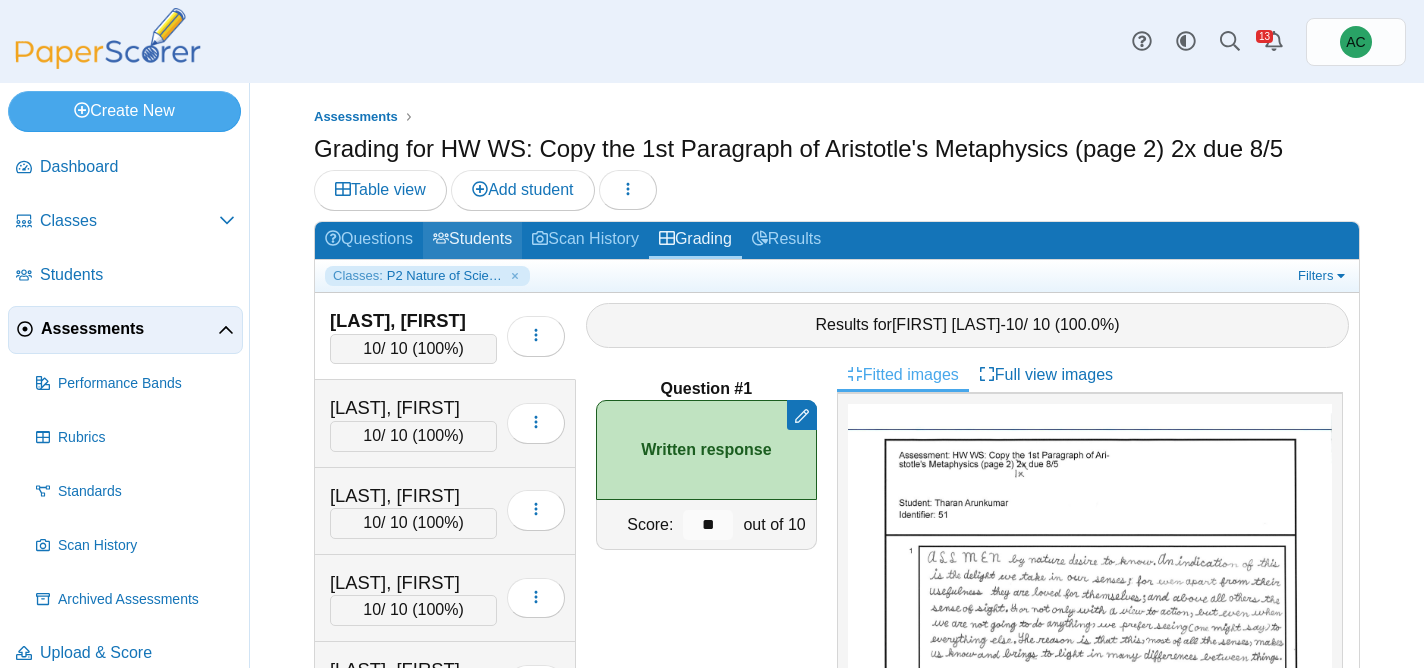 click on "Students" at bounding box center (472, 240) 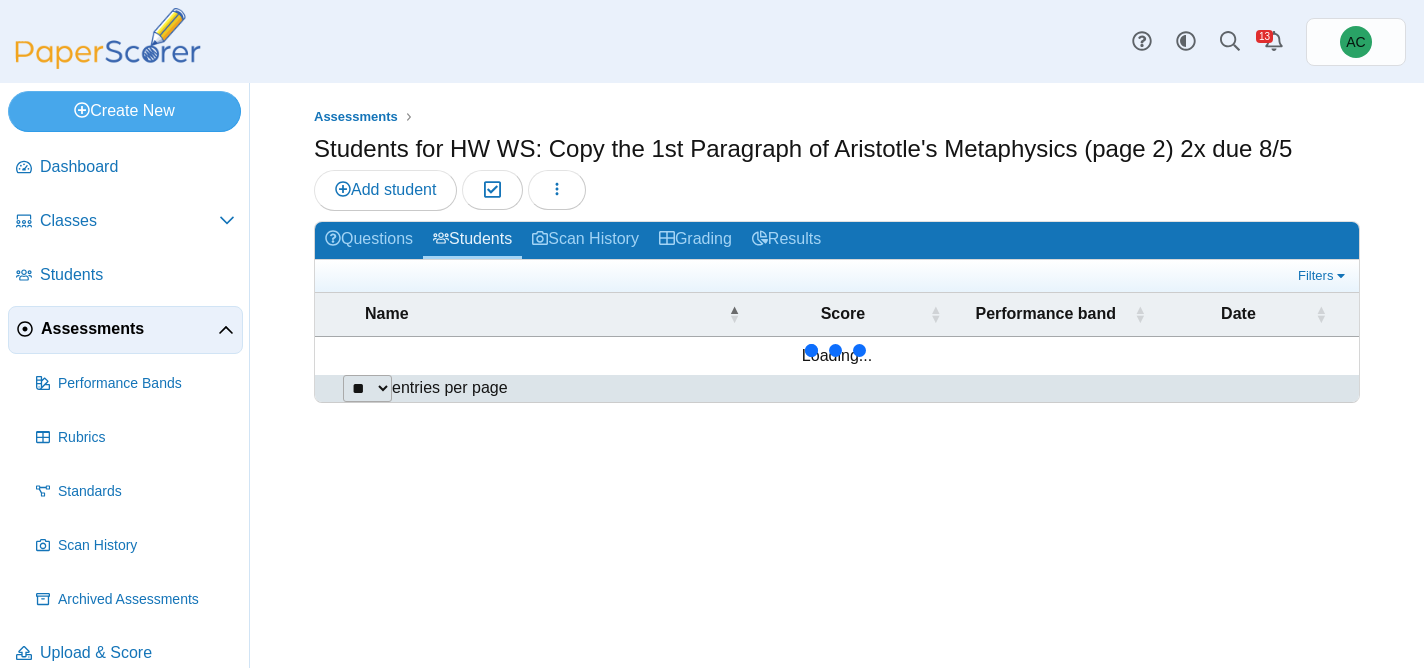 scroll, scrollTop: 0, scrollLeft: 0, axis: both 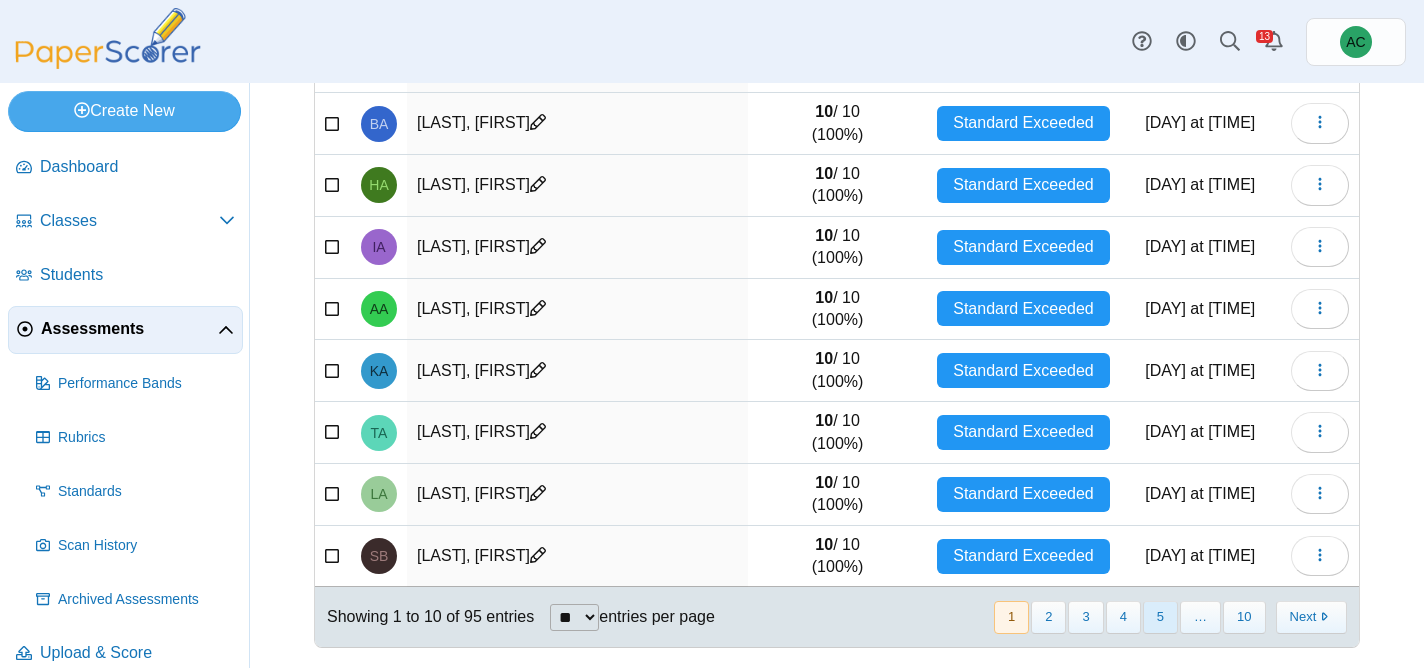 click on "5" at bounding box center (1160, 617) 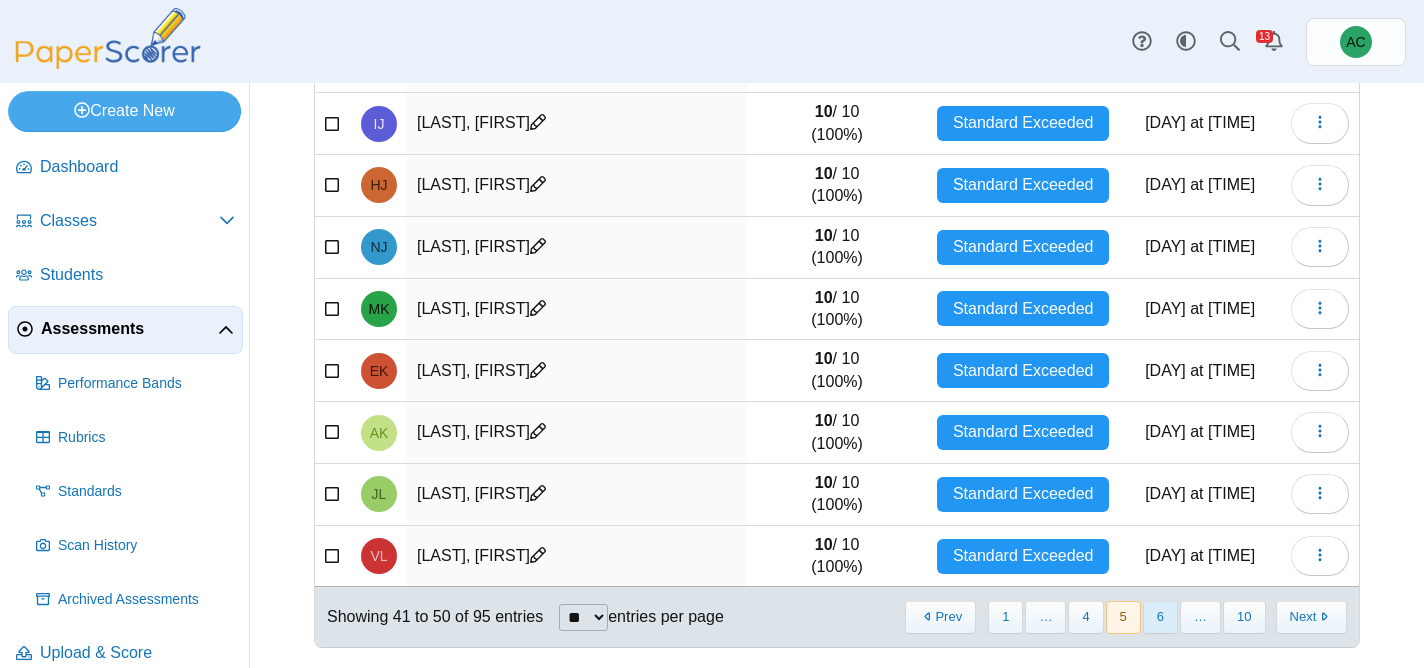 click on "6" at bounding box center (1160, 617) 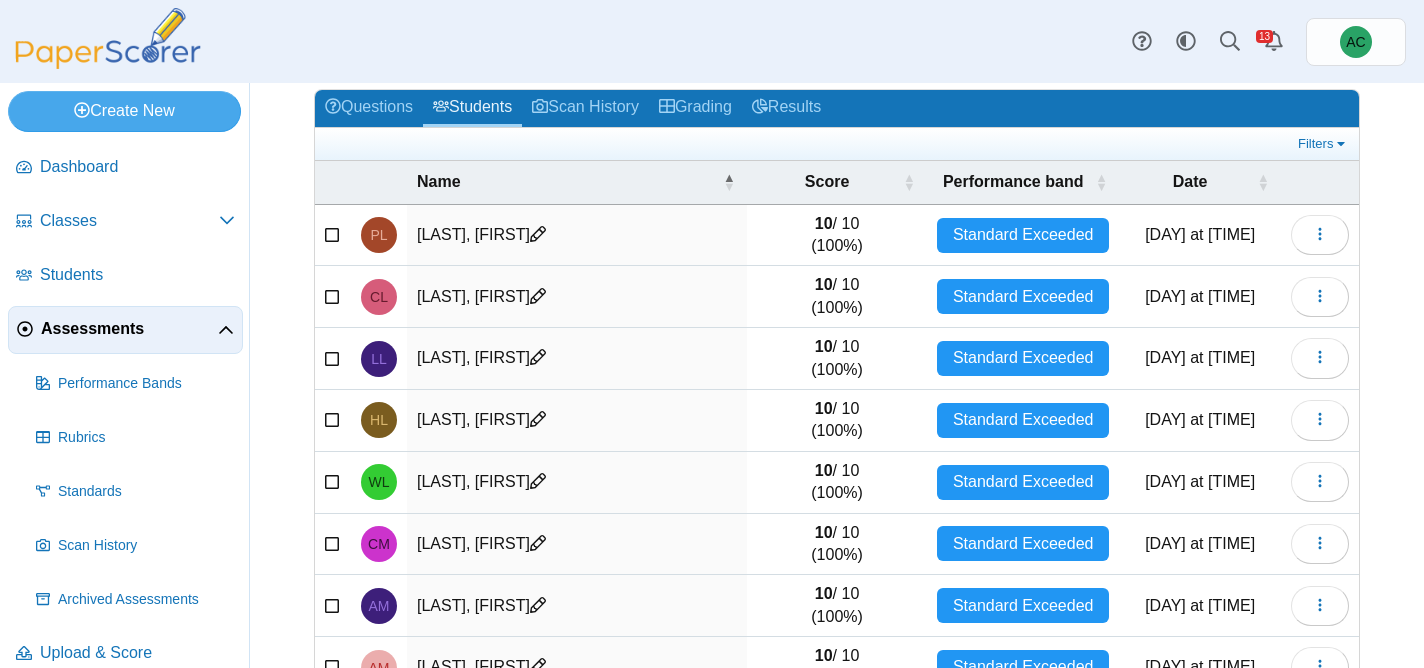 scroll, scrollTop: 106, scrollLeft: 0, axis: vertical 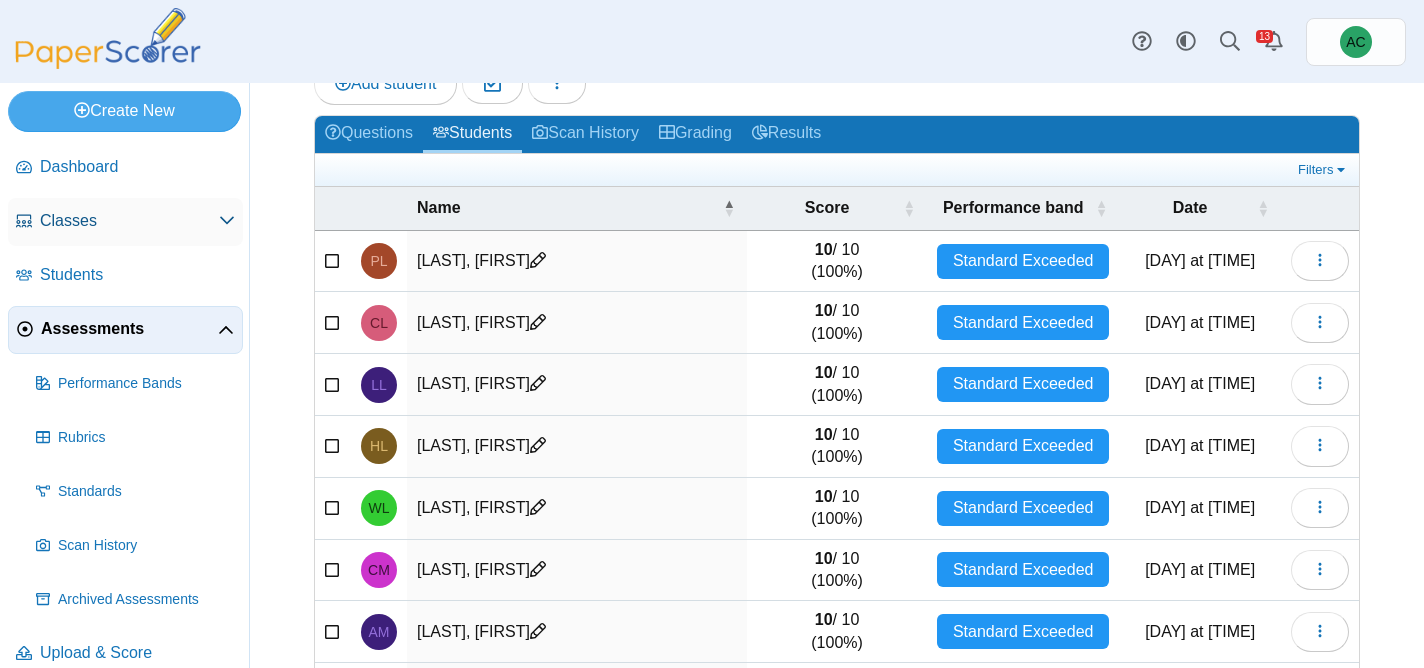 click on "Classes" at bounding box center [129, 221] 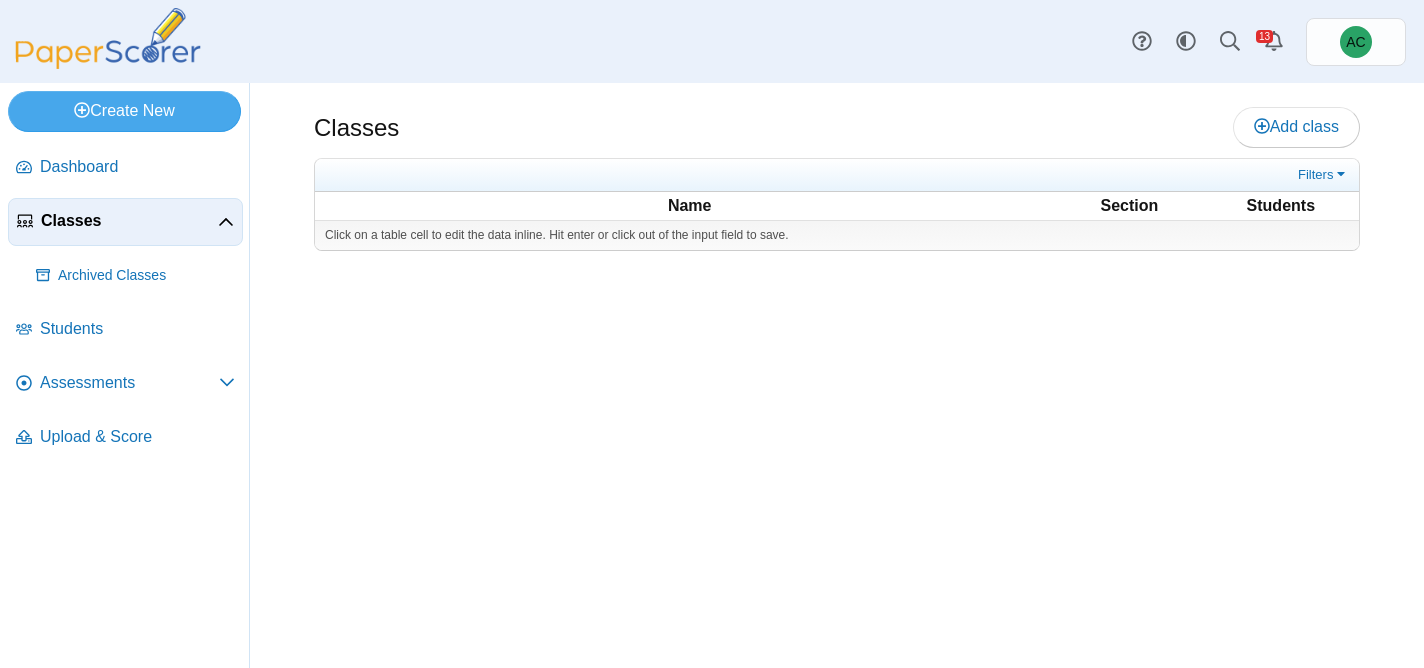 scroll, scrollTop: 0, scrollLeft: 0, axis: both 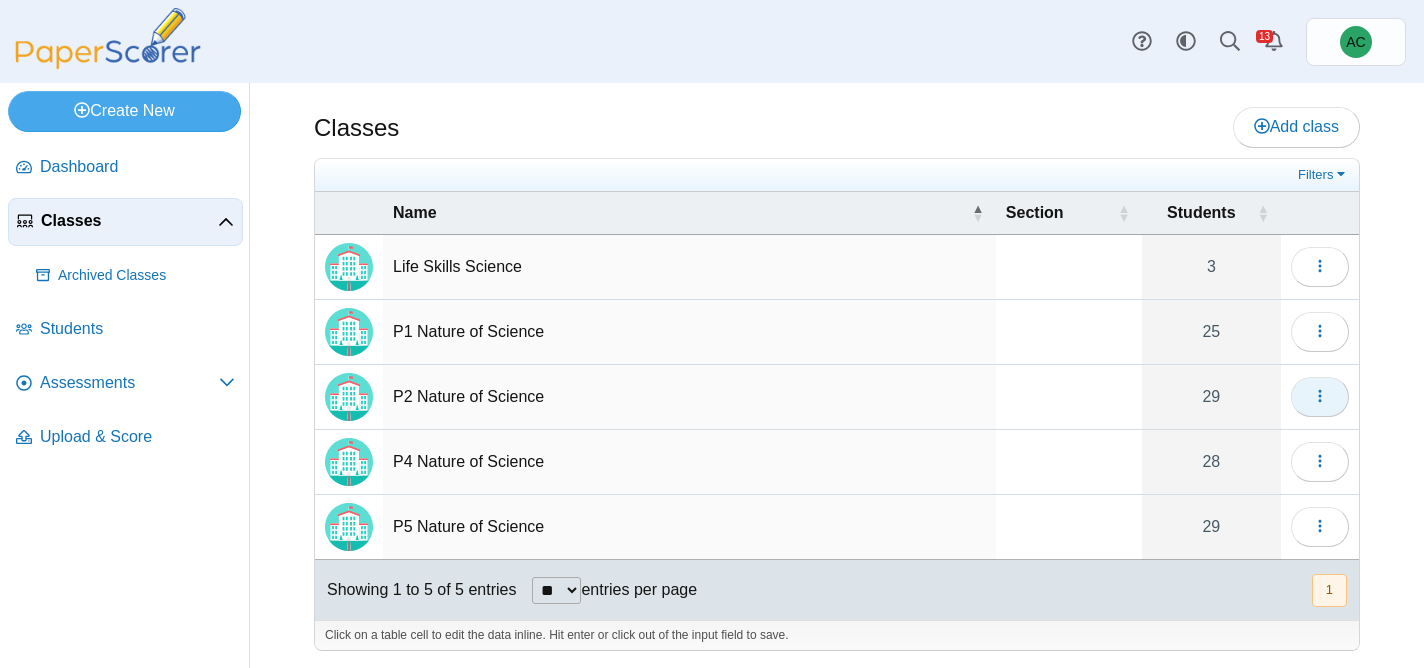 click 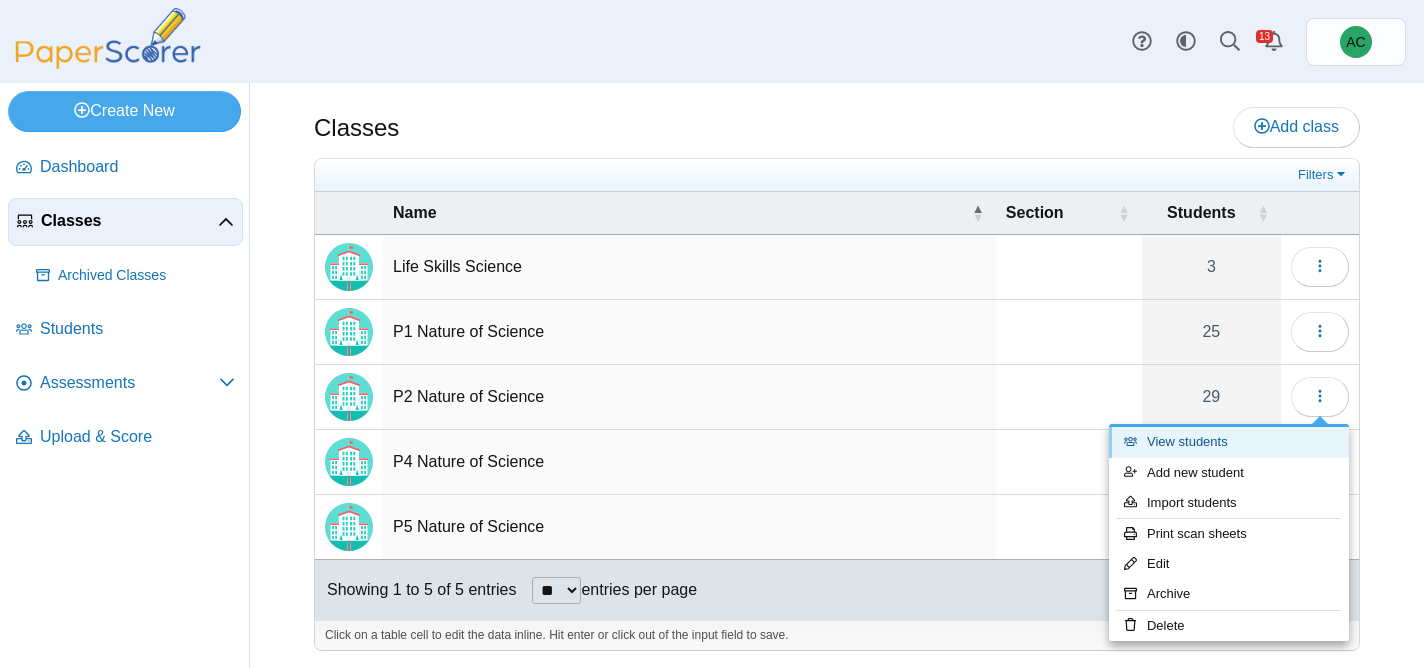 click on "View students" at bounding box center (1229, 442) 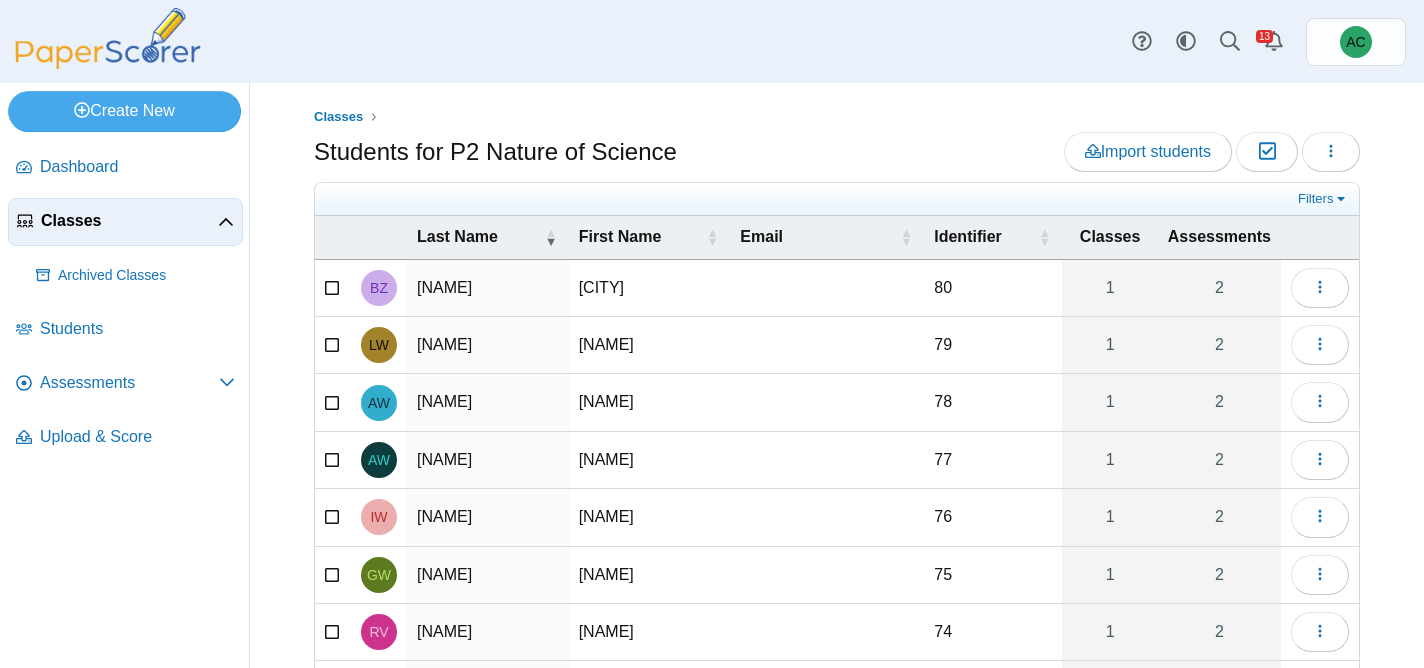 scroll, scrollTop: 0, scrollLeft: 0, axis: both 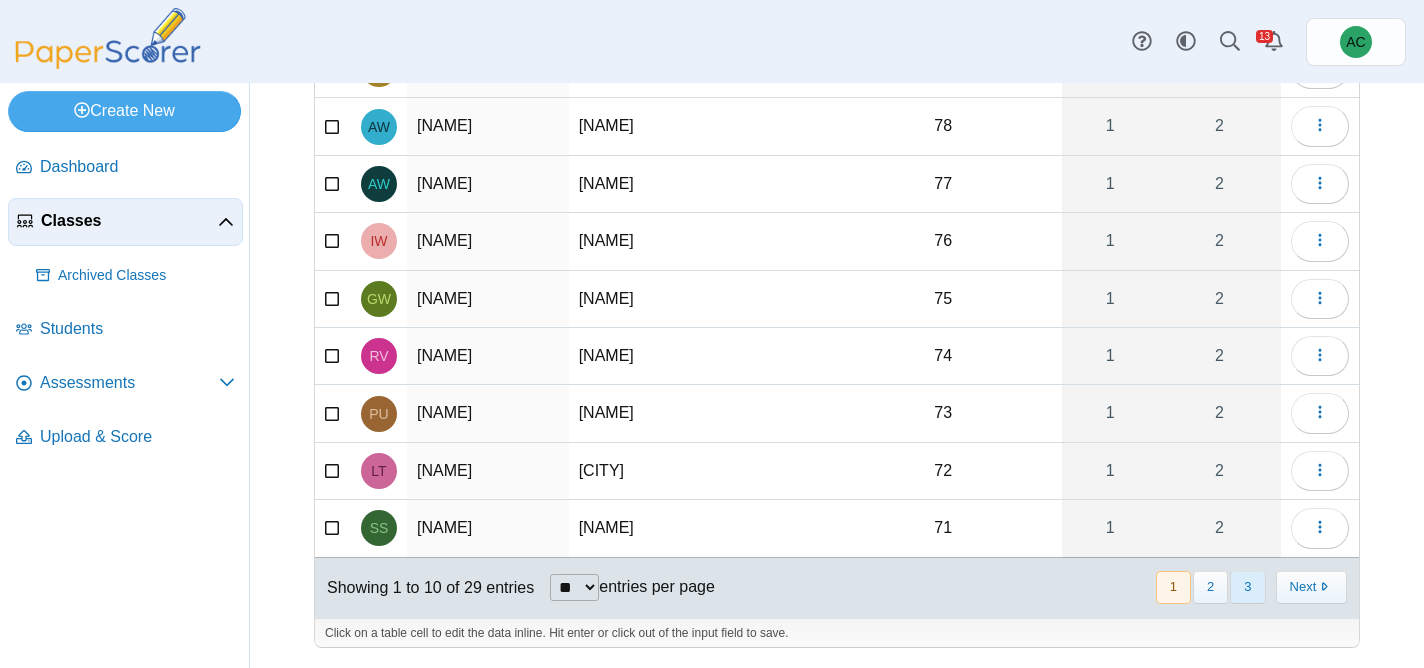 click on "3" at bounding box center (1247, 587) 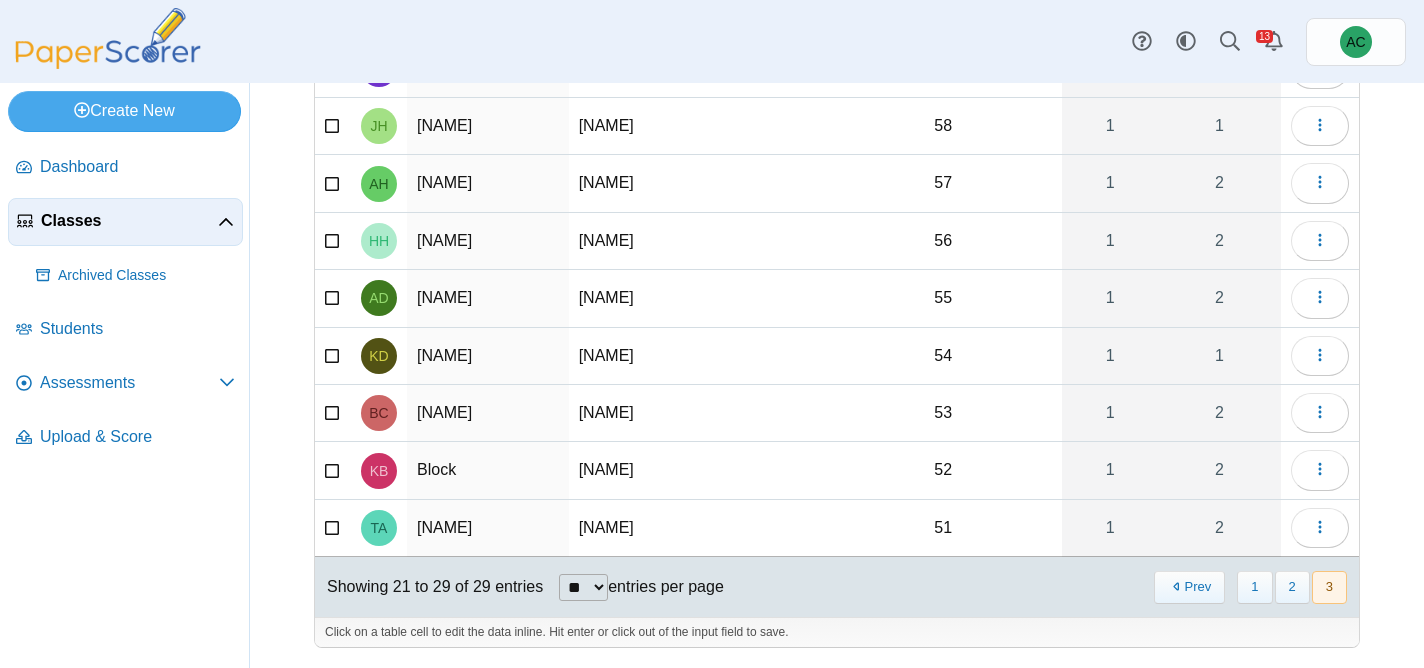 scroll, scrollTop: 0, scrollLeft: 0, axis: both 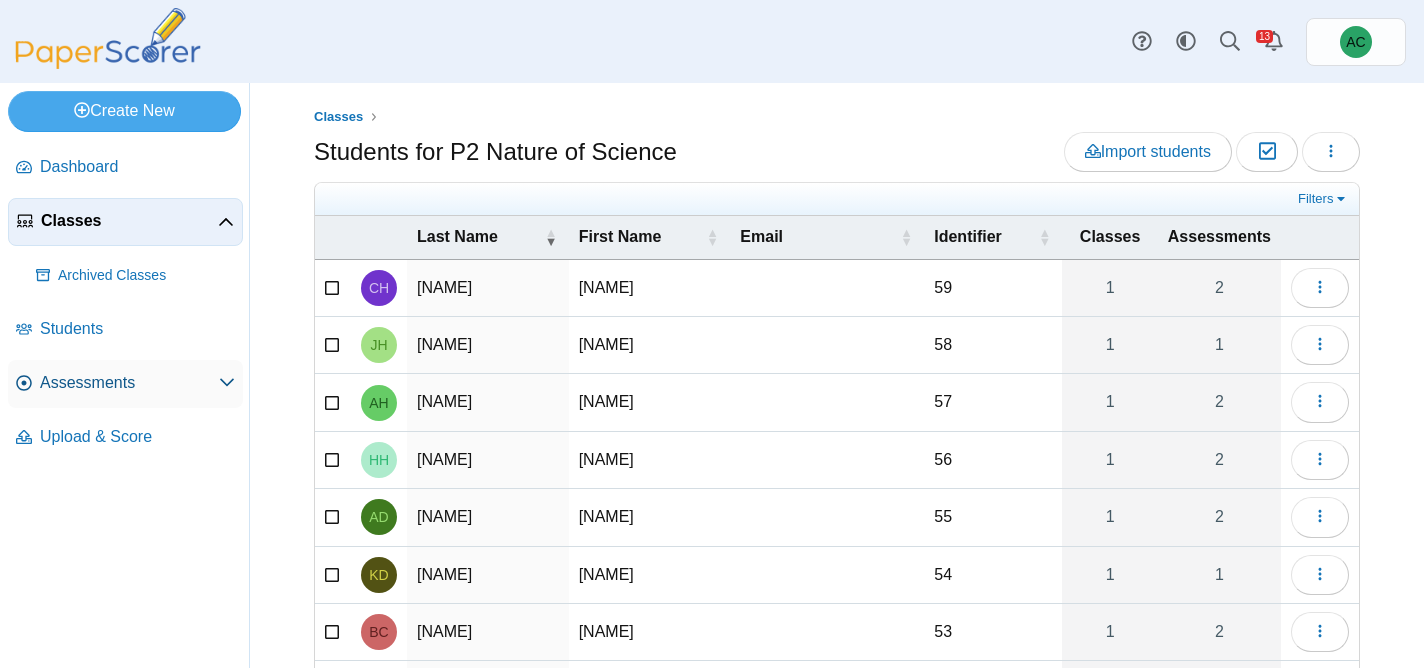click on "Assessments" at bounding box center [129, 383] 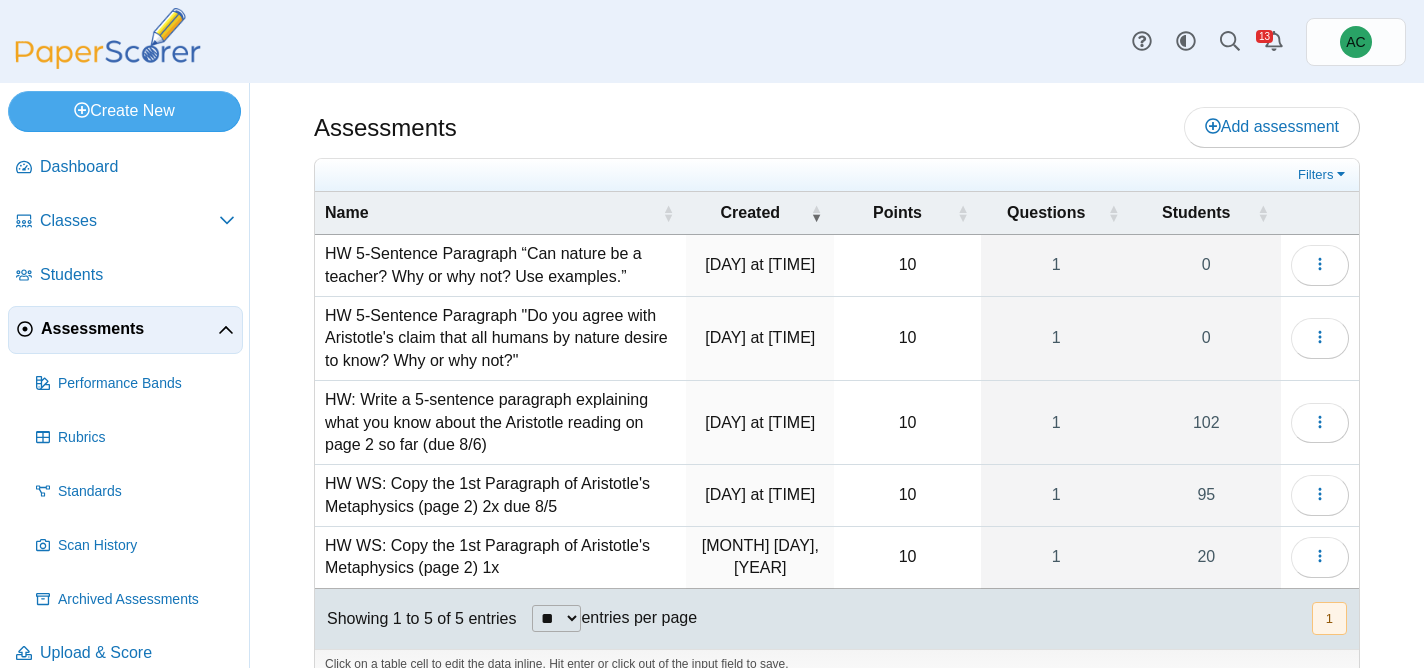 scroll, scrollTop: 0, scrollLeft: 0, axis: both 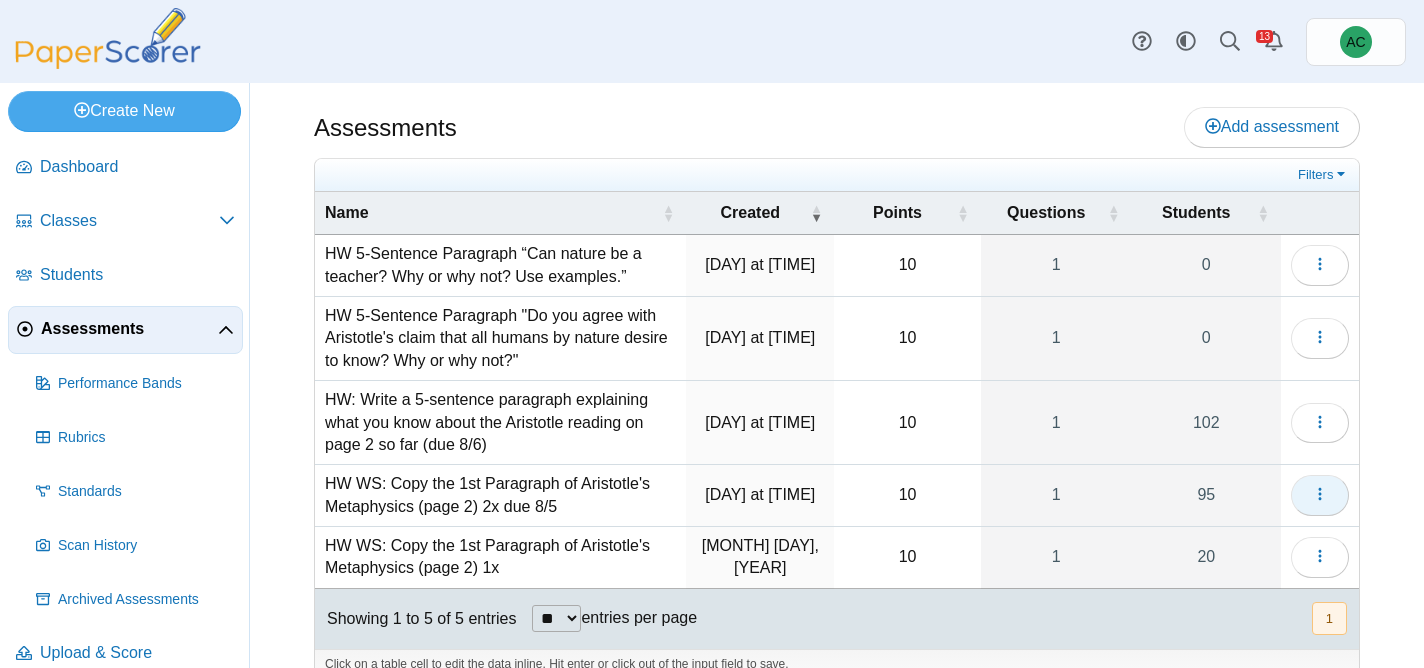 click at bounding box center [1320, 495] 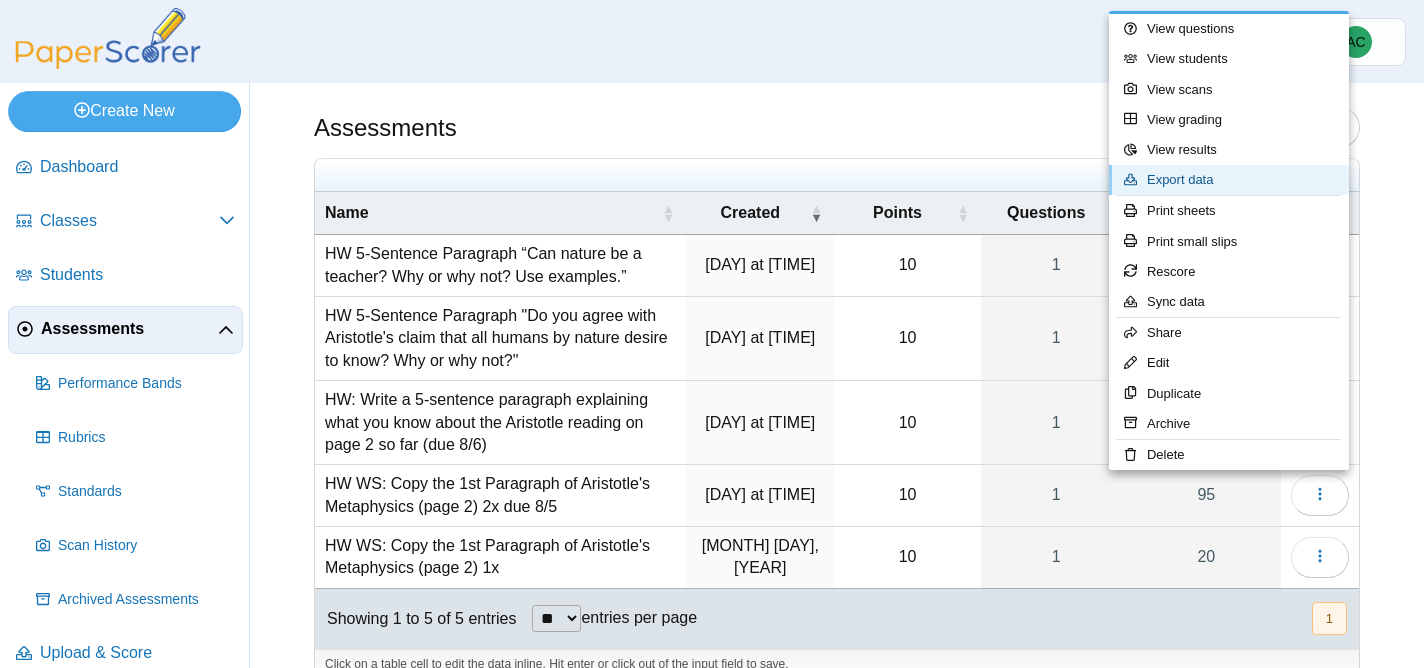 click on "Export data" at bounding box center (1229, 180) 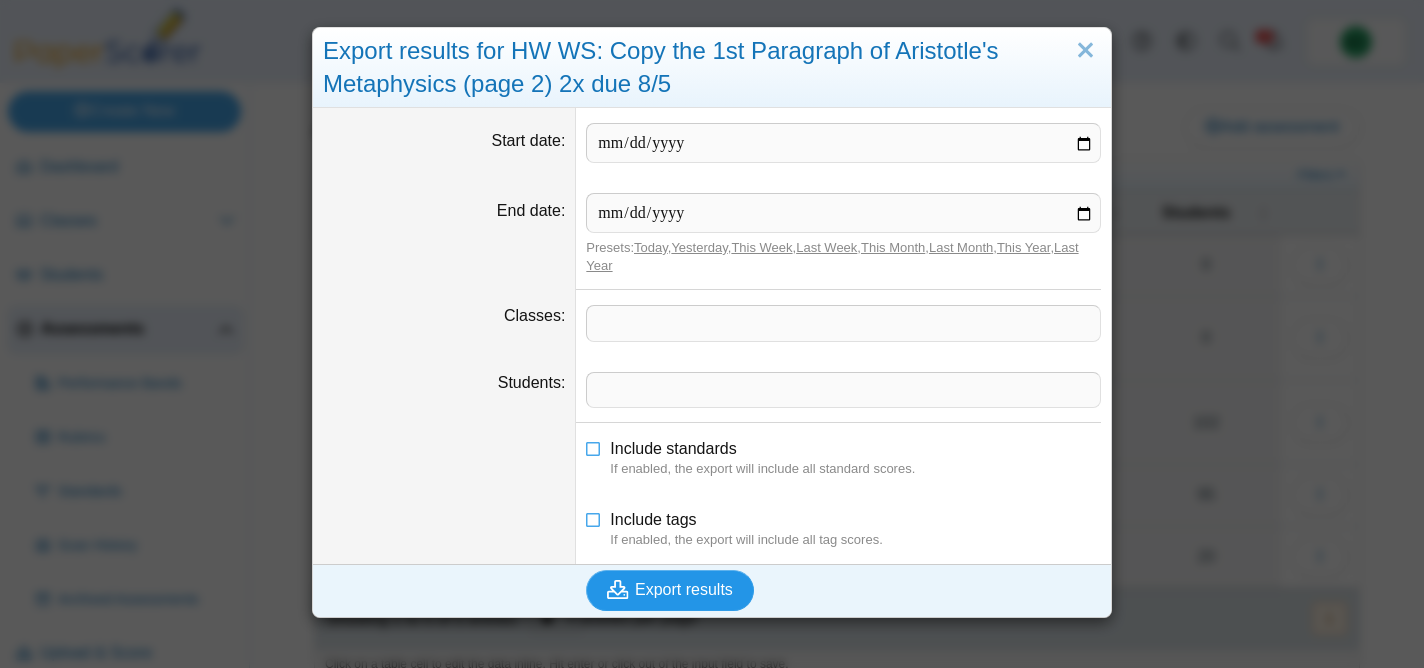 click on "Export results" at bounding box center (684, 589) 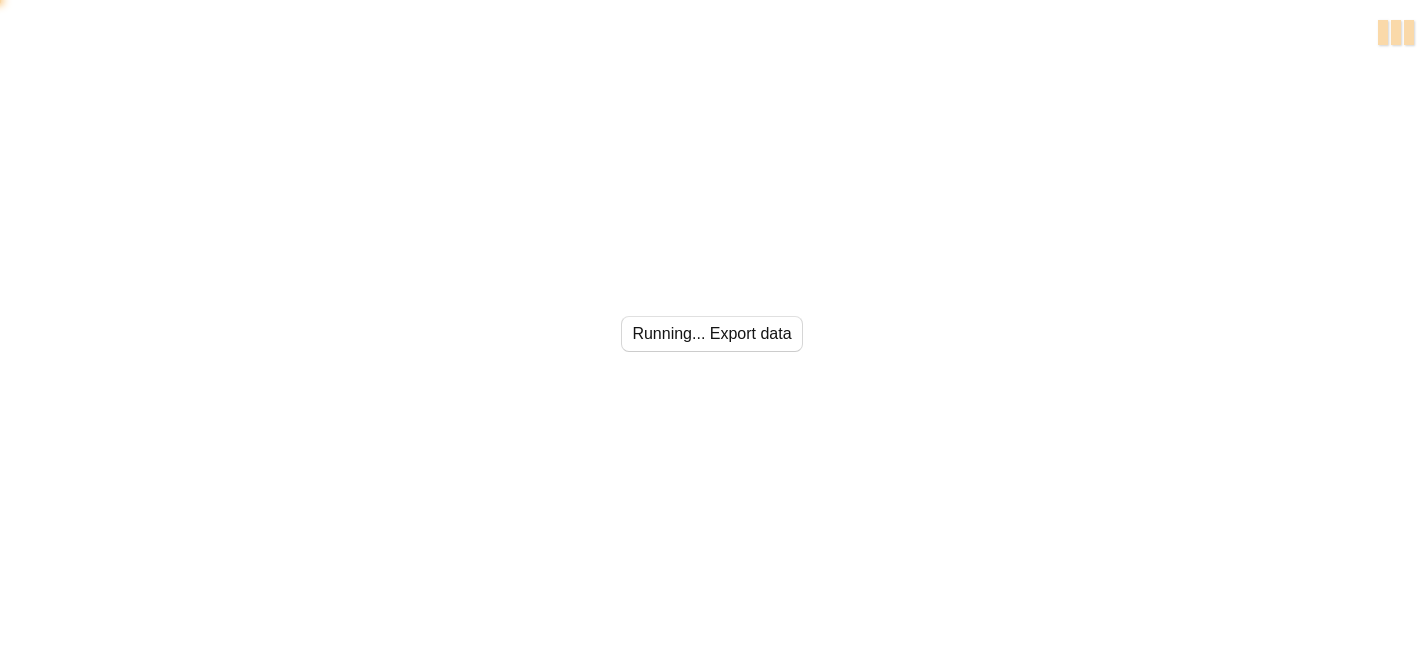 scroll, scrollTop: 0, scrollLeft: 0, axis: both 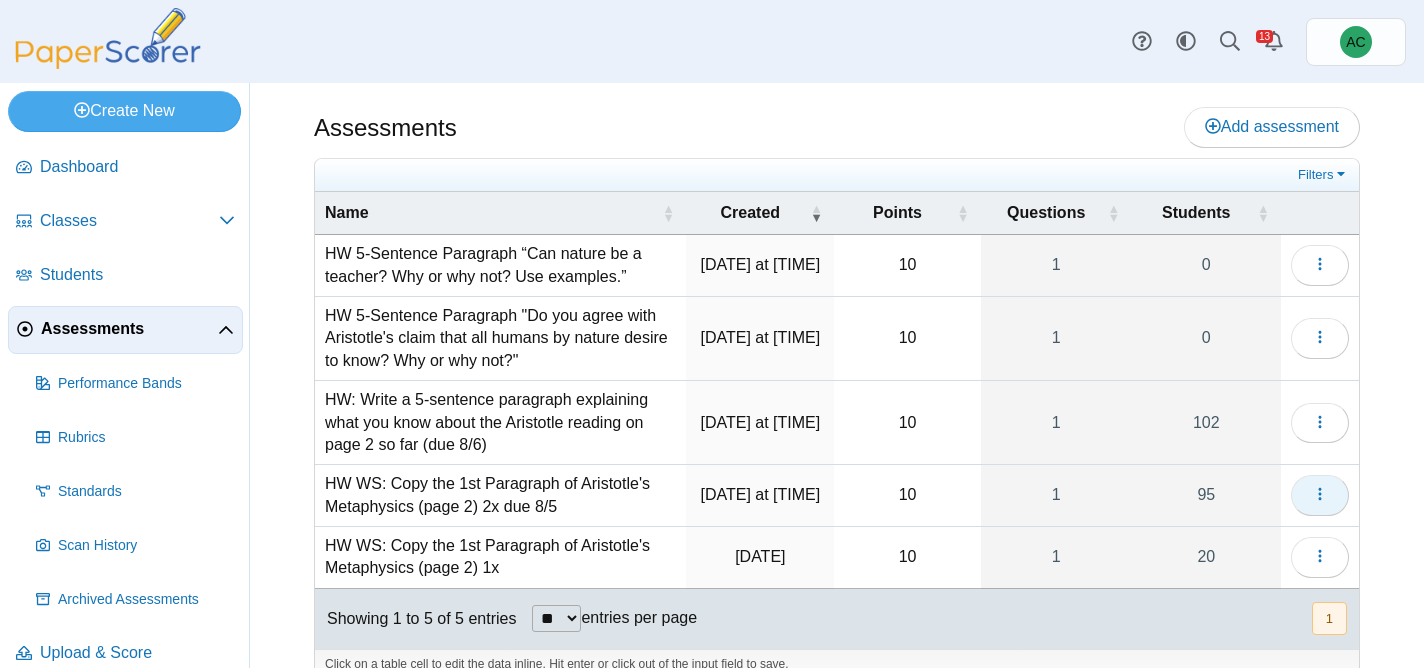 click 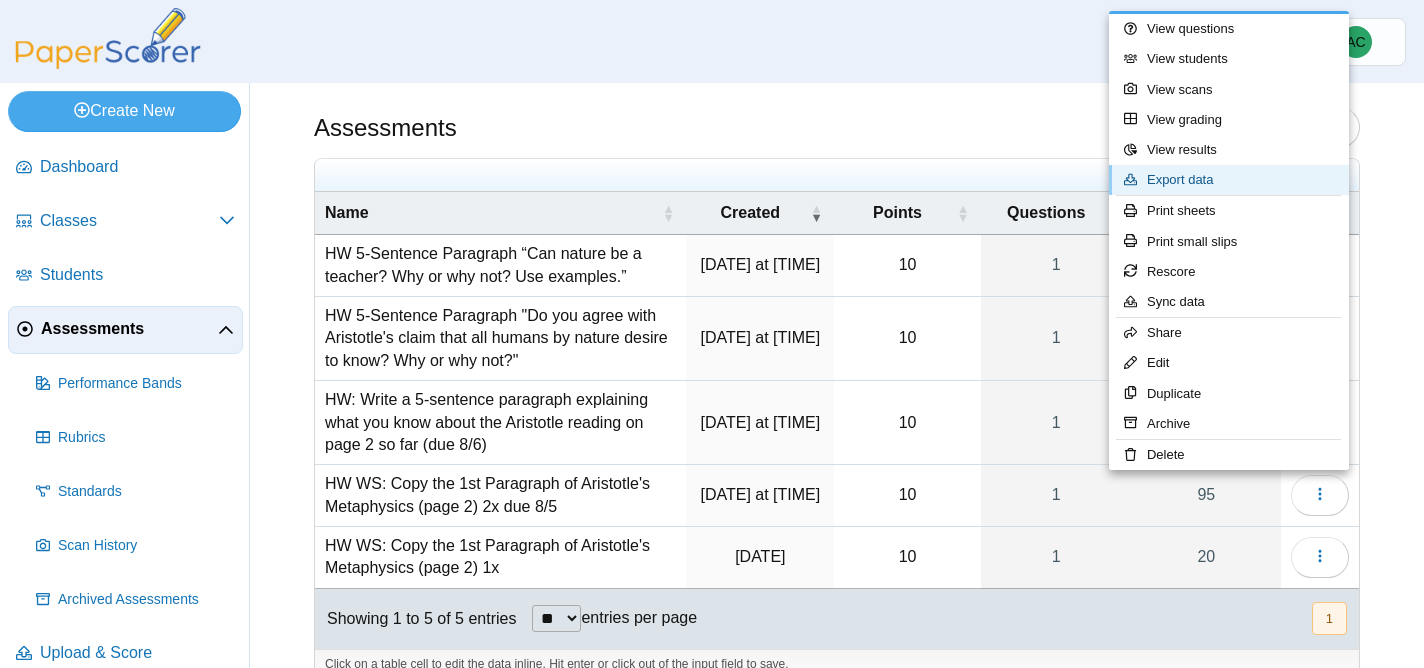 click on "Export data" at bounding box center [1229, 180] 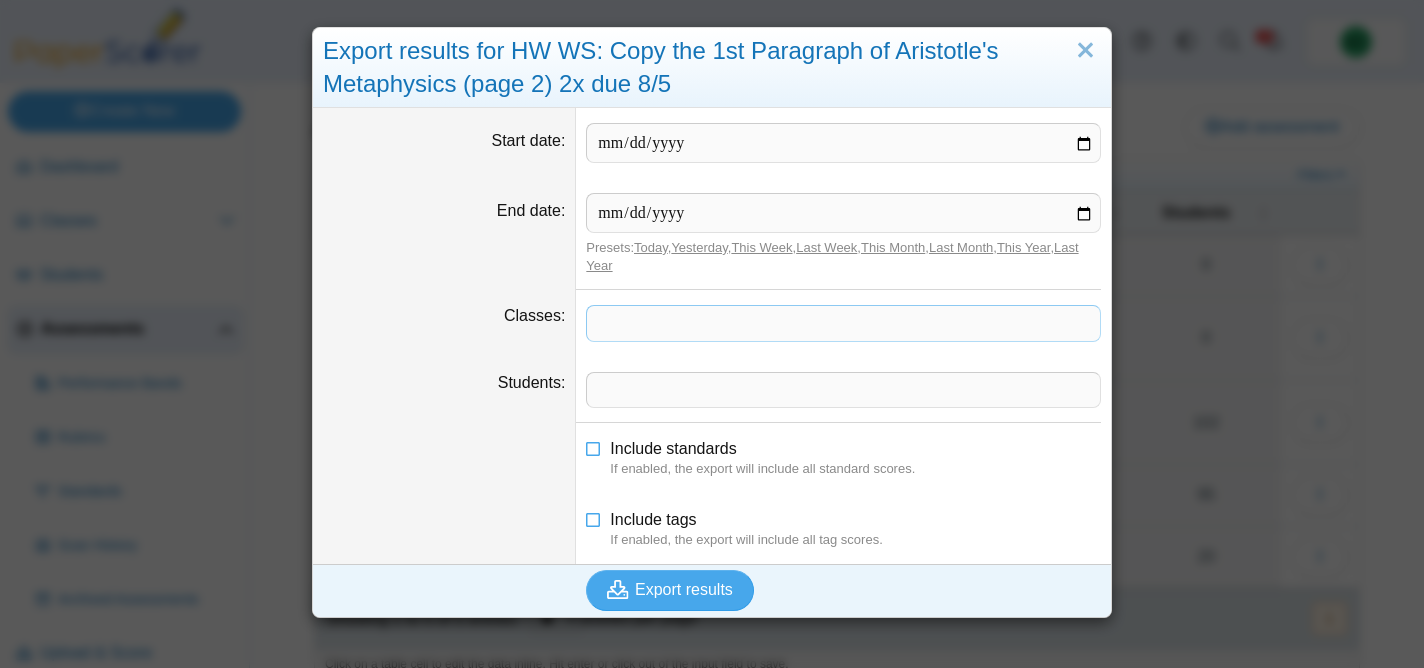 click at bounding box center [843, 323] 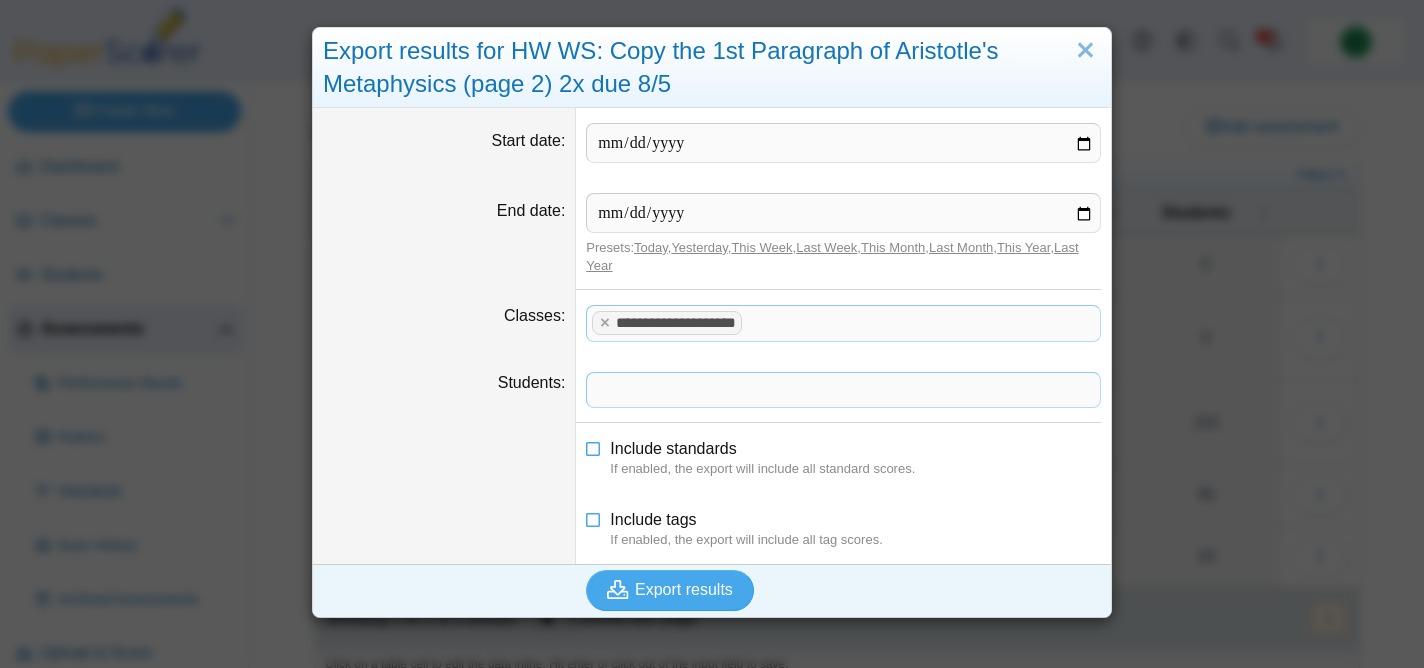 click at bounding box center (843, 390) 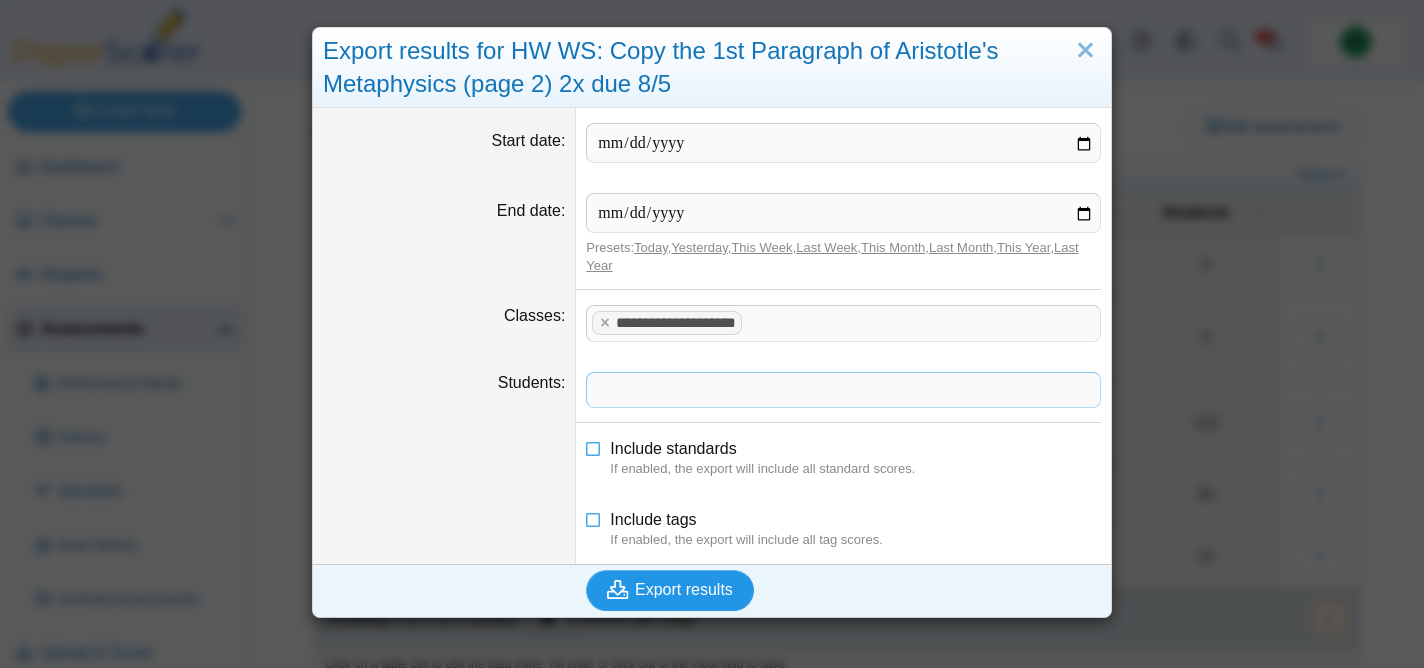 click on "Export results" at bounding box center (684, 589) 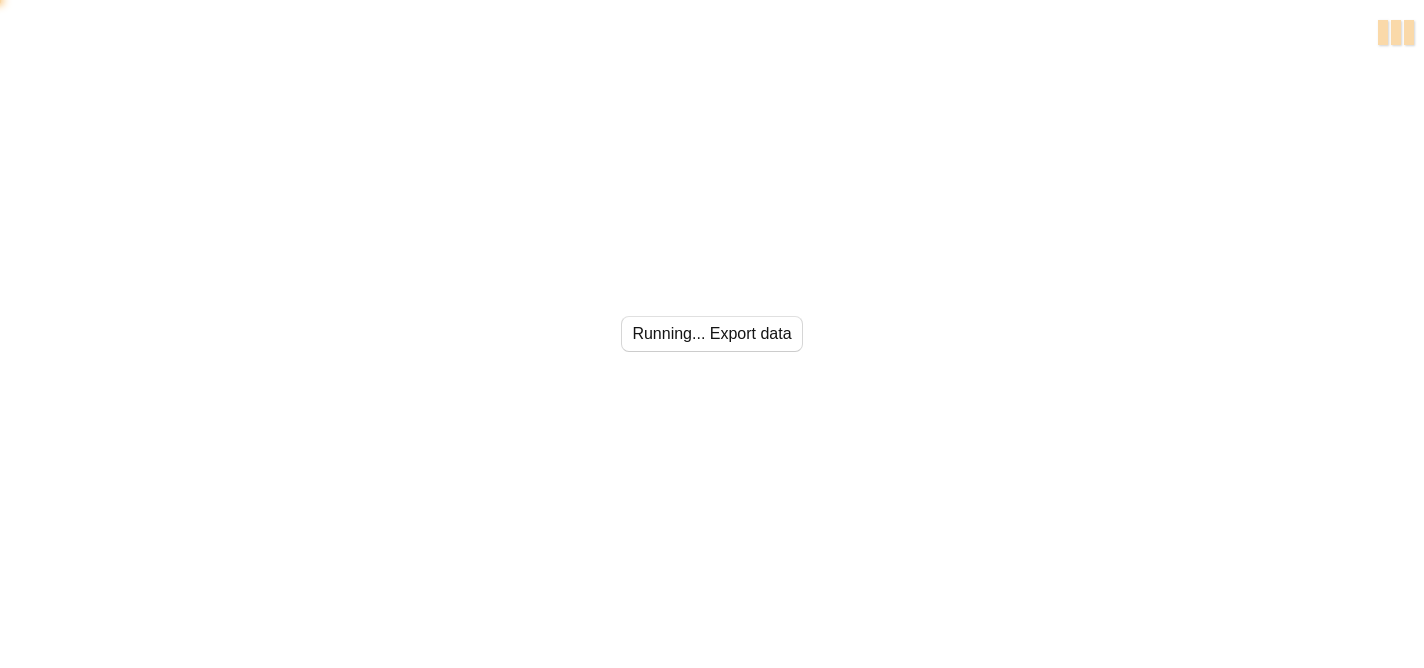 scroll, scrollTop: 0, scrollLeft: 0, axis: both 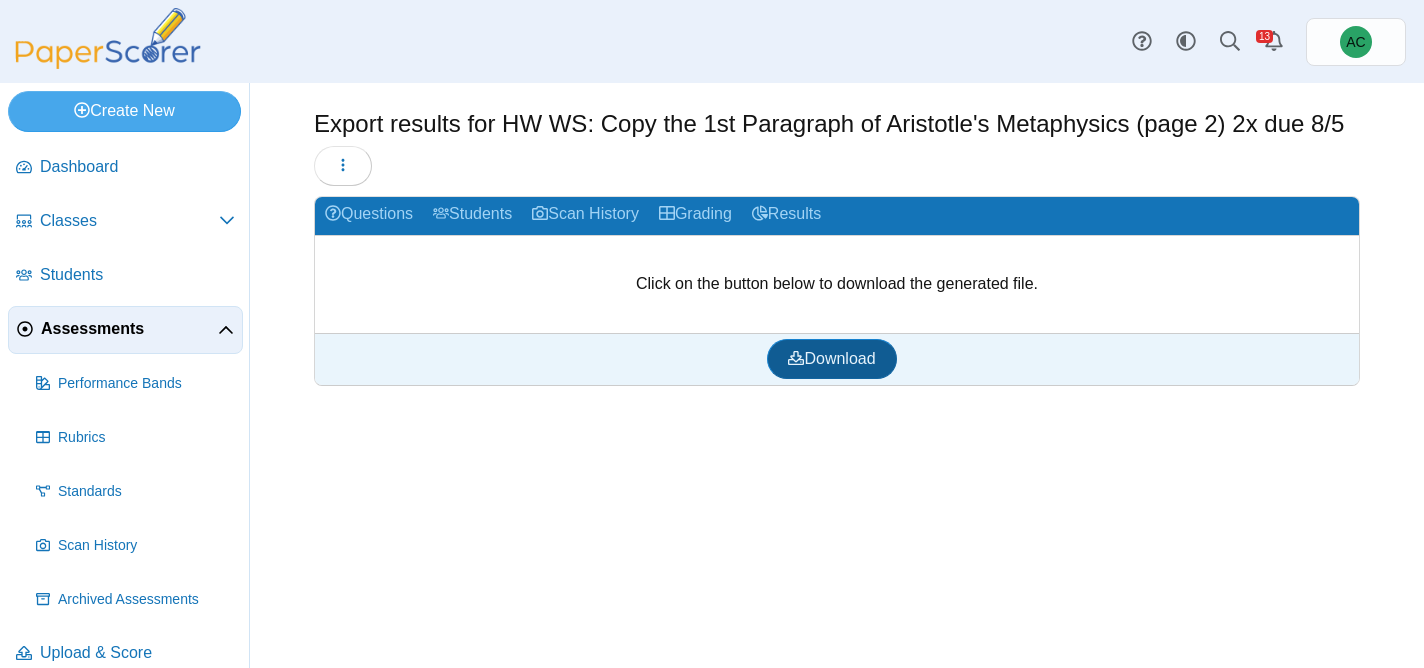 click on "Download" at bounding box center (831, 358) 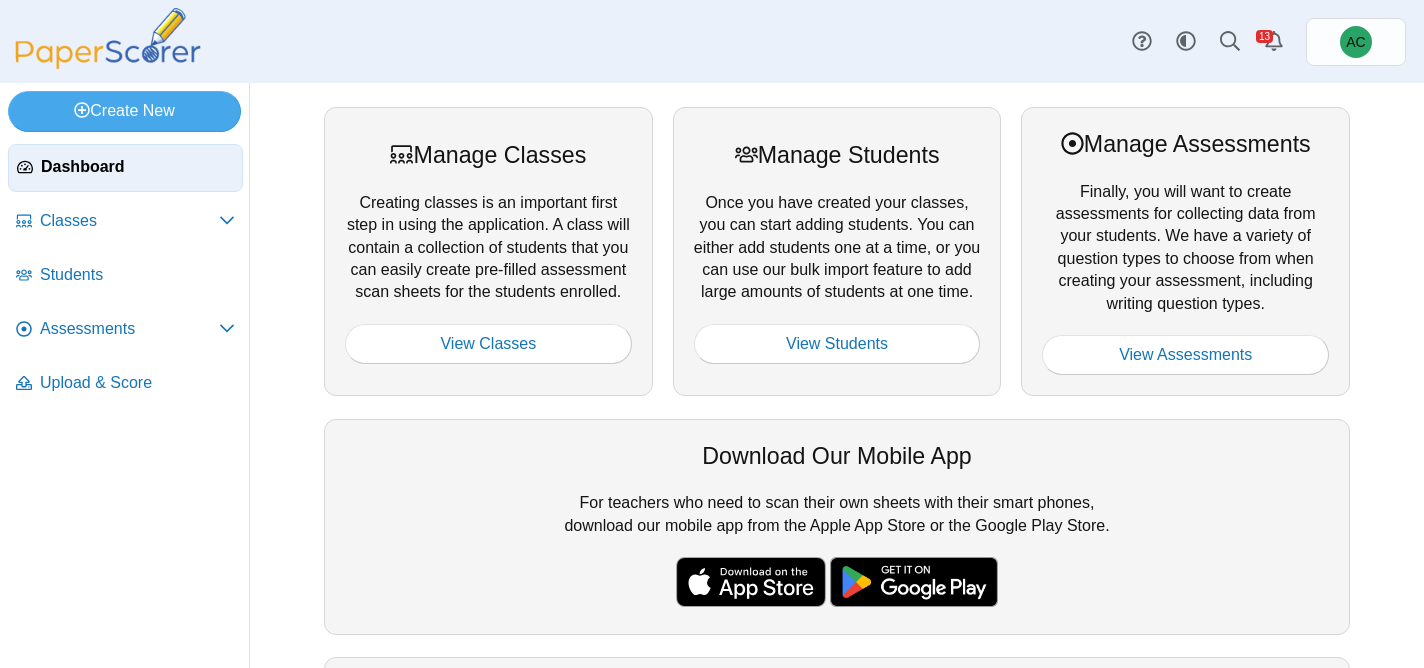scroll, scrollTop: 0, scrollLeft: 0, axis: both 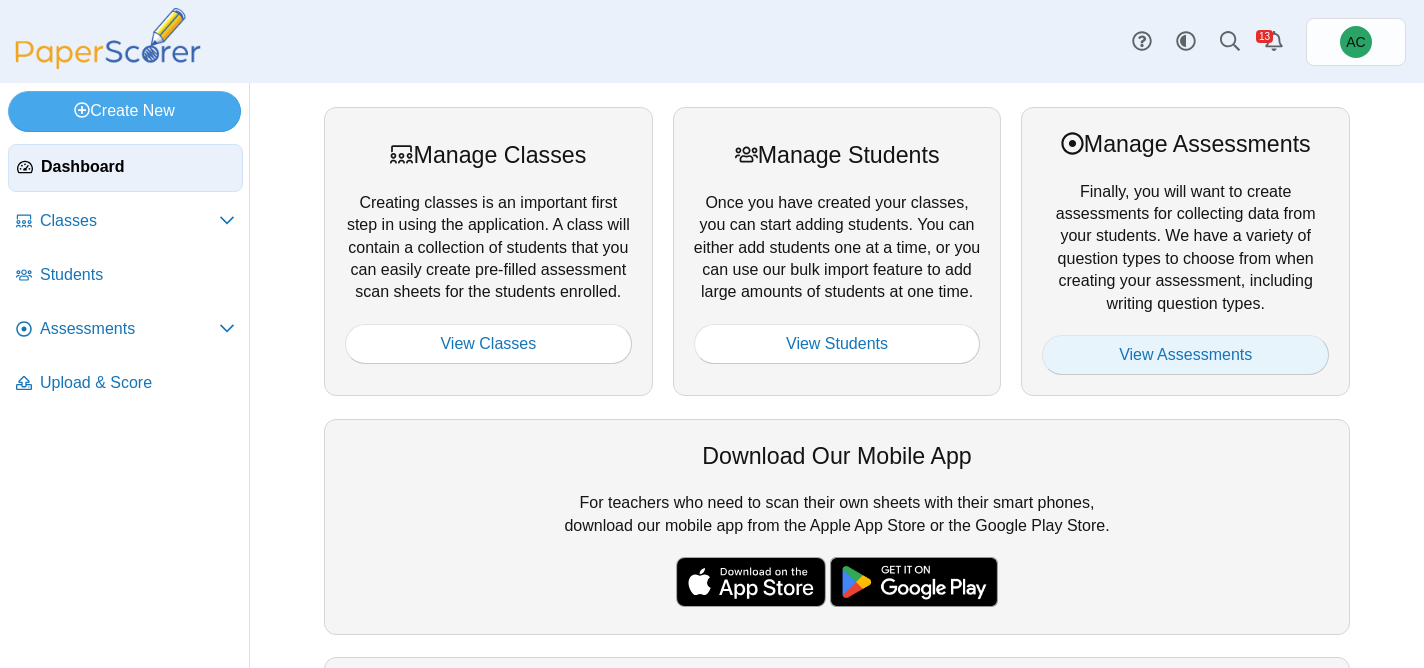click on "View Assessments" at bounding box center (1185, 355) 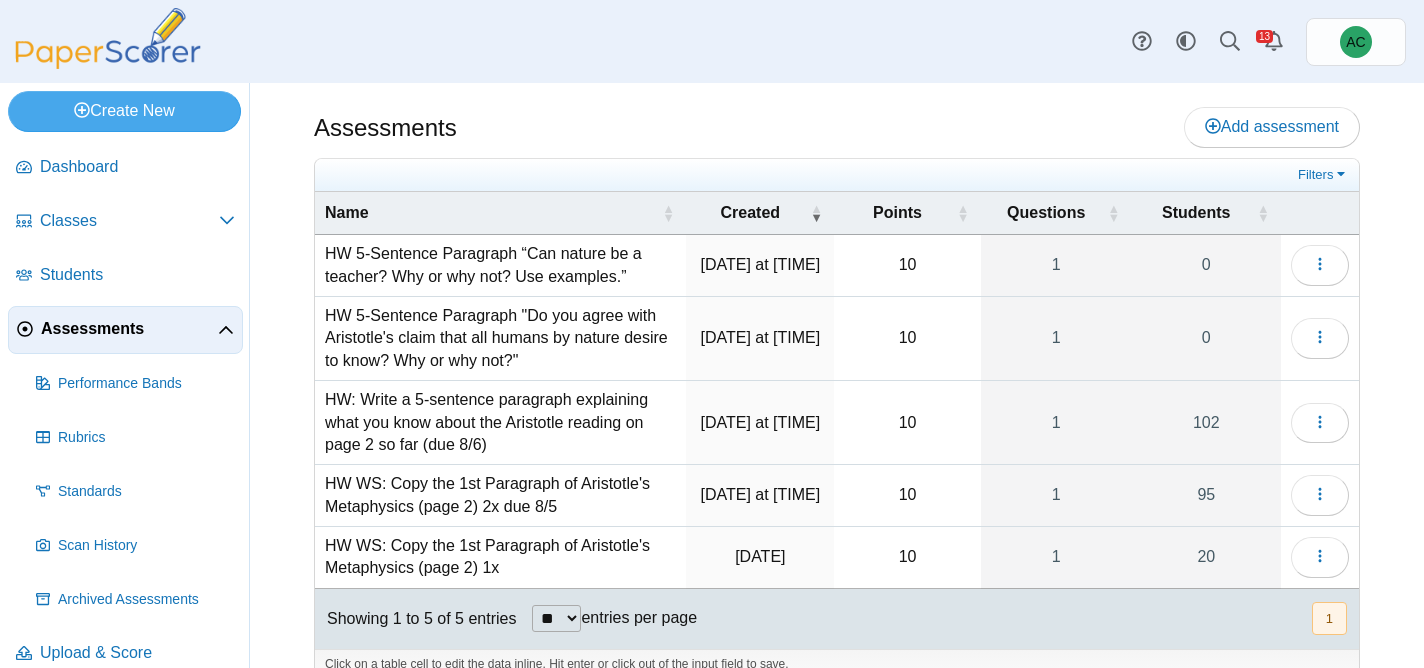 scroll, scrollTop: 0, scrollLeft: 0, axis: both 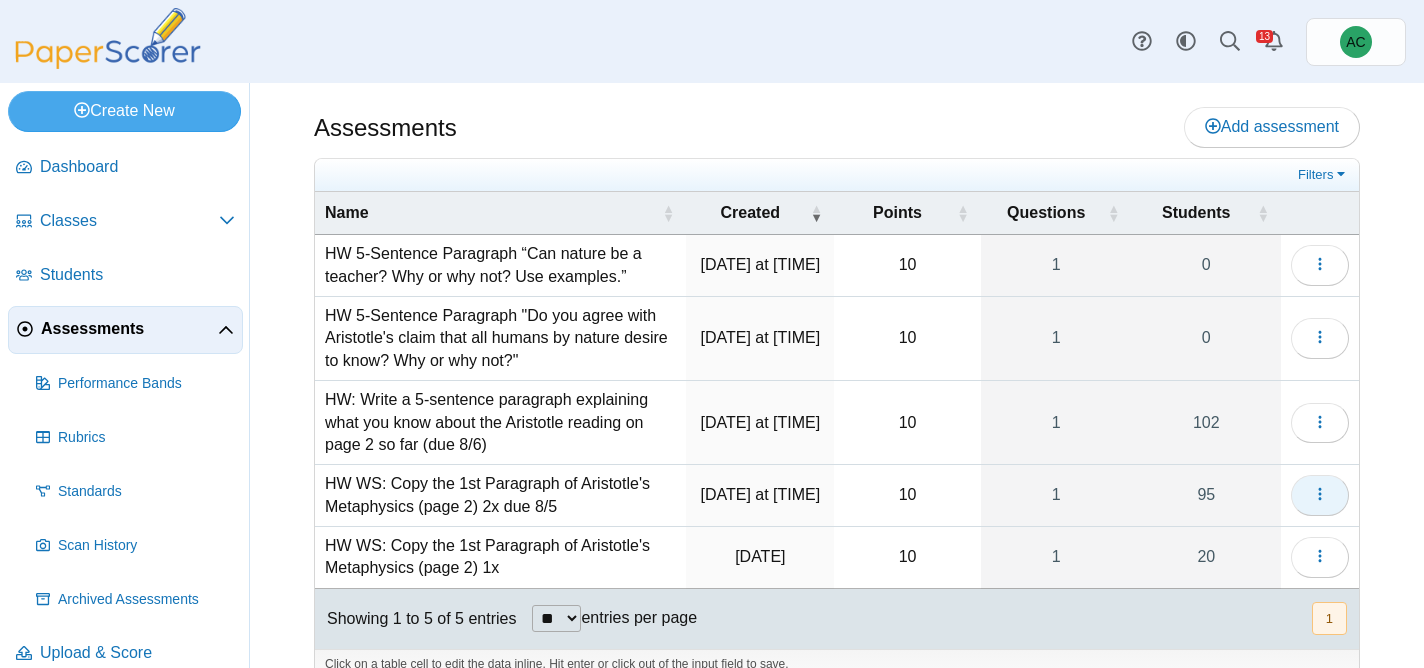 click 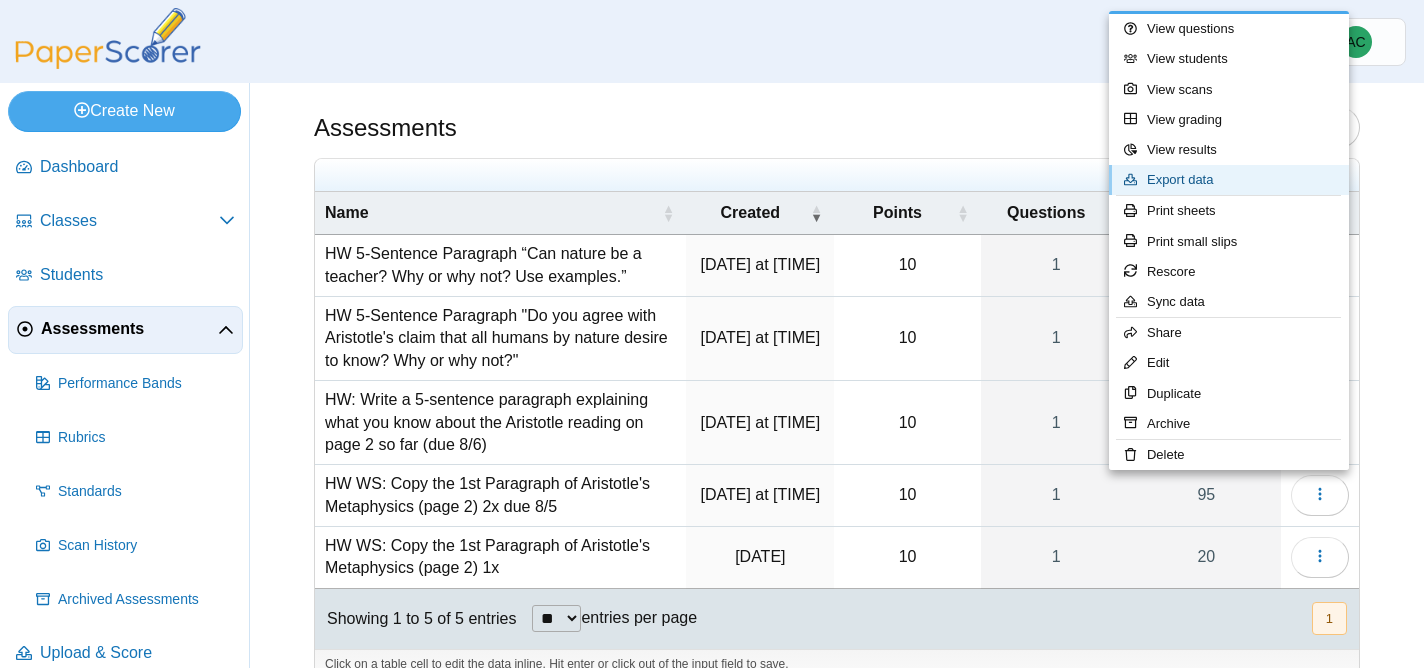 click on "Export data" at bounding box center [1229, 180] 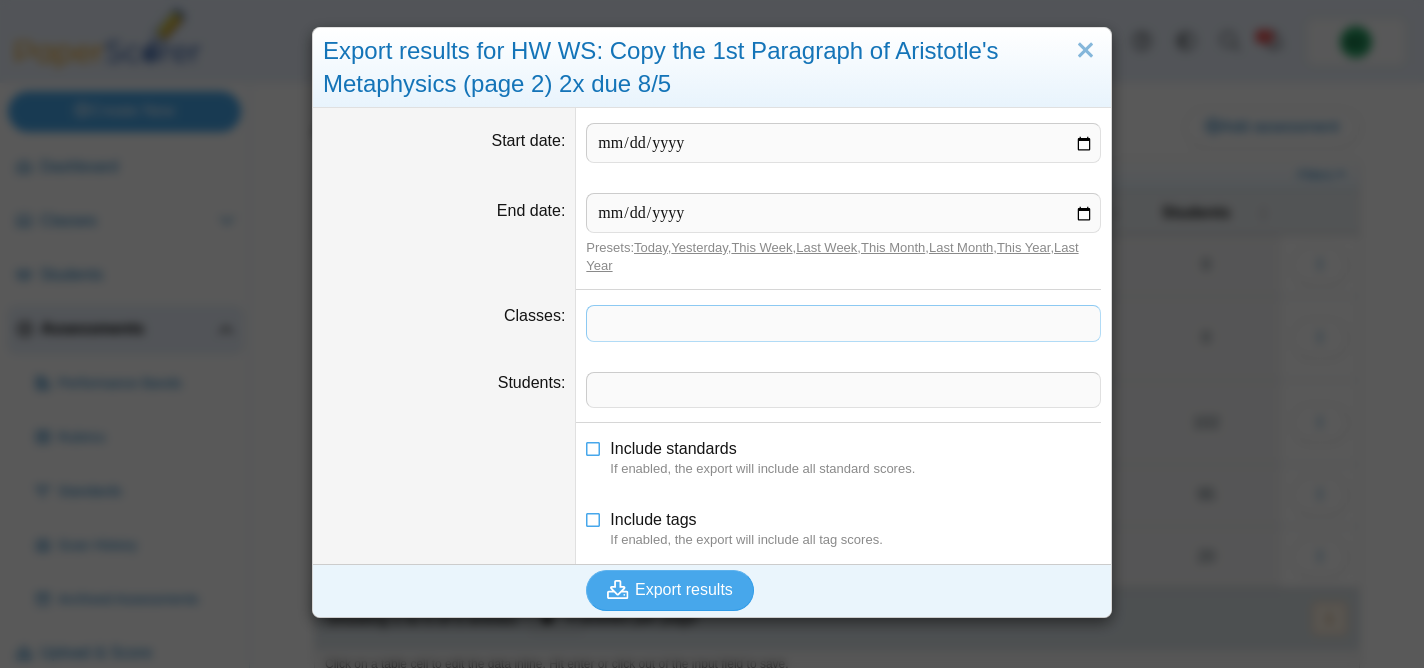 click at bounding box center (843, 323) 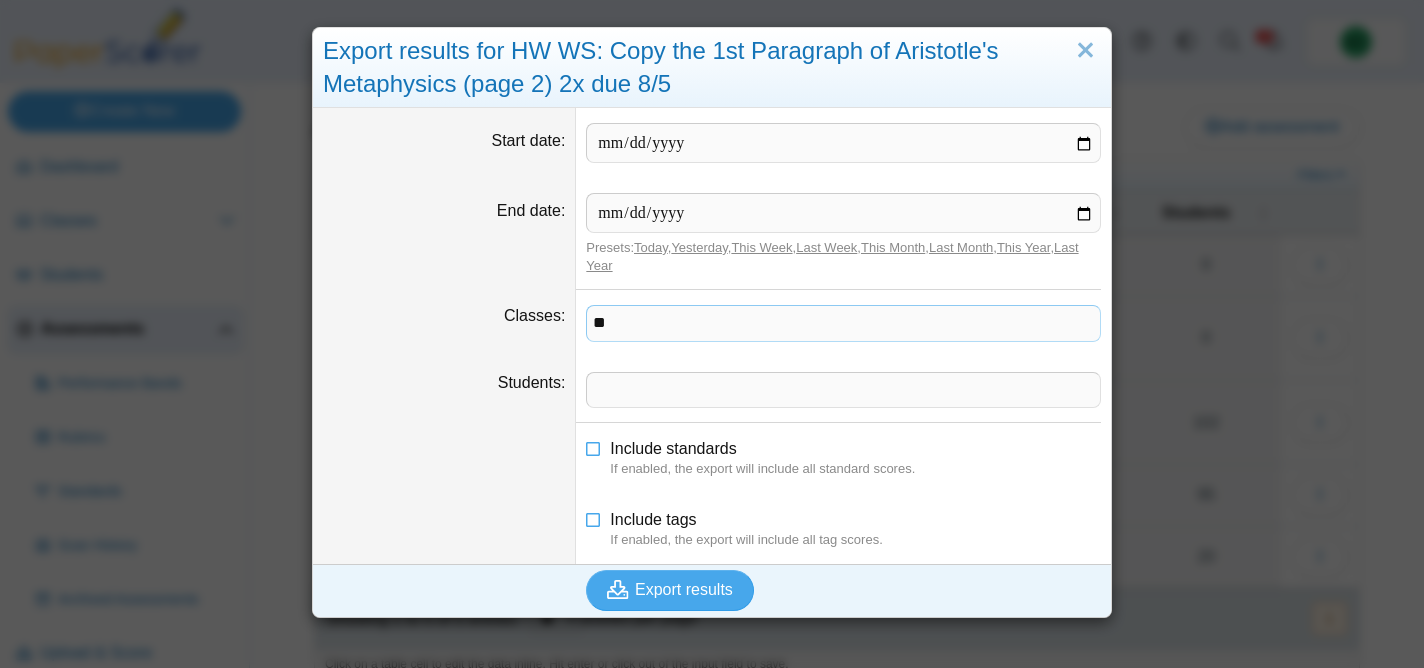 click on "**" at bounding box center (843, 323) 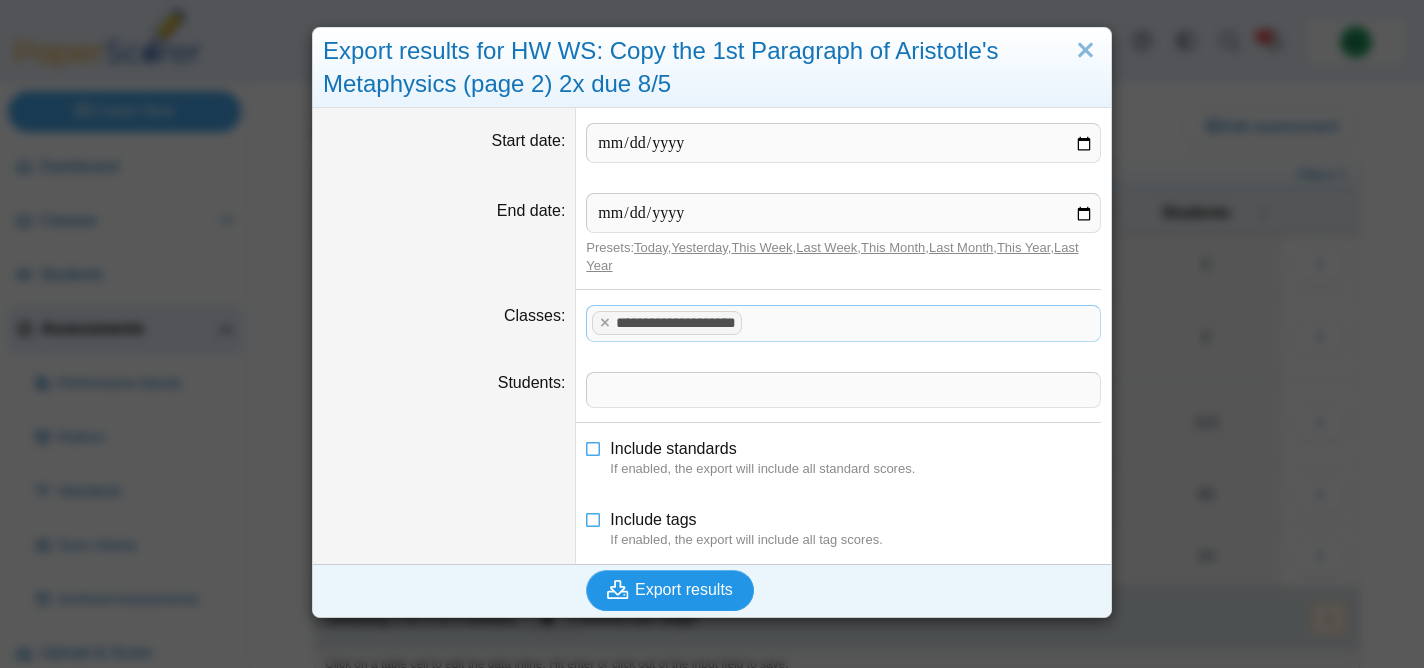 click on "Export results" at bounding box center [684, 589] 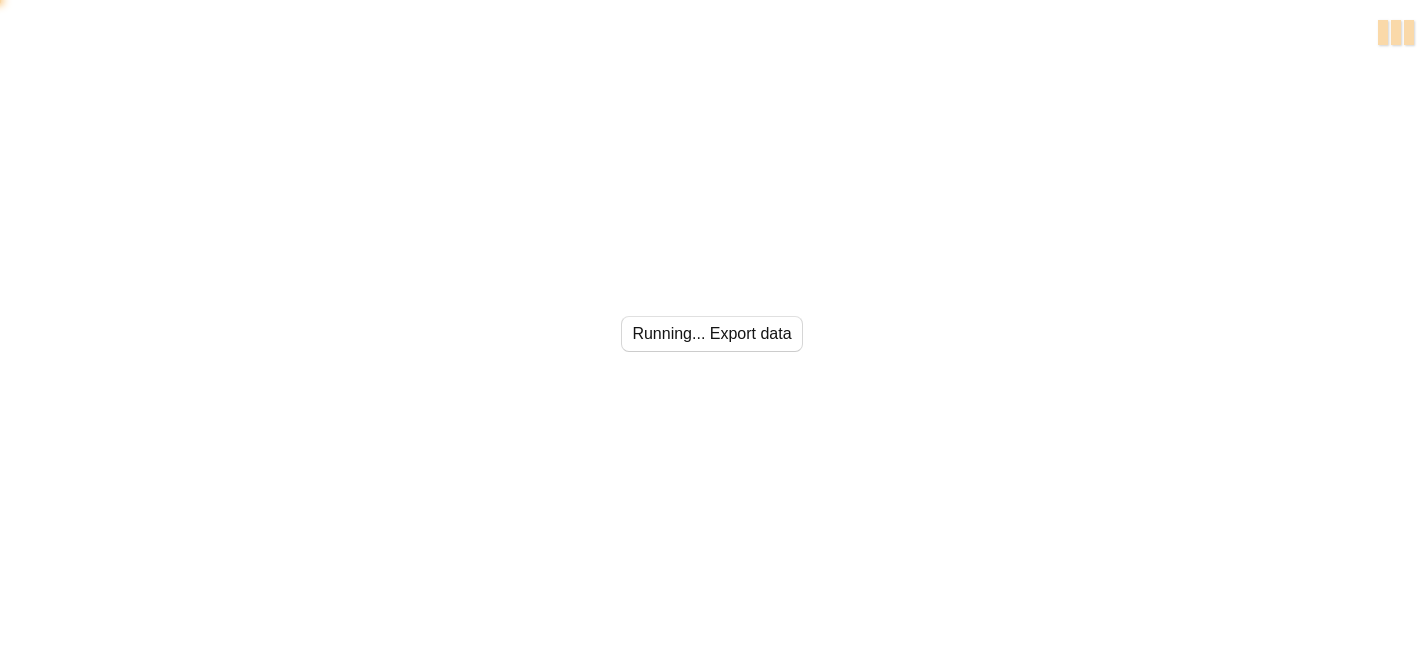 scroll, scrollTop: 0, scrollLeft: 0, axis: both 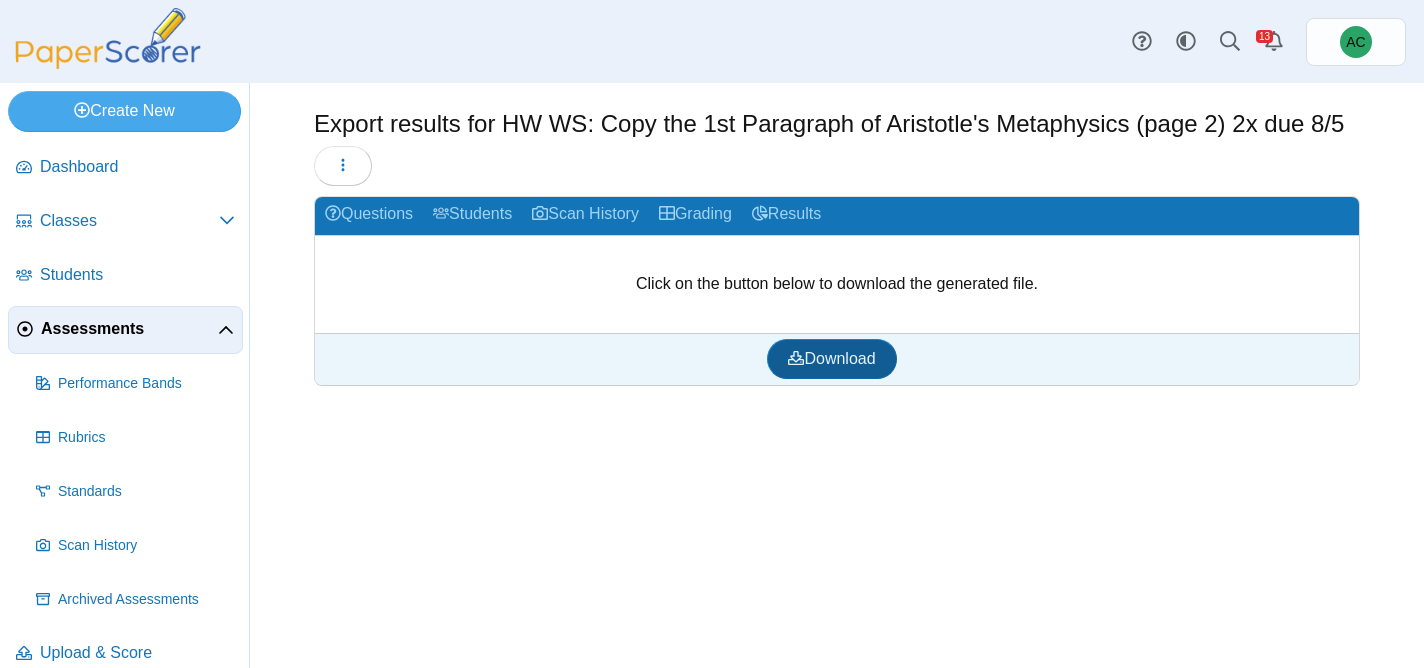 click on "Download" at bounding box center (831, 359) 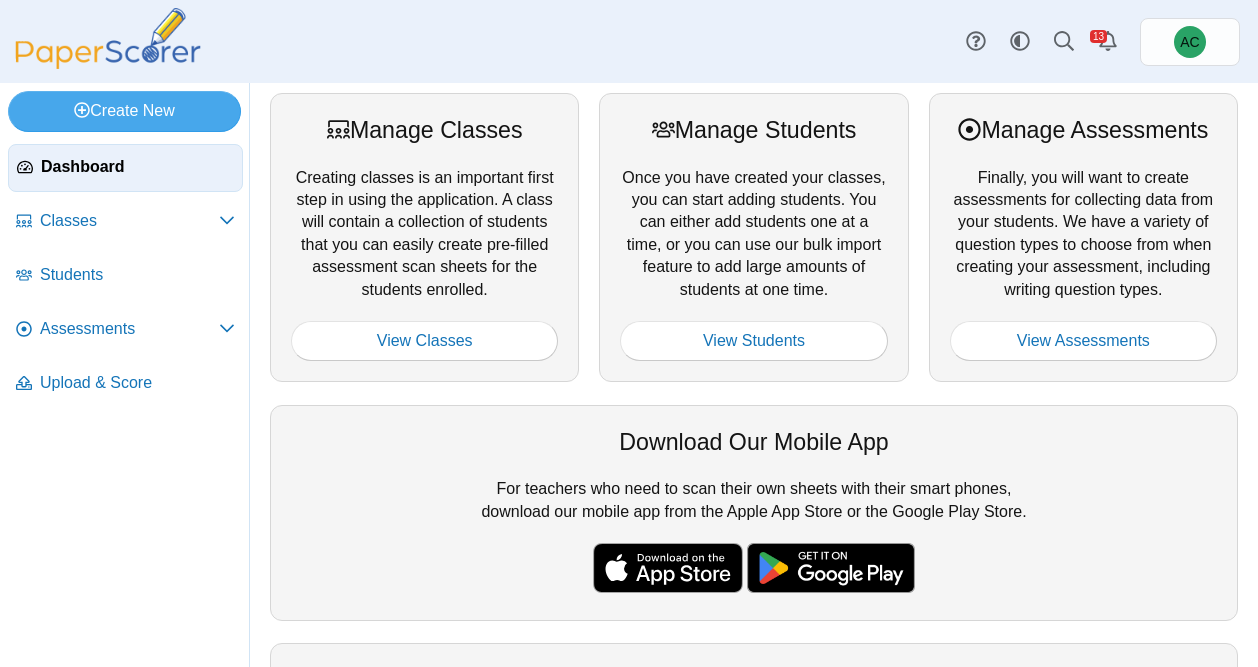 scroll, scrollTop: 0, scrollLeft: 0, axis: both 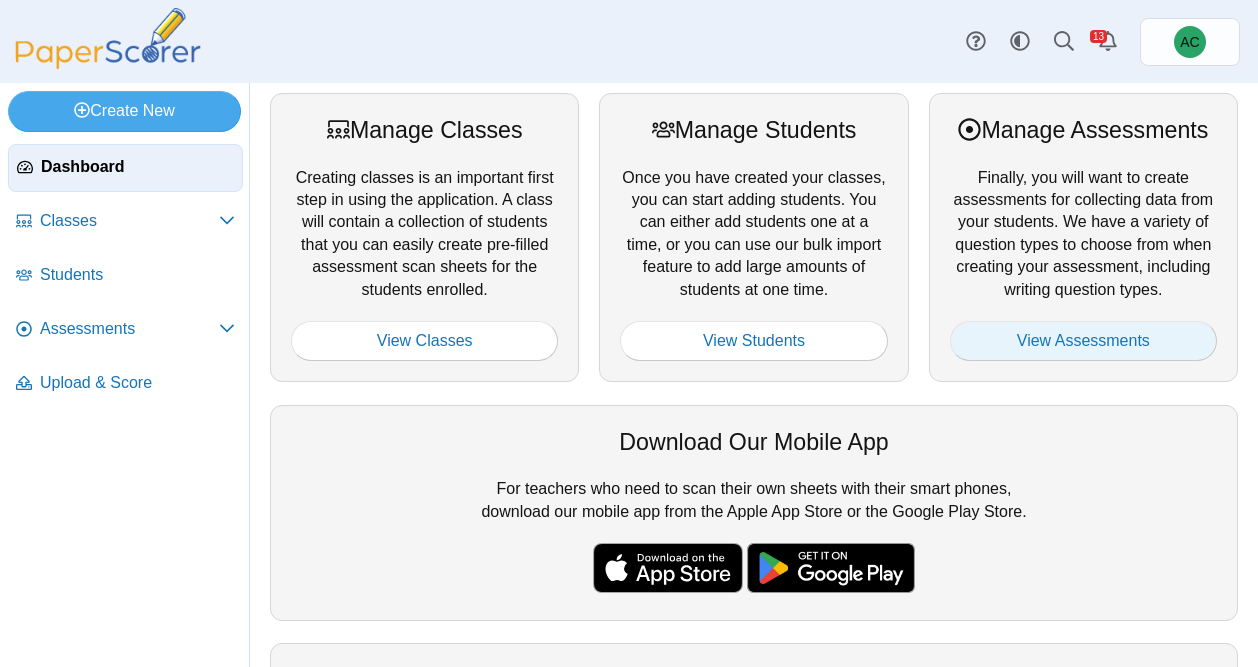 click on "View Assessments" at bounding box center (1083, 341) 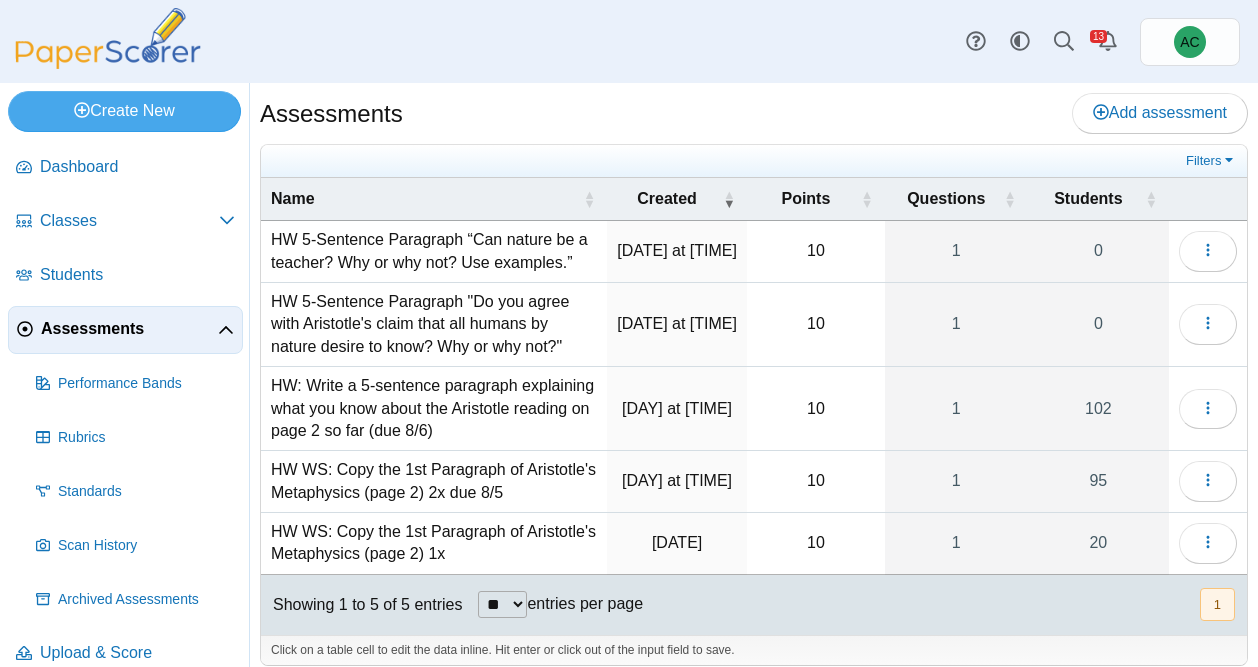 scroll, scrollTop: 0, scrollLeft: 0, axis: both 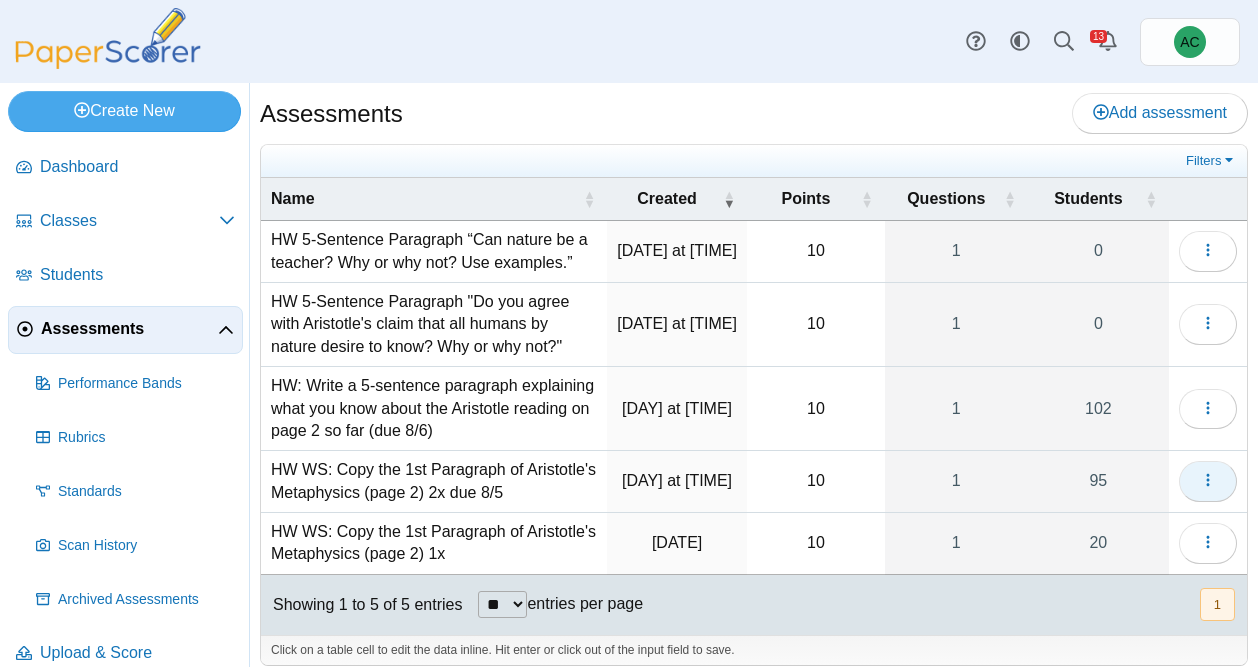 click 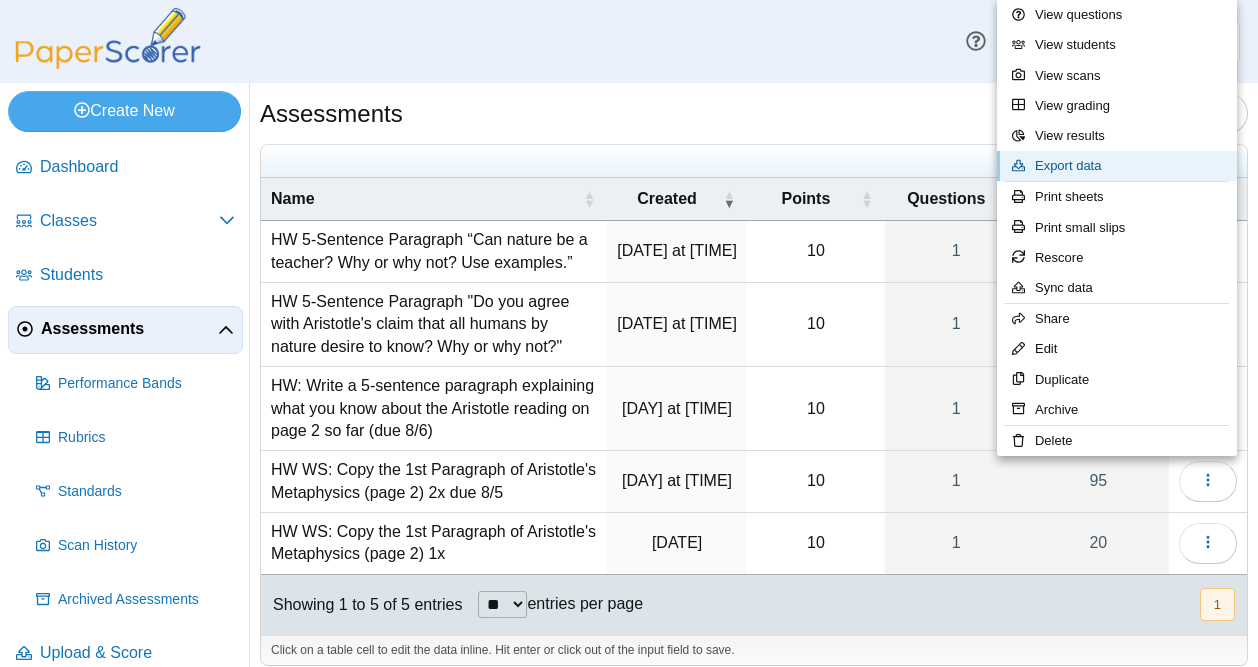 click on "Export data" at bounding box center (1117, 166) 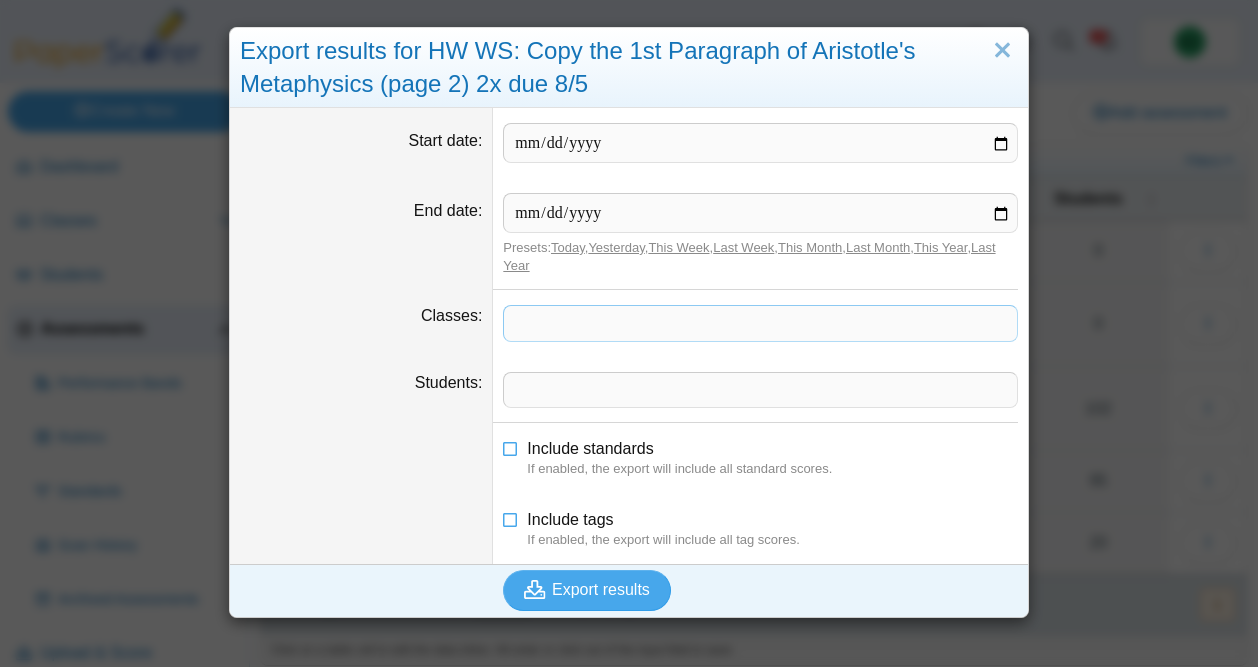 click at bounding box center (760, 323) 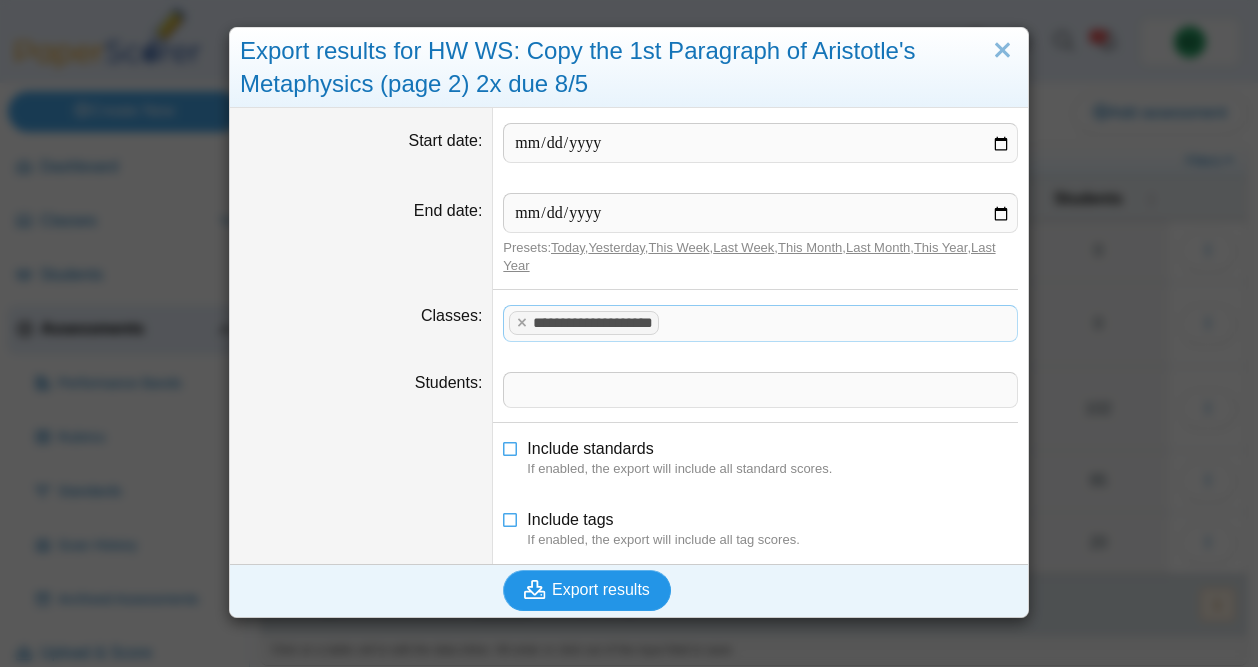 click on "Export results" at bounding box center (587, 590) 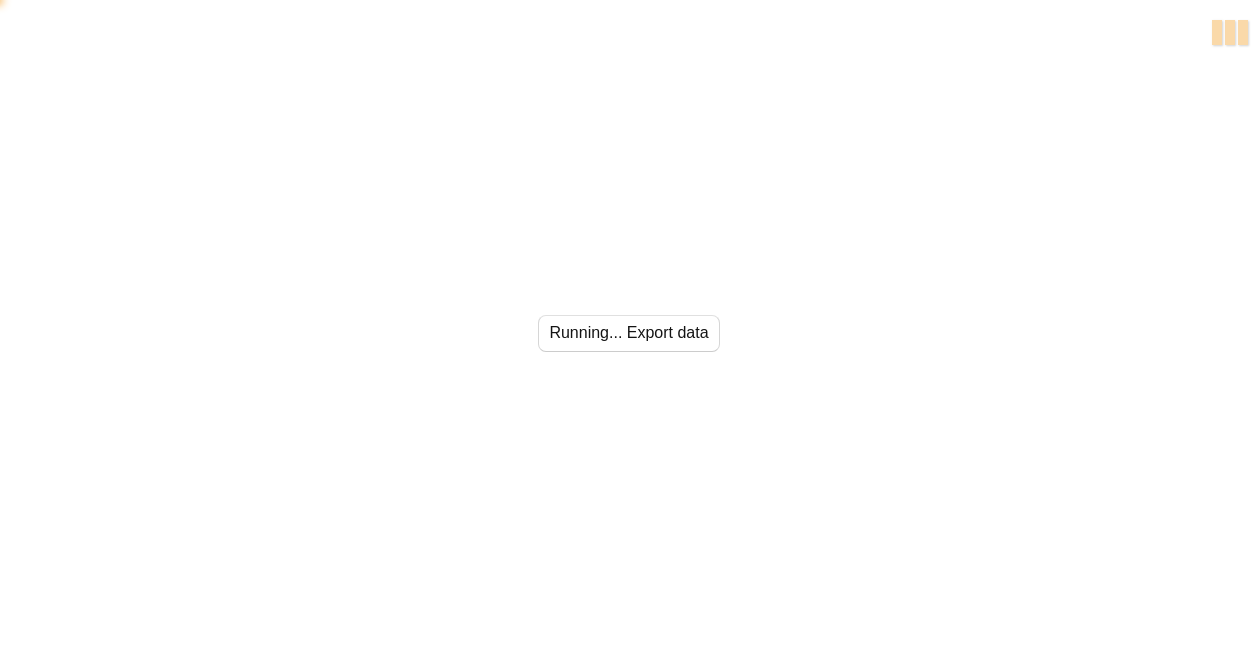 scroll, scrollTop: 0, scrollLeft: 0, axis: both 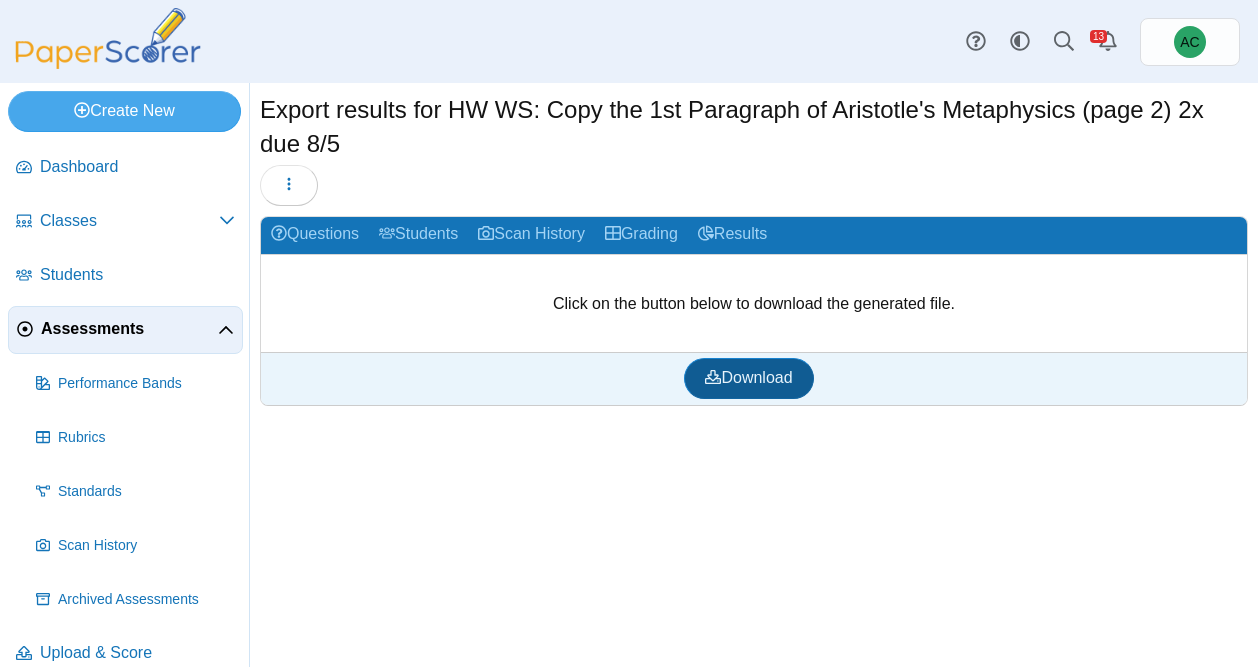 click on "Download" at bounding box center (748, 378) 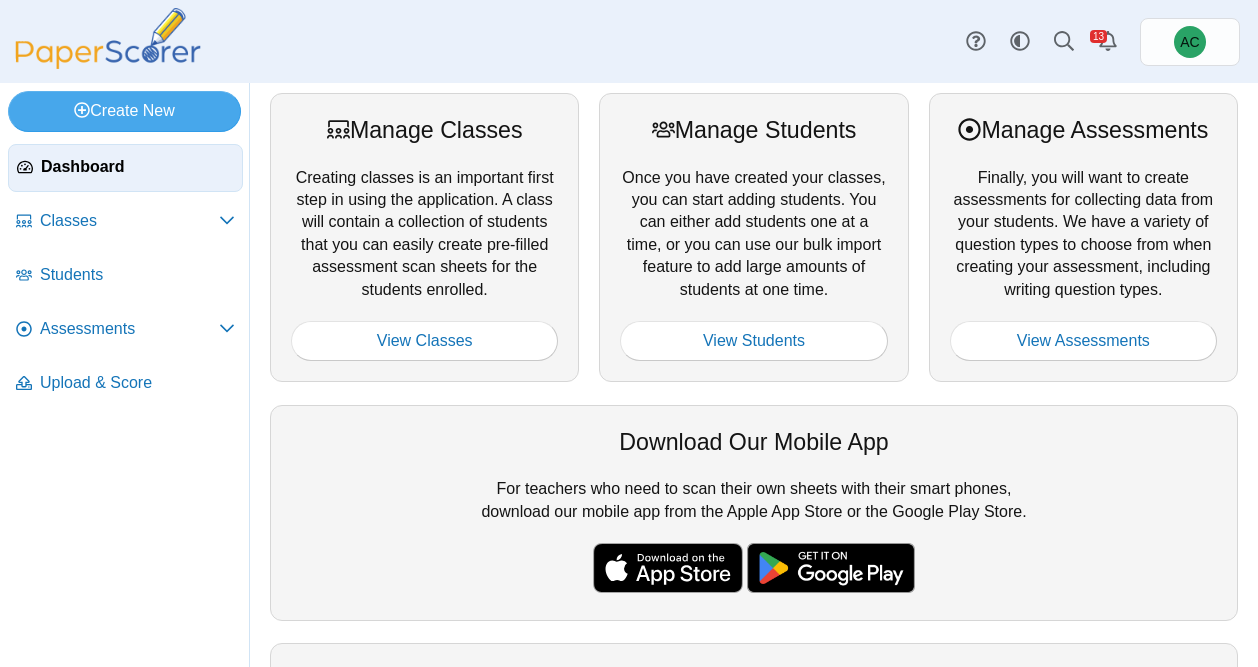 scroll, scrollTop: 0, scrollLeft: 0, axis: both 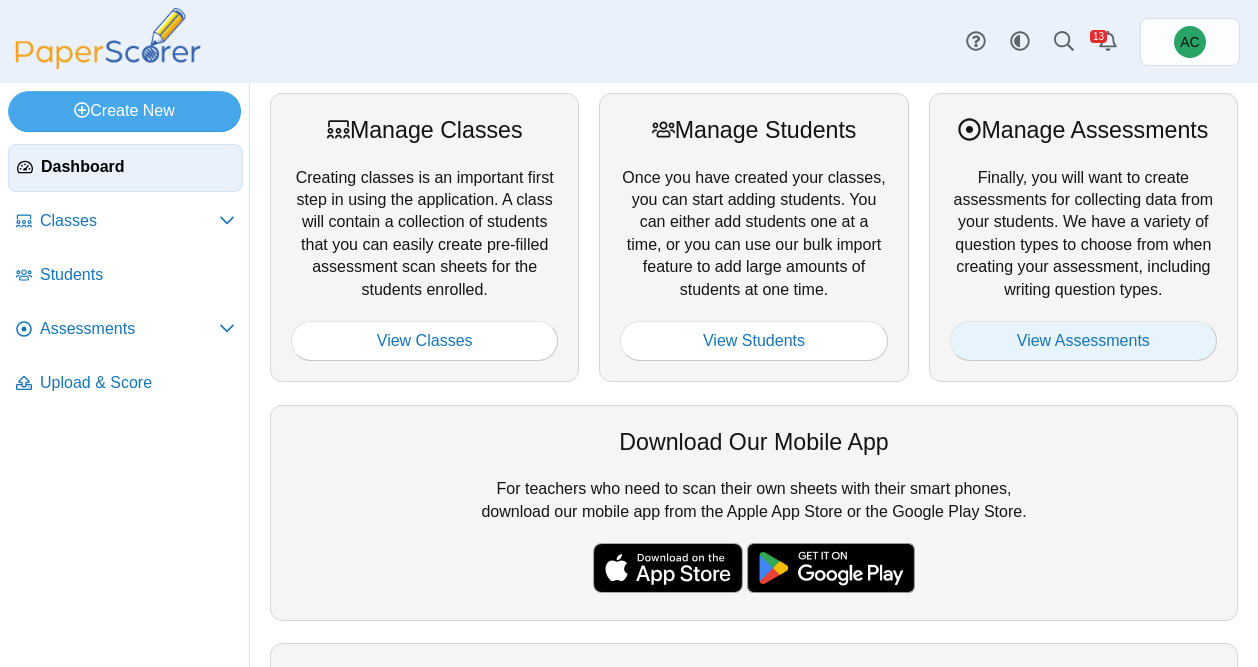 click on "View Assessments" at bounding box center (1083, 341) 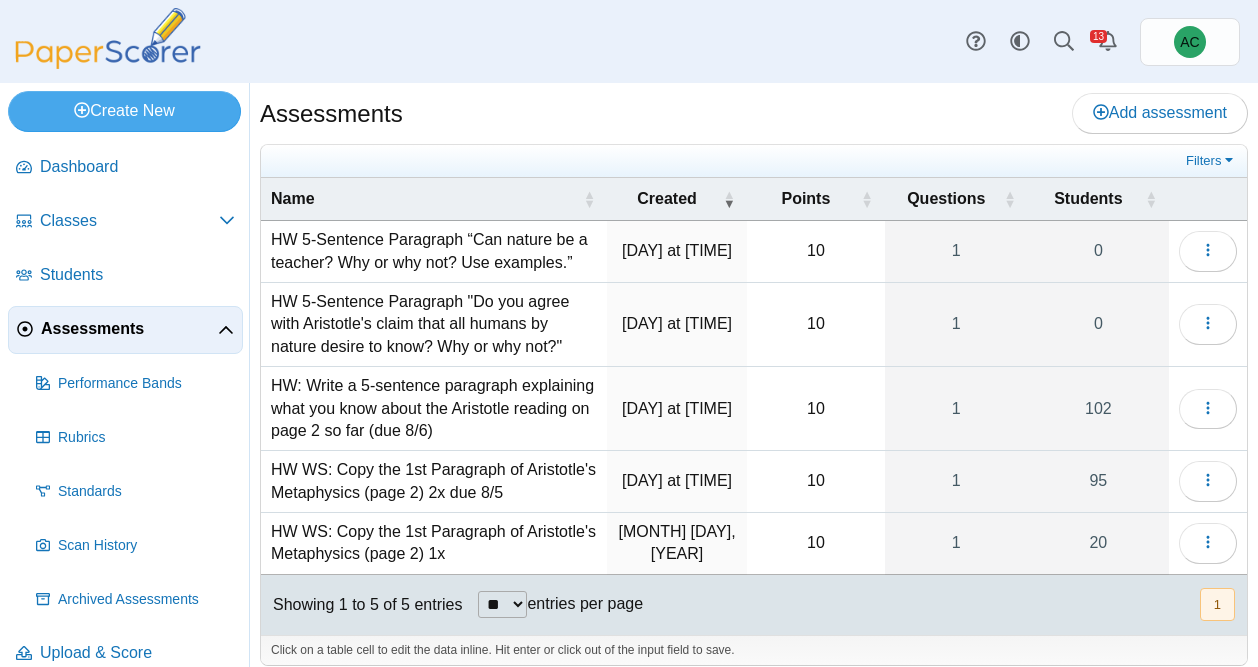 scroll, scrollTop: 0, scrollLeft: 0, axis: both 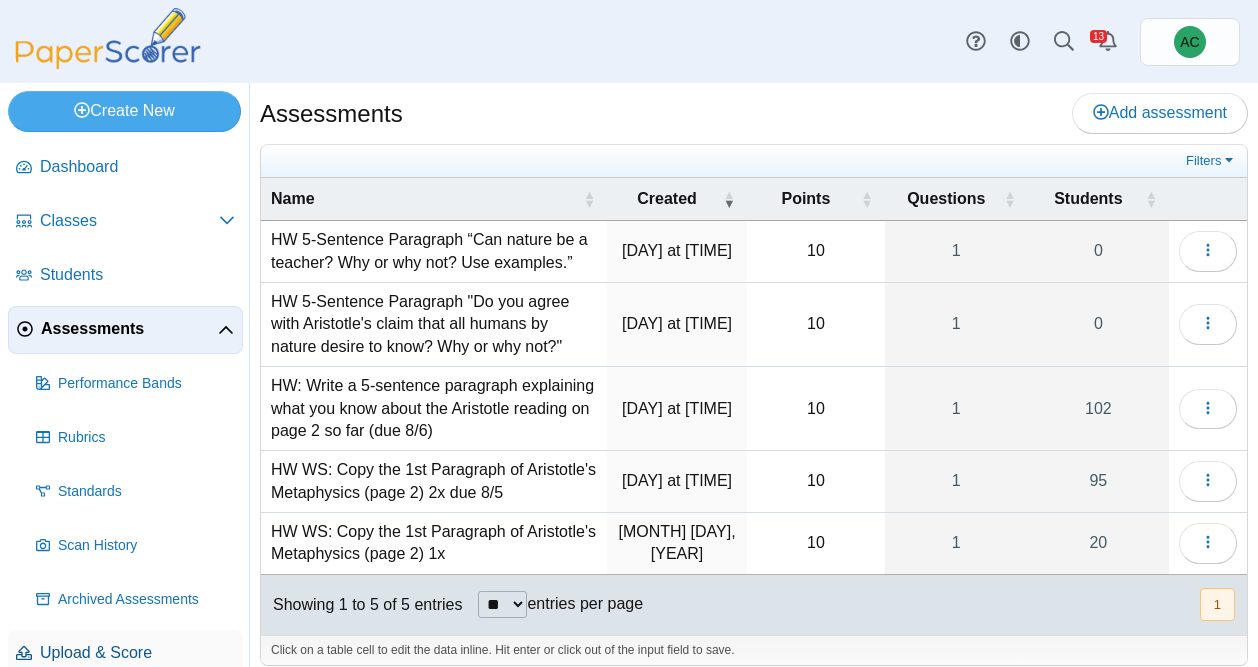 click on "Upload & Score" at bounding box center (137, 653) 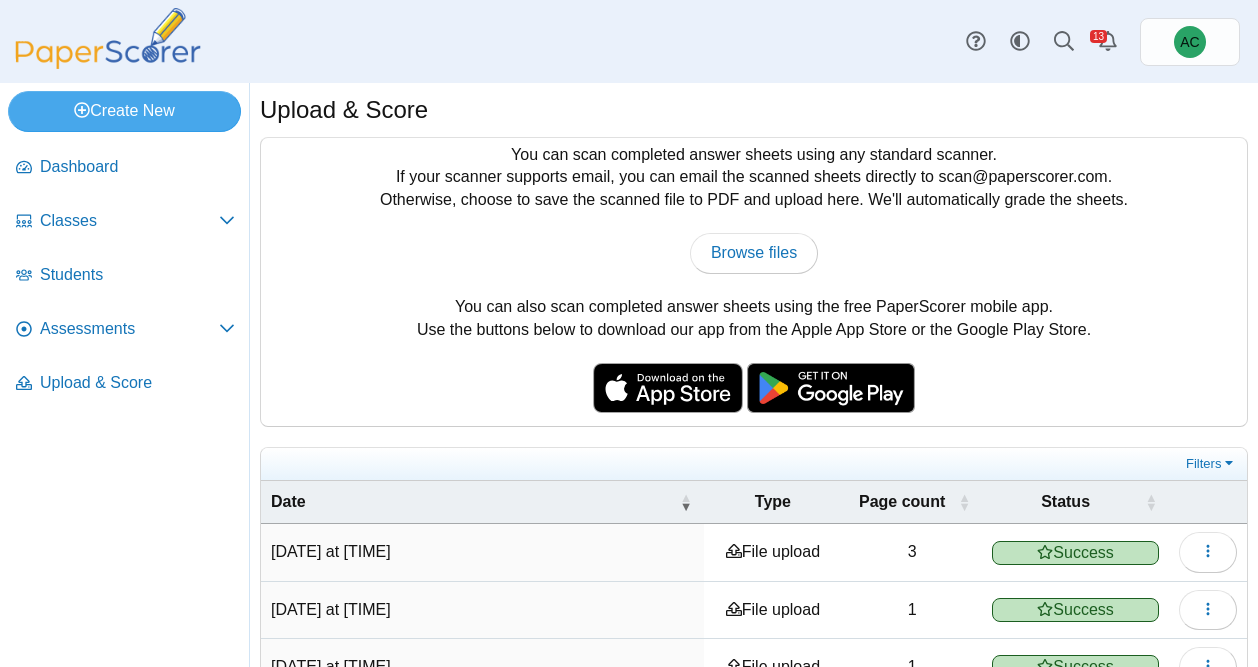 scroll, scrollTop: 0, scrollLeft: 0, axis: both 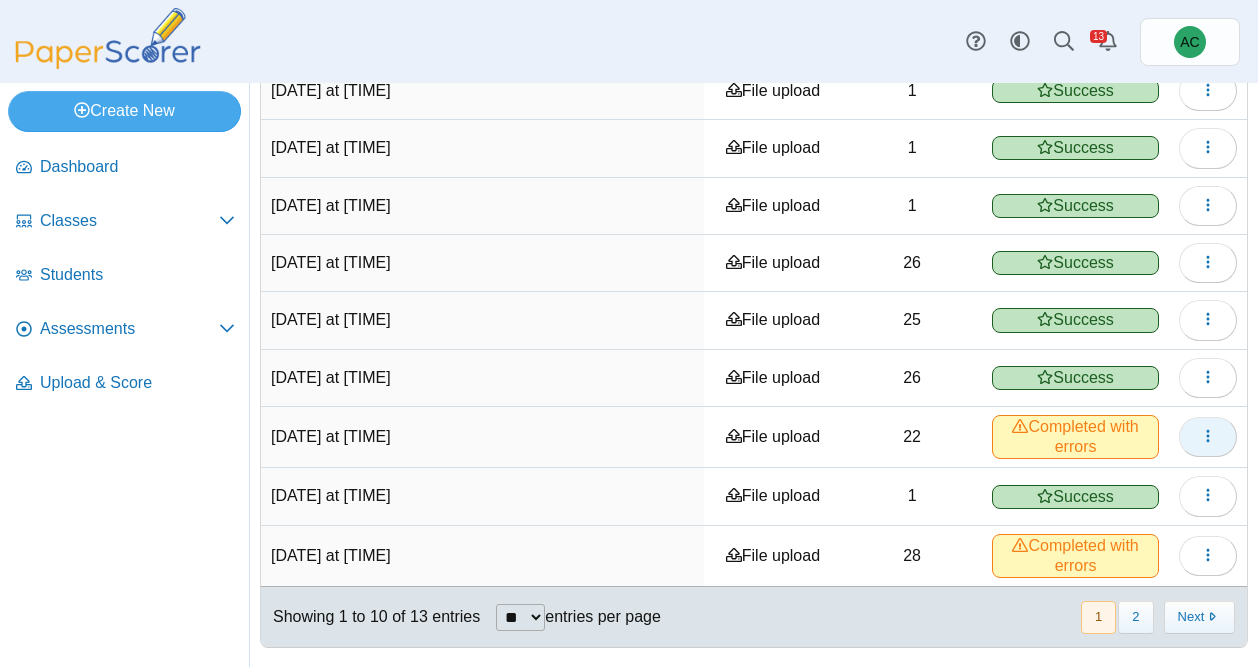 click 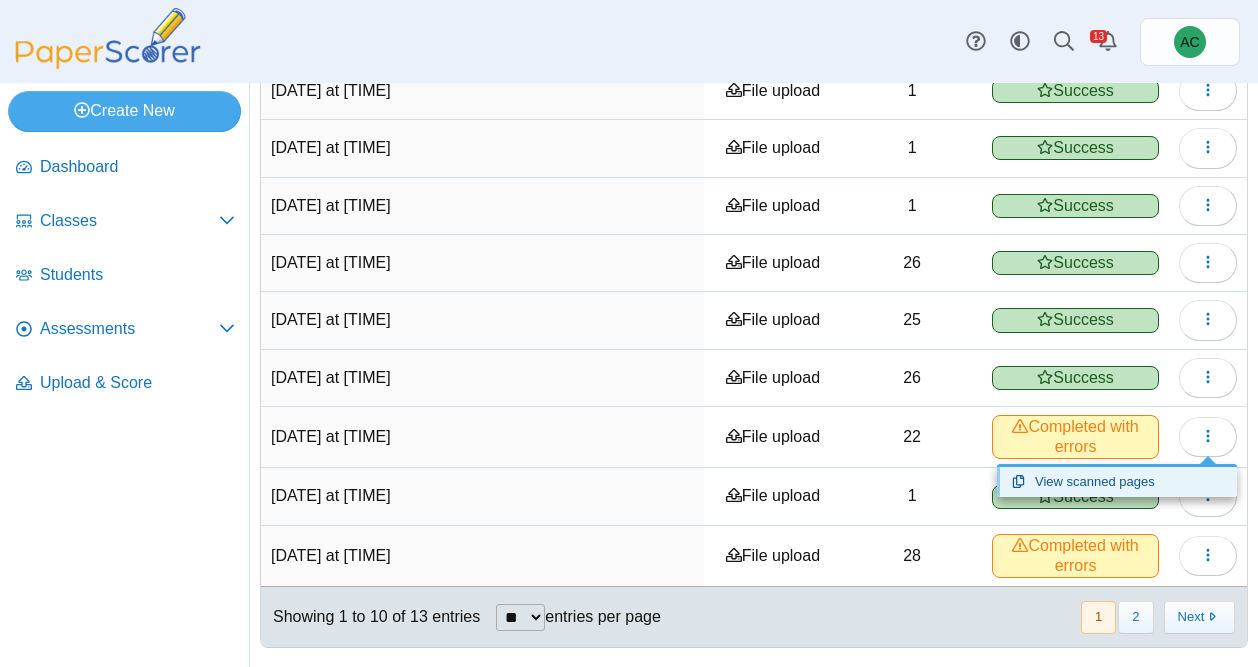 click on "View scanned pages" at bounding box center (1117, 482) 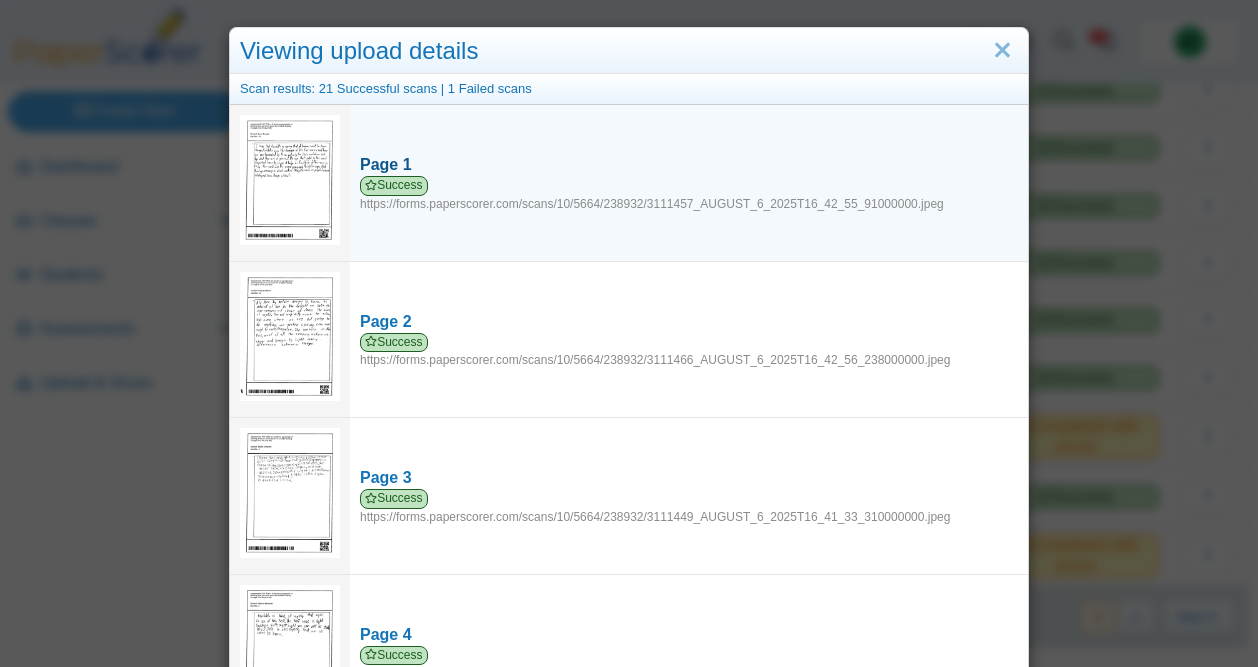 click on "Page 1" at bounding box center (689, 165) 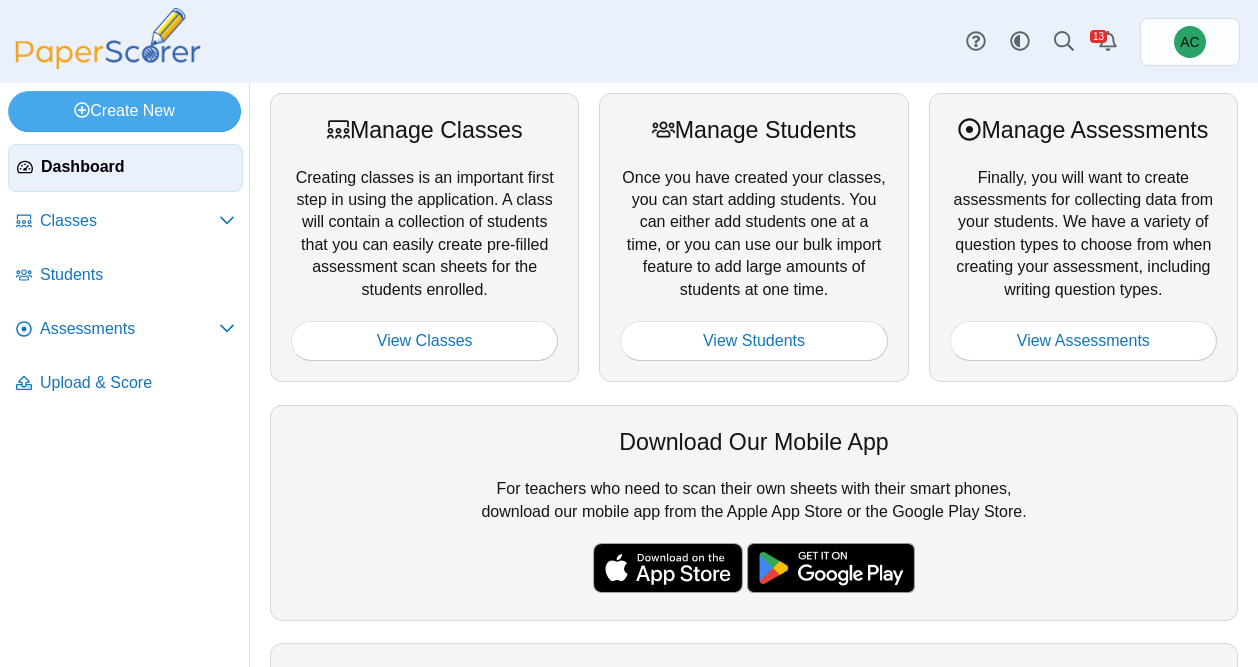 scroll, scrollTop: 0, scrollLeft: 0, axis: both 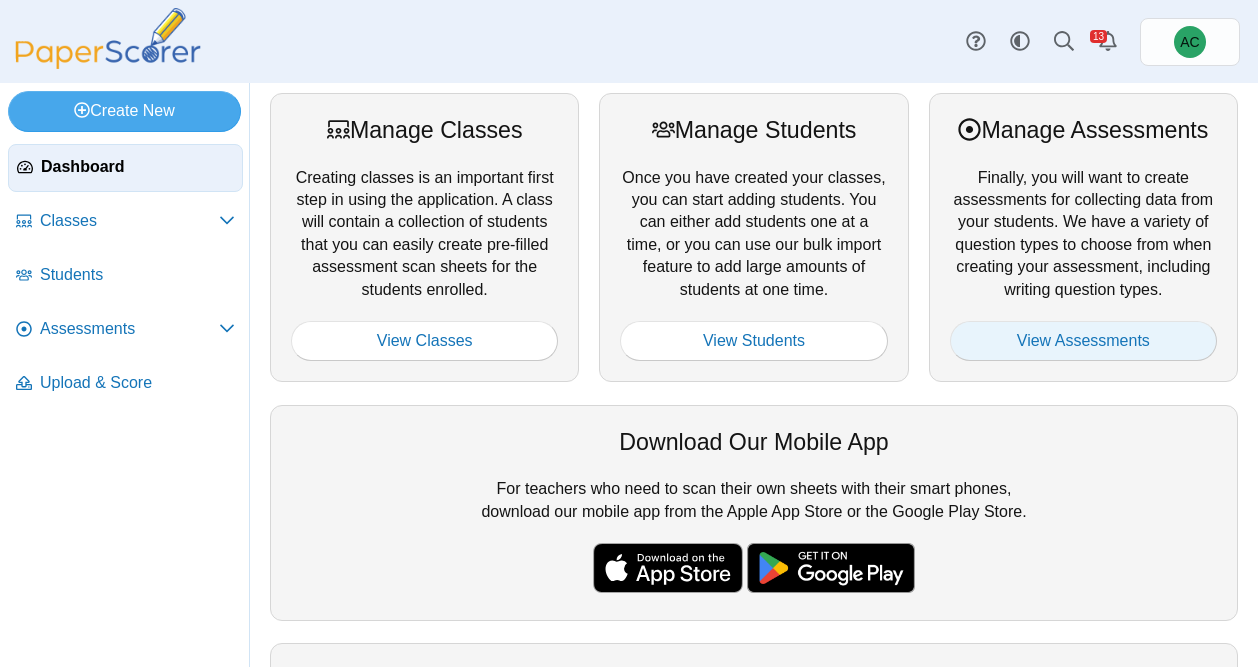 click on "View Assessments" at bounding box center [1083, 341] 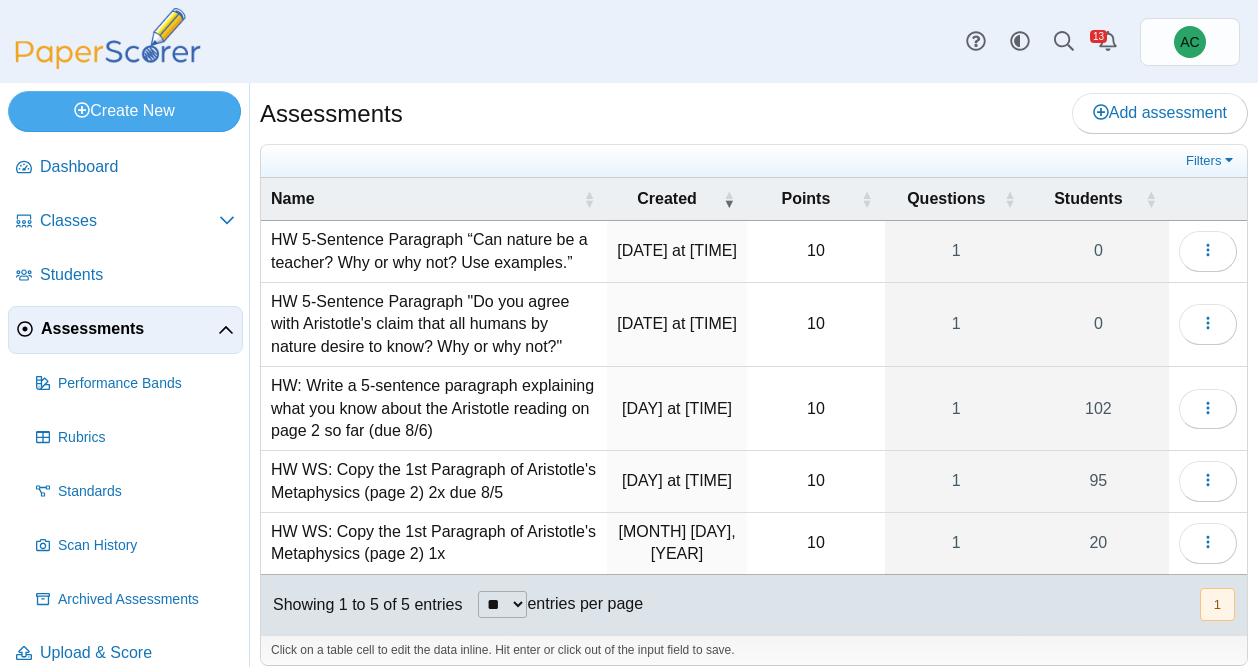 scroll, scrollTop: 0, scrollLeft: 0, axis: both 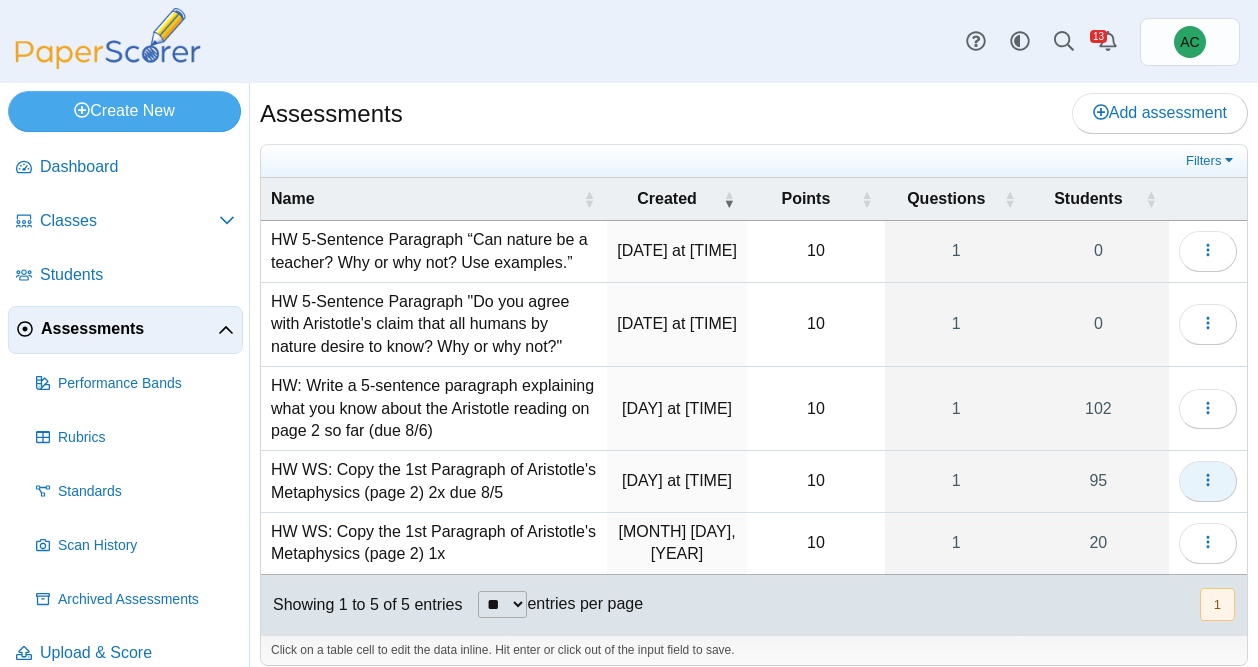 click 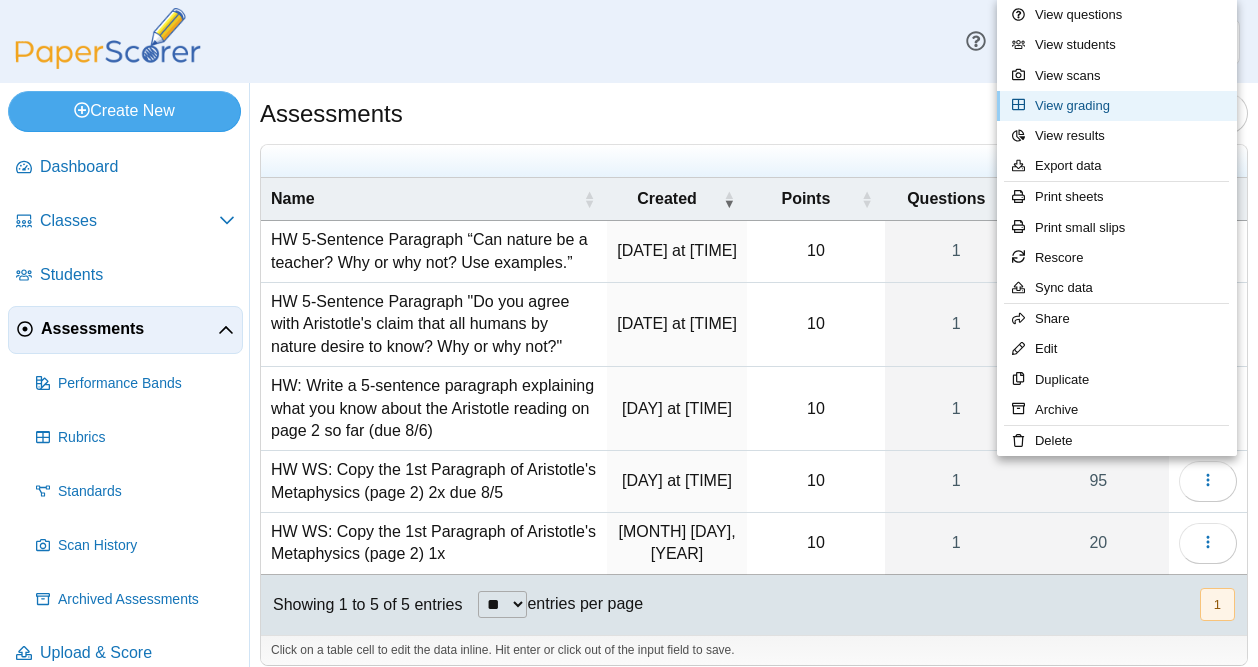 click on "View grading" at bounding box center [1117, 106] 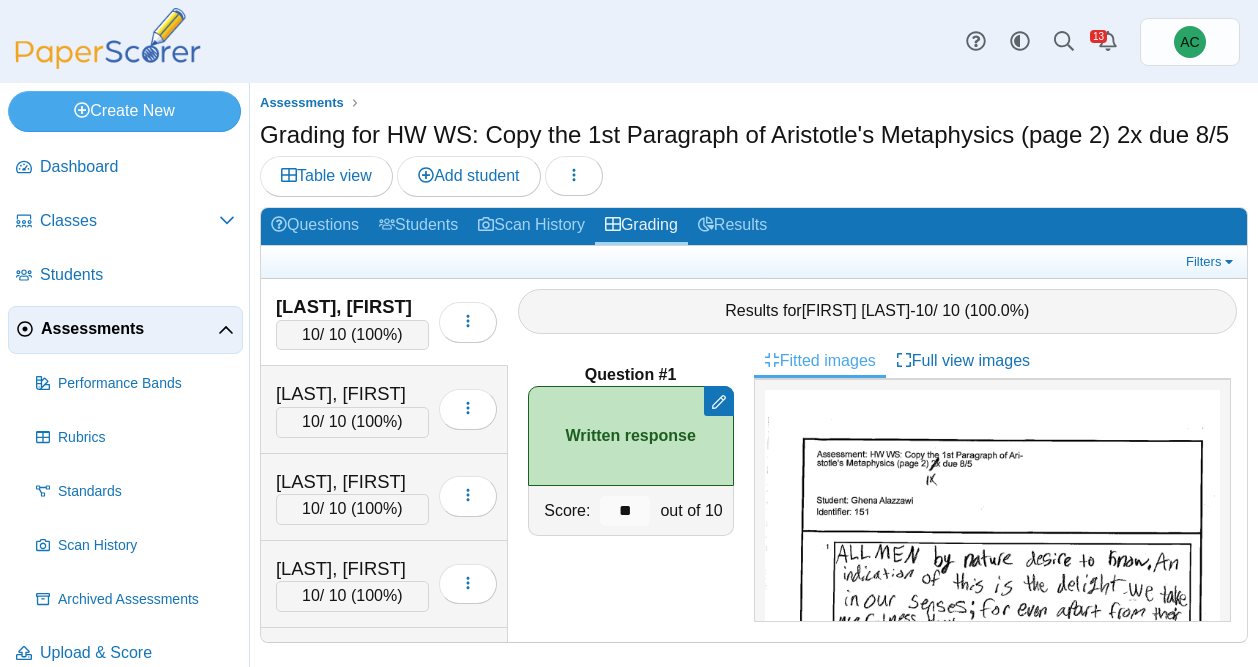 scroll, scrollTop: 0, scrollLeft: 0, axis: both 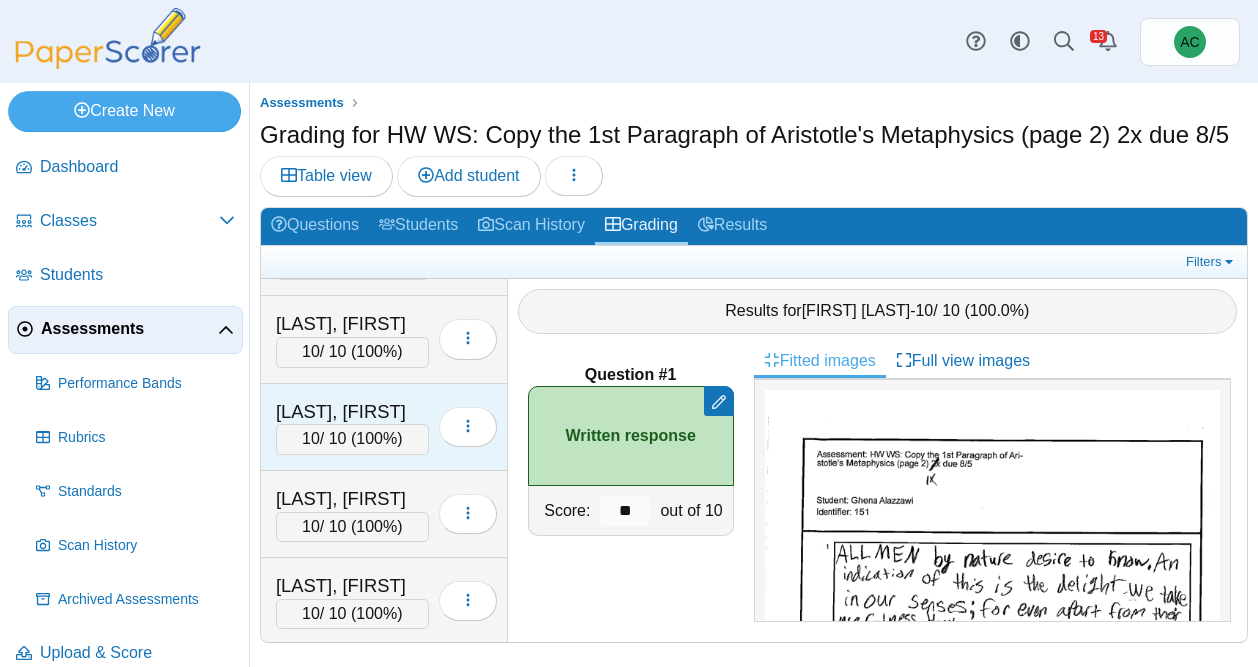 click on "Forseth, Brynn" at bounding box center [352, 412] 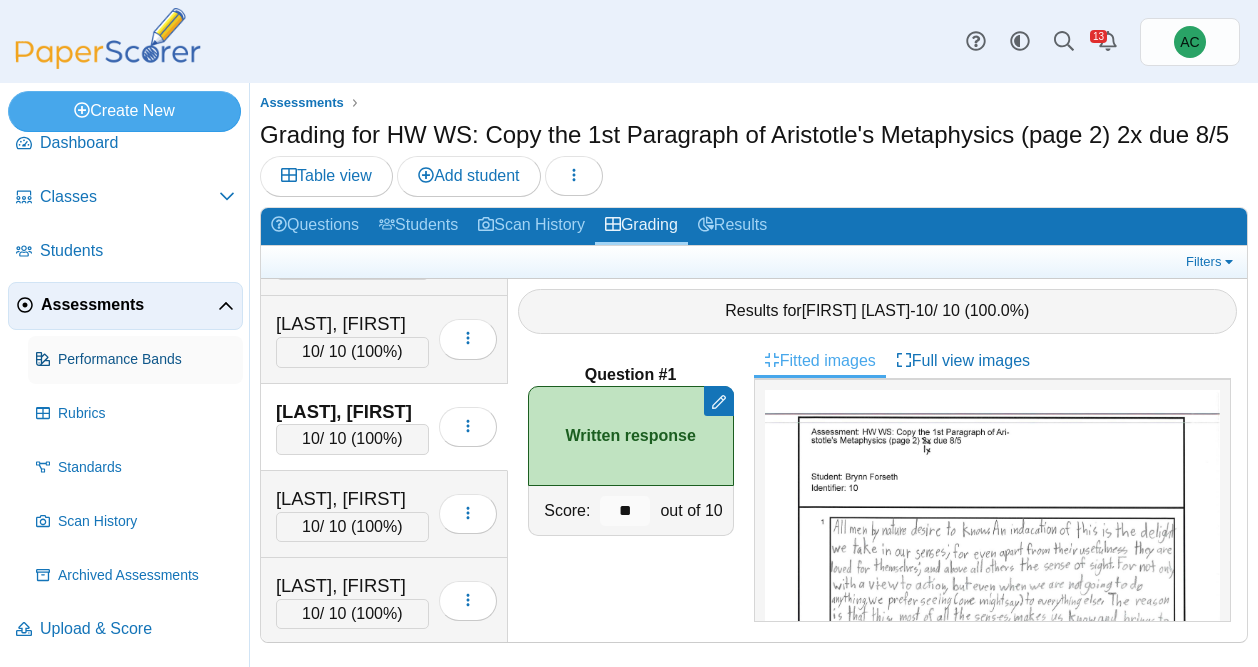 scroll, scrollTop: 0, scrollLeft: 0, axis: both 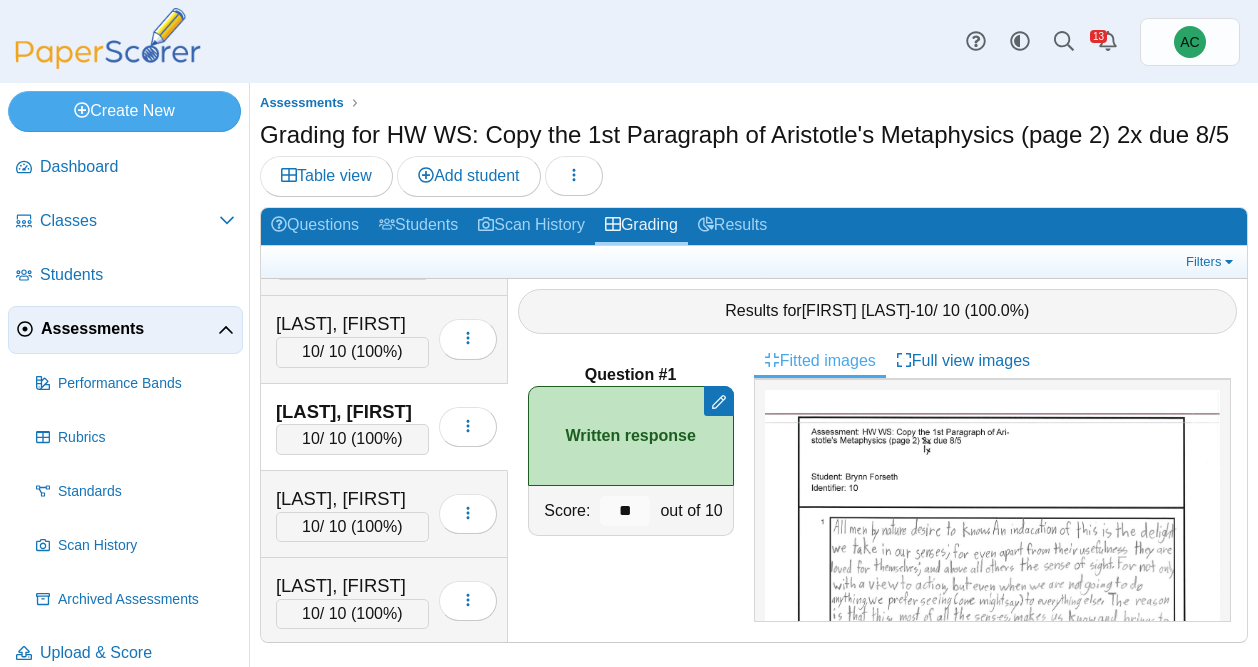 click on "Assessments" at bounding box center (129, 329) 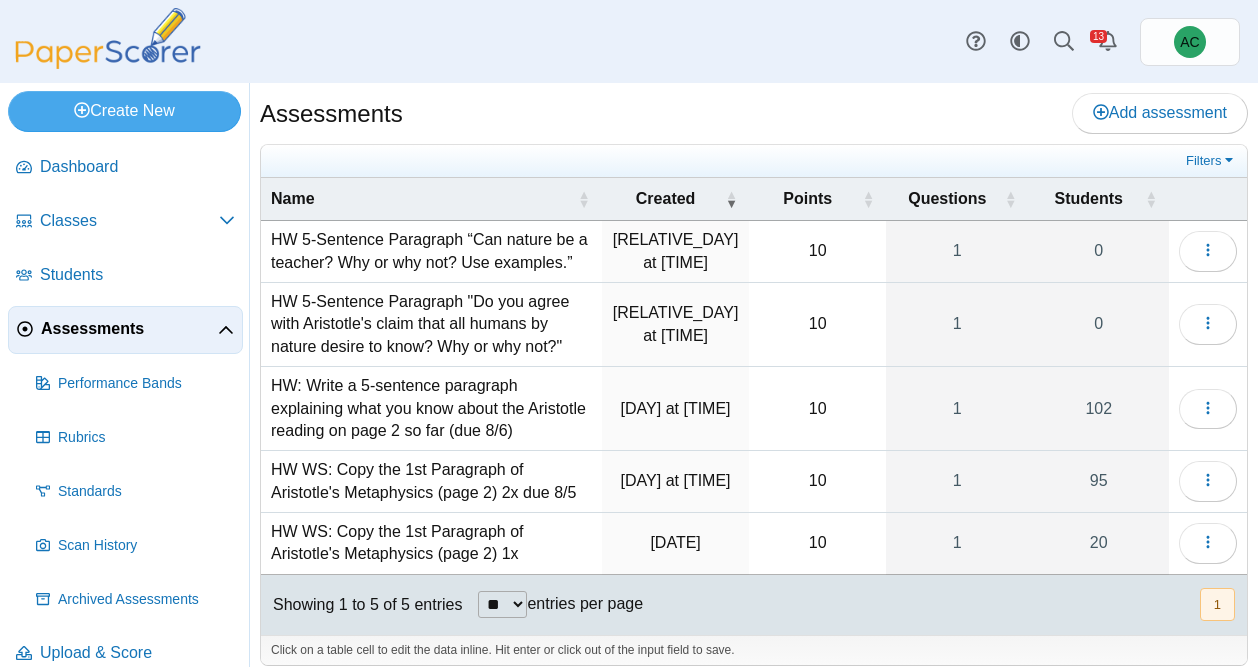 scroll, scrollTop: 0, scrollLeft: 0, axis: both 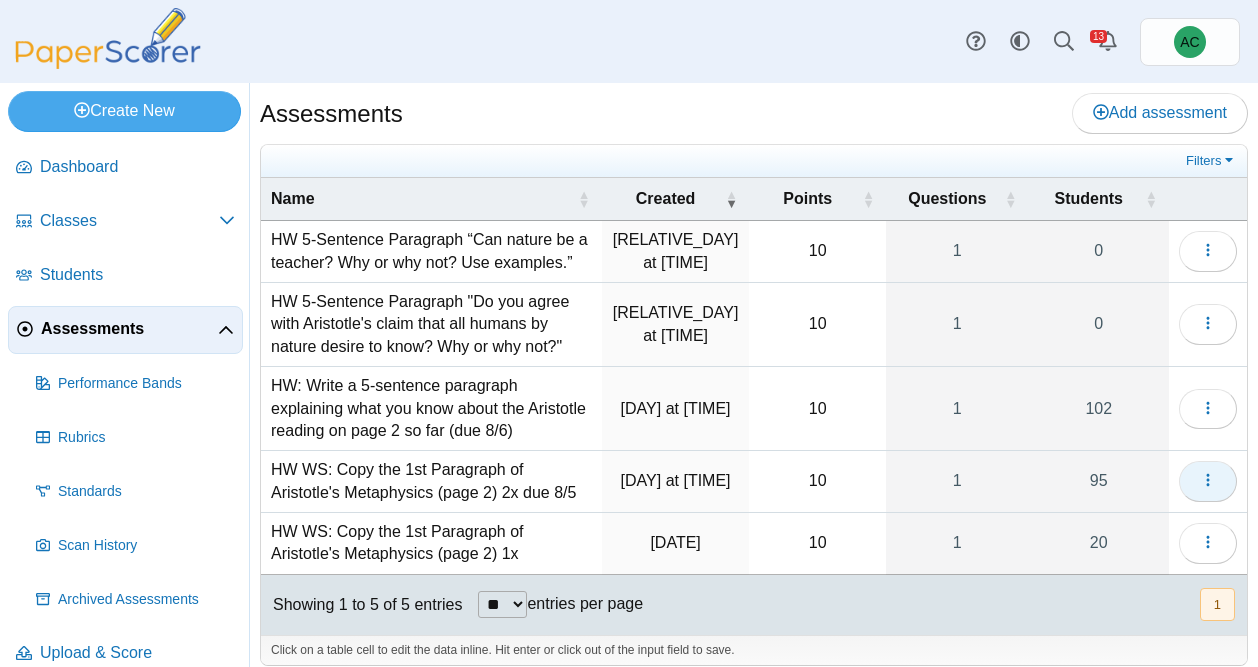 click 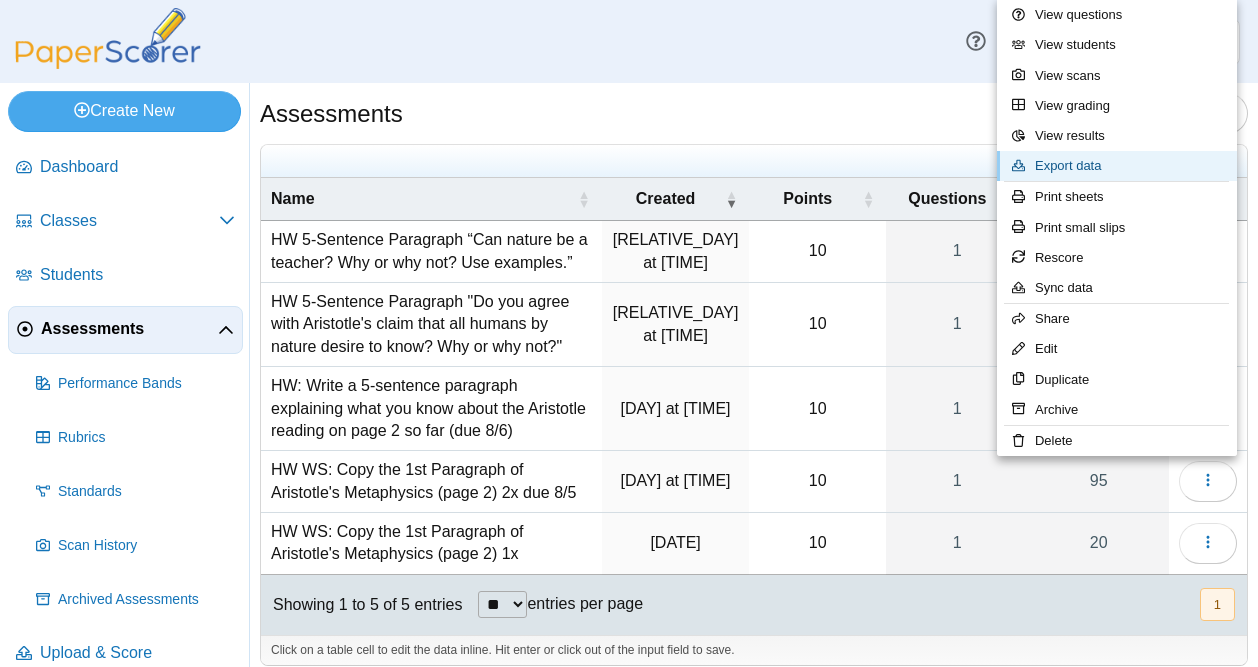 click on "Export data" at bounding box center (1117, 166) 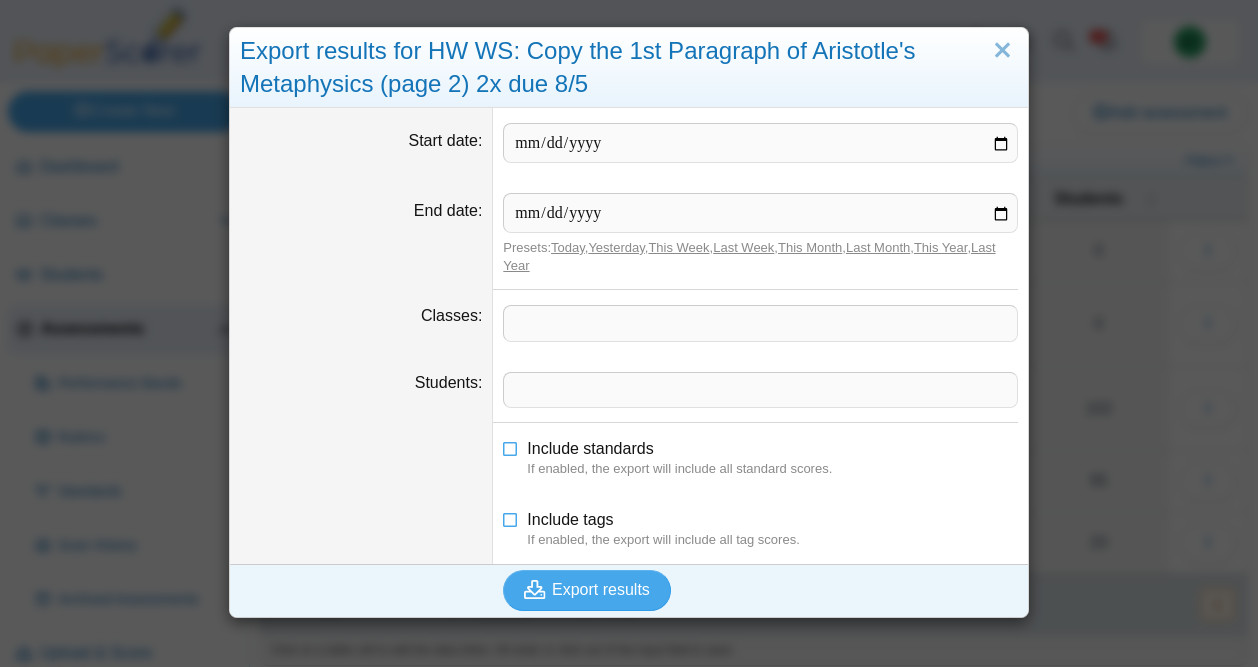 click at bounding box center (760, 323) 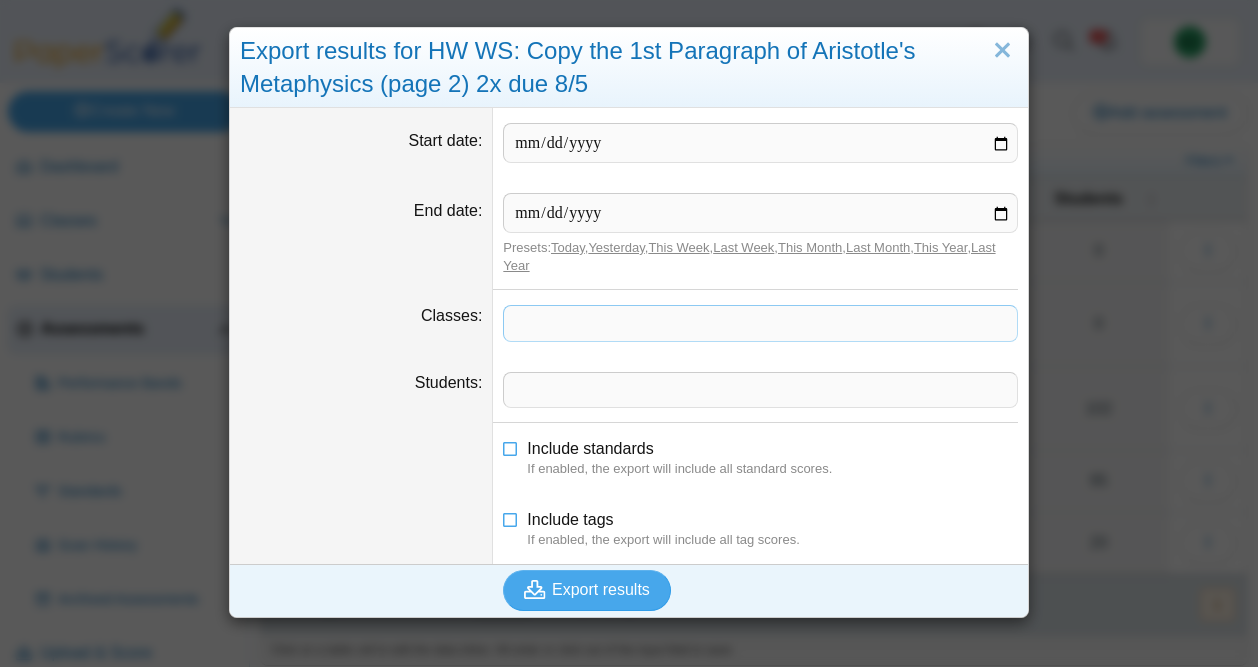 type 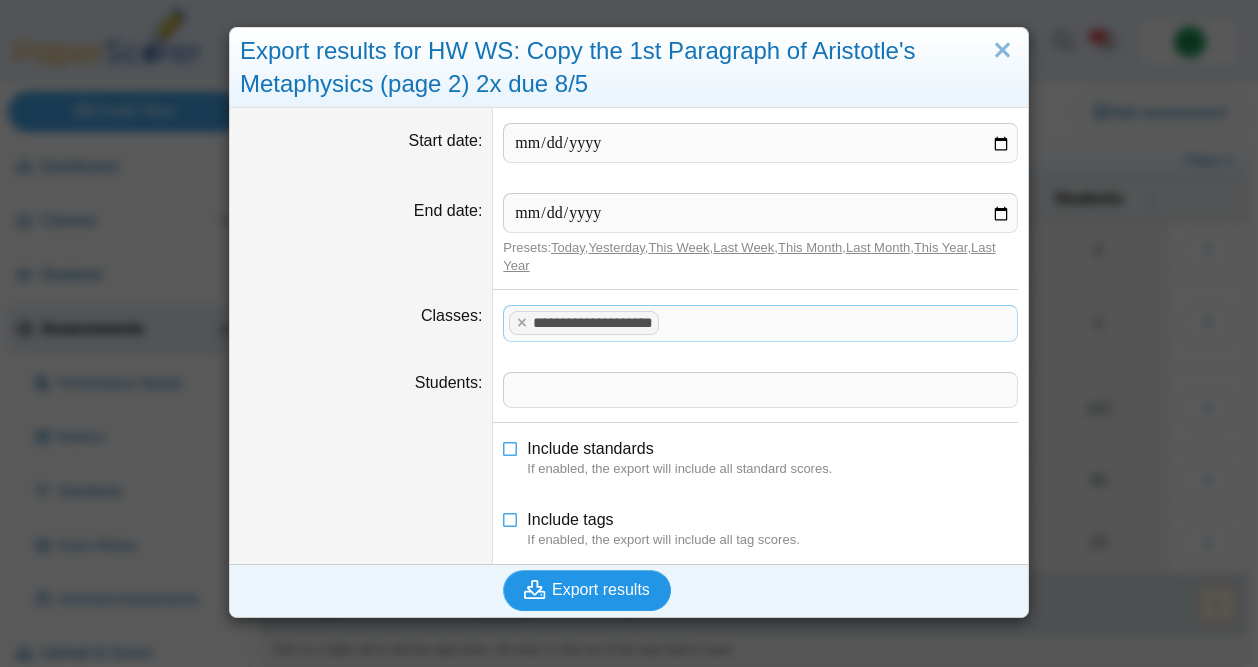 click at bounding box center [538, 590] 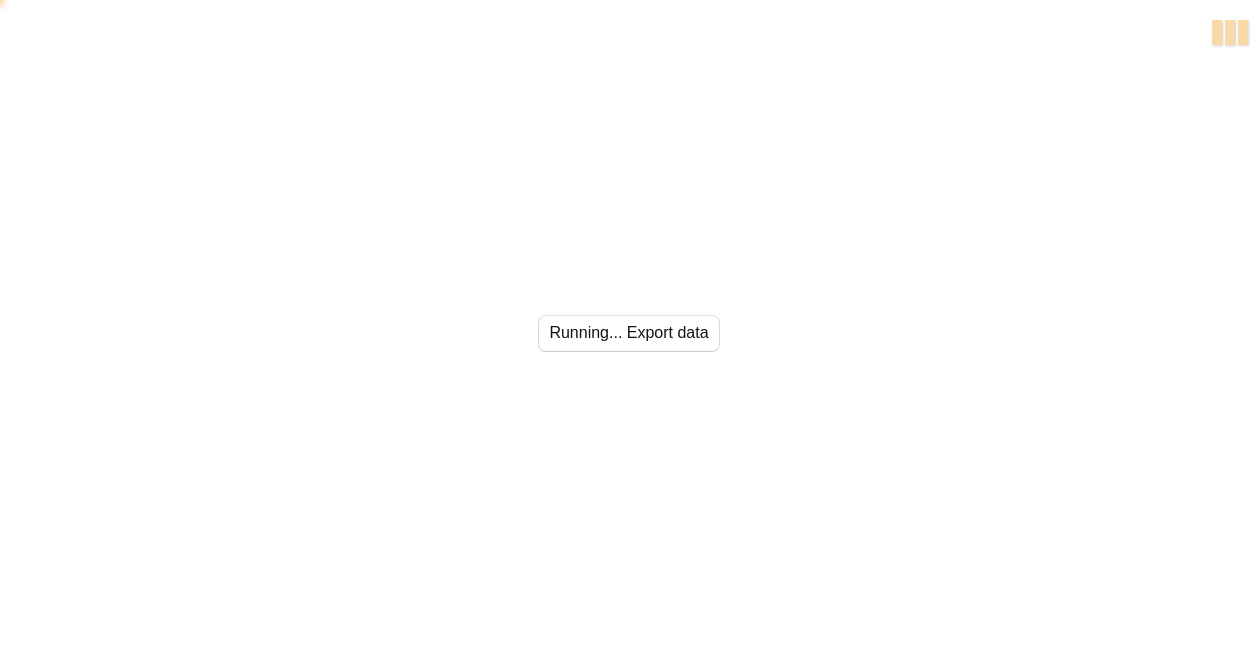 scroll, scrollTop: 0, scrollLeft: 0, axis: both 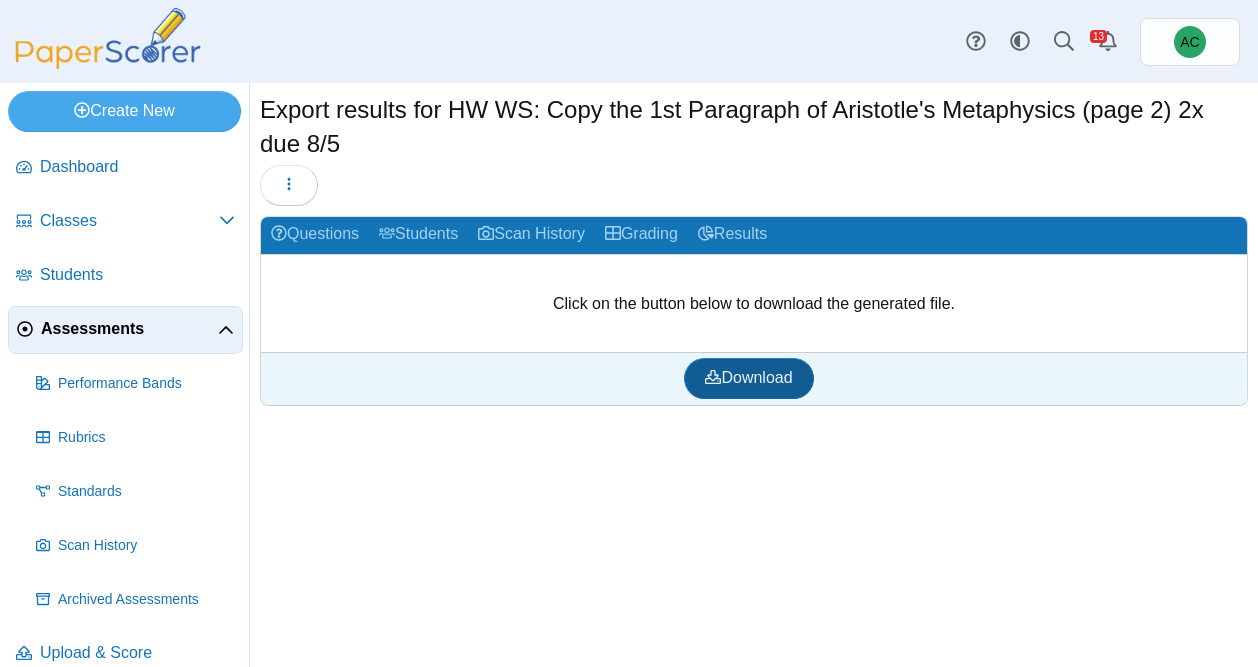 click on "Download" at bounding box center (748, 377) 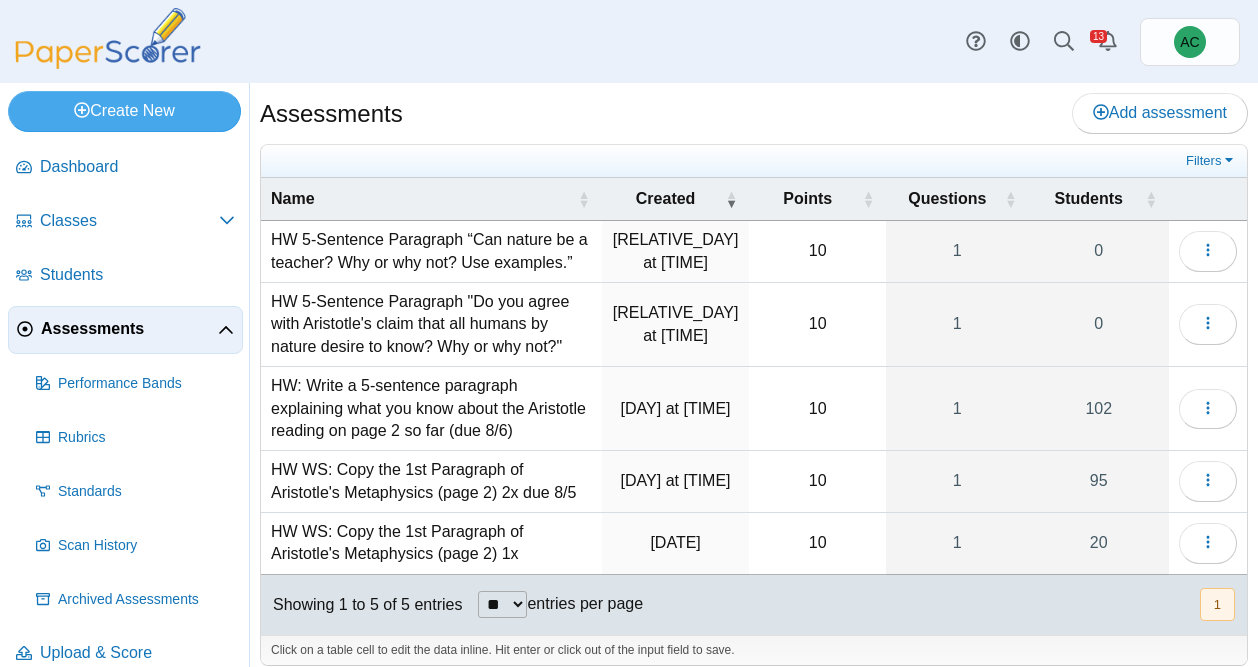 scroll, scrollTop: 0, scrollLeft: 0, axis: both 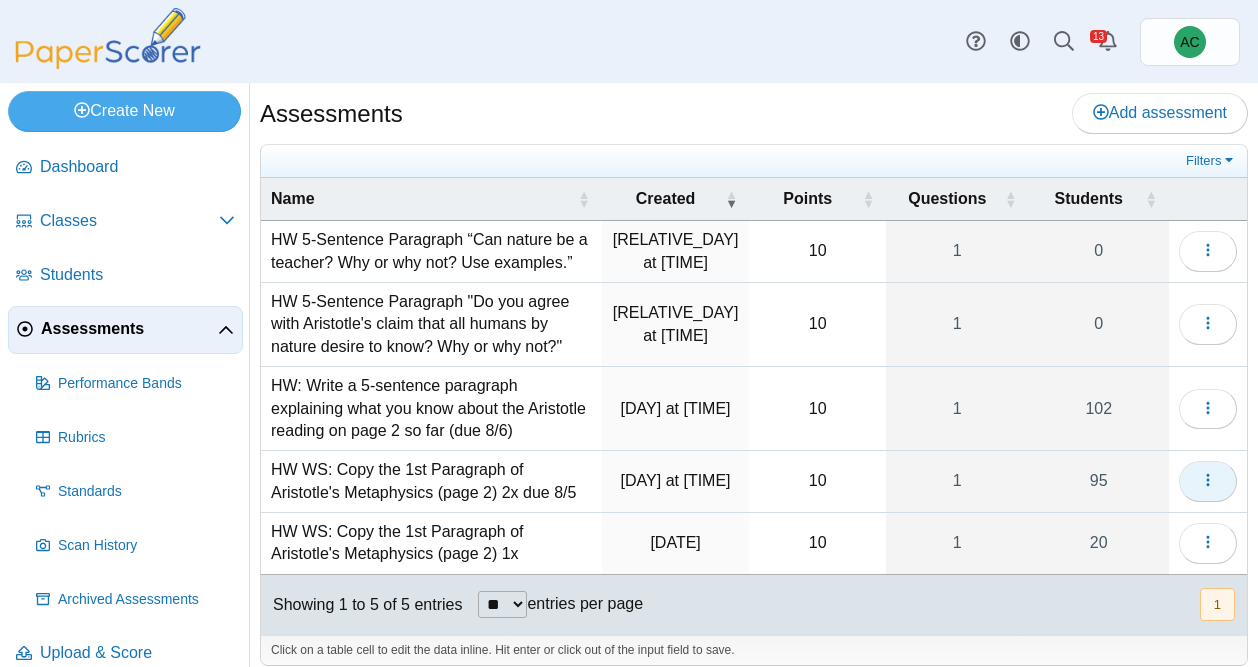 click at bounding box center (1208, 481) 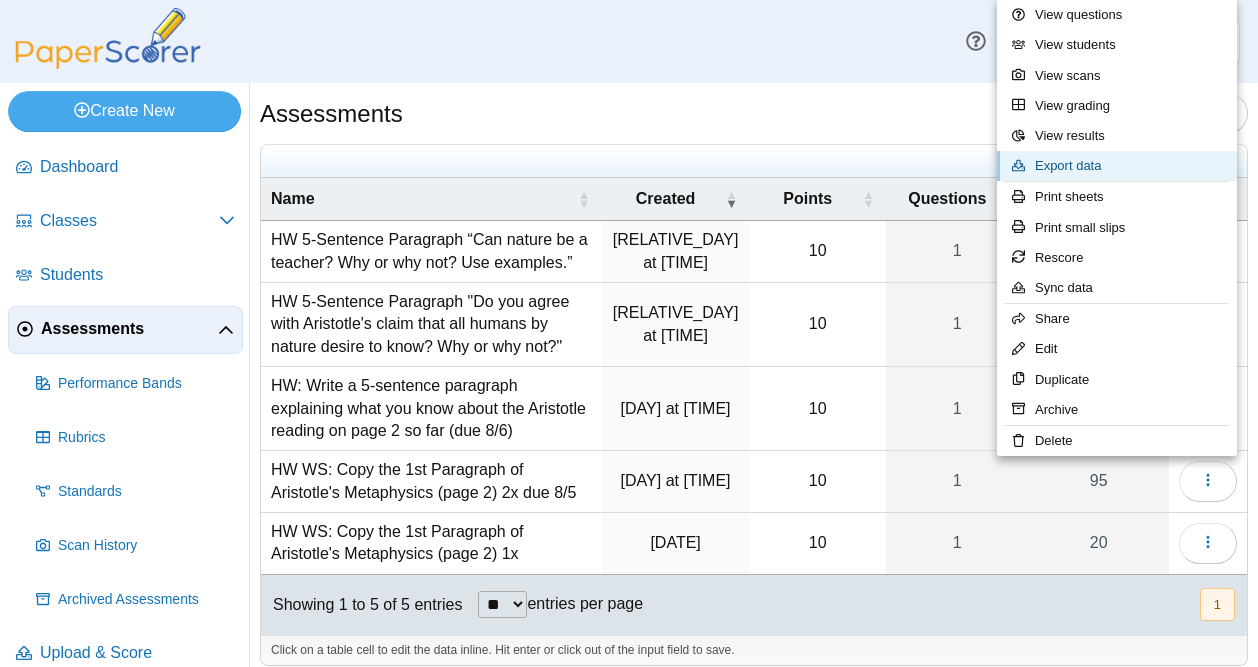 click on "Export data" at bounding box center [1117, 166] 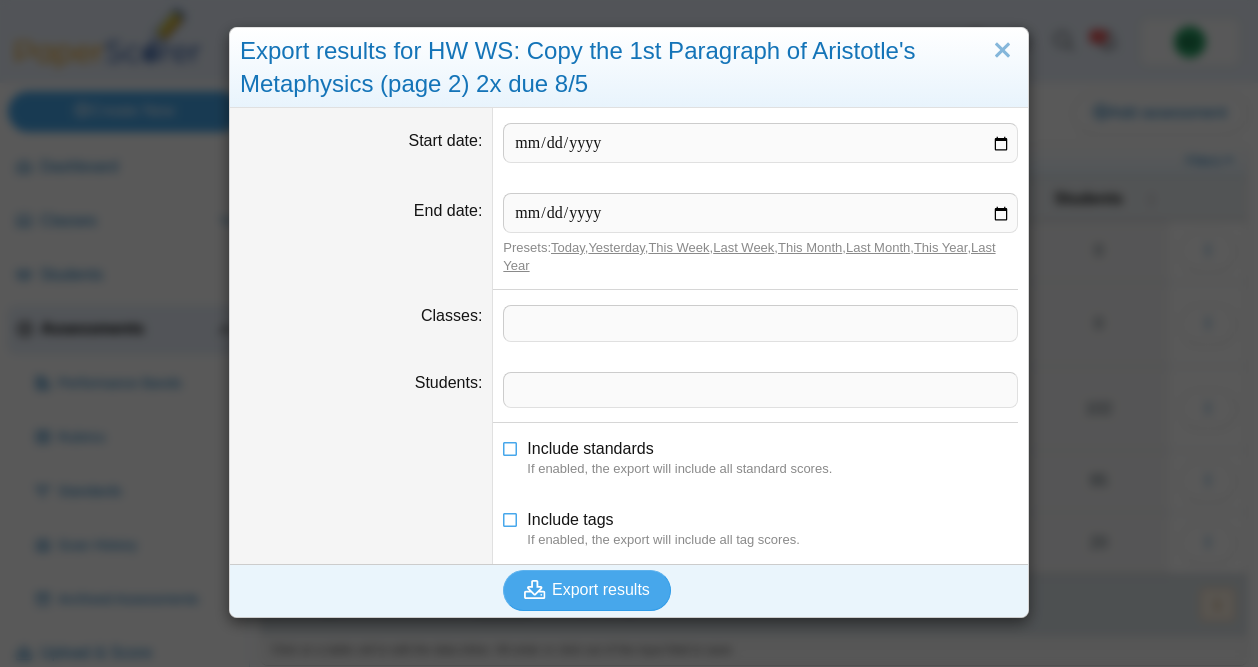 click at bounding box center (760, 323) 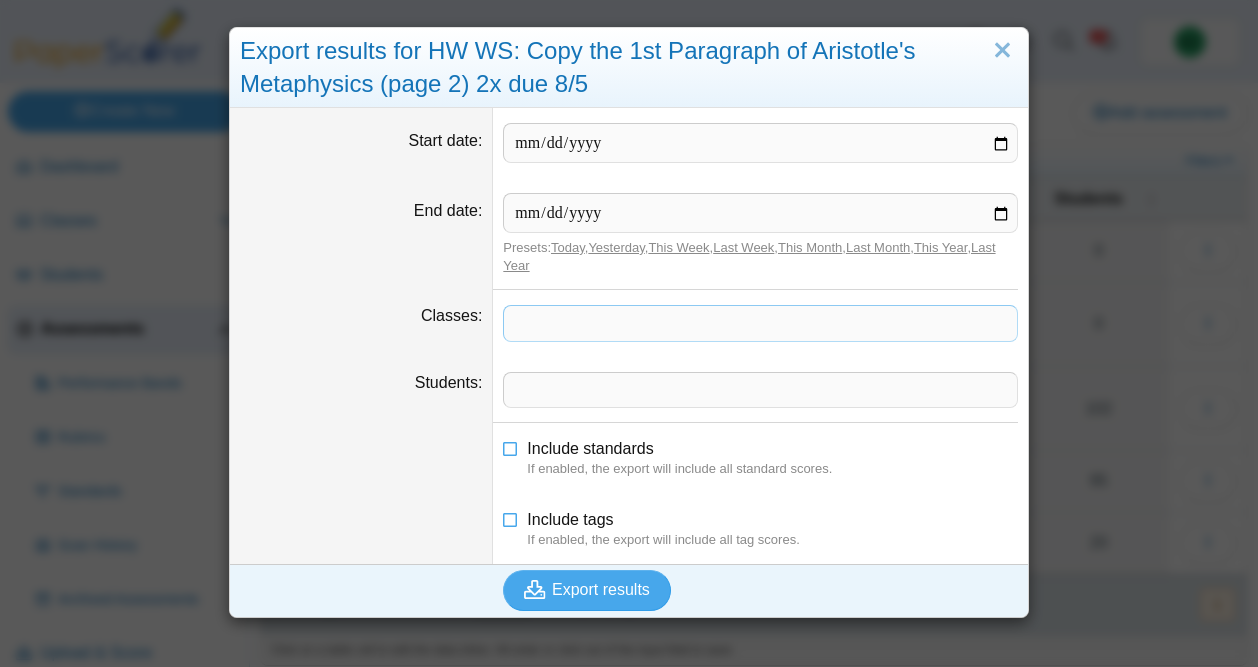 type 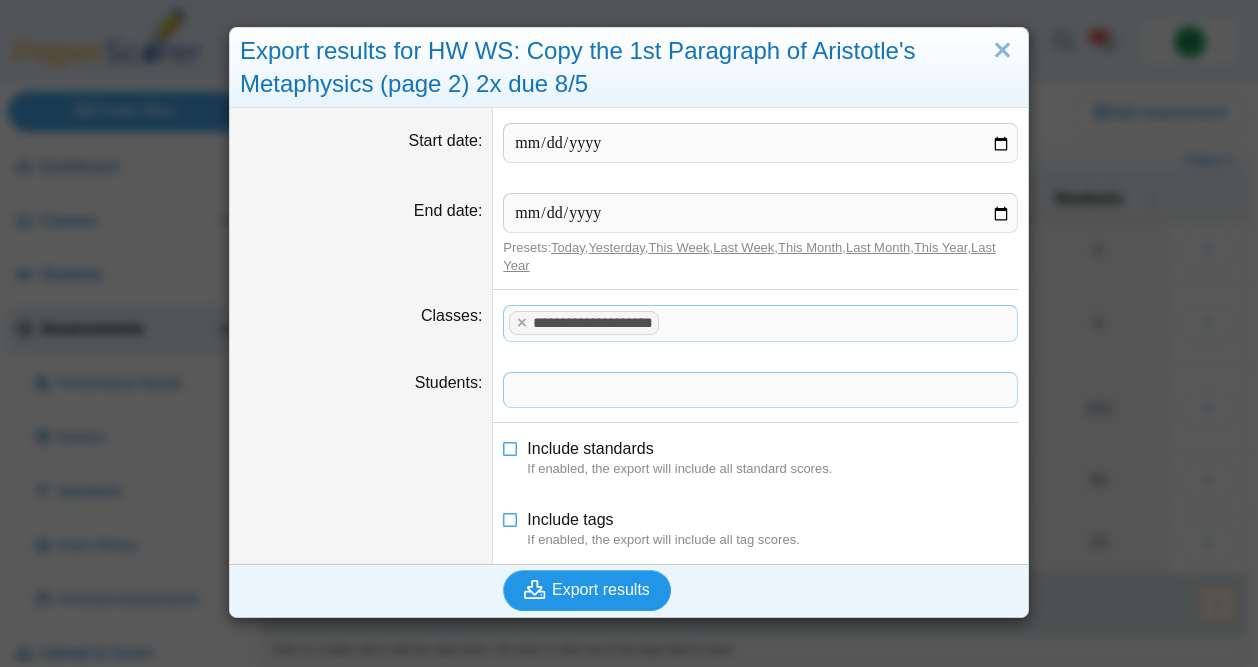 click on "Export results" at bounding box center [587, 590] 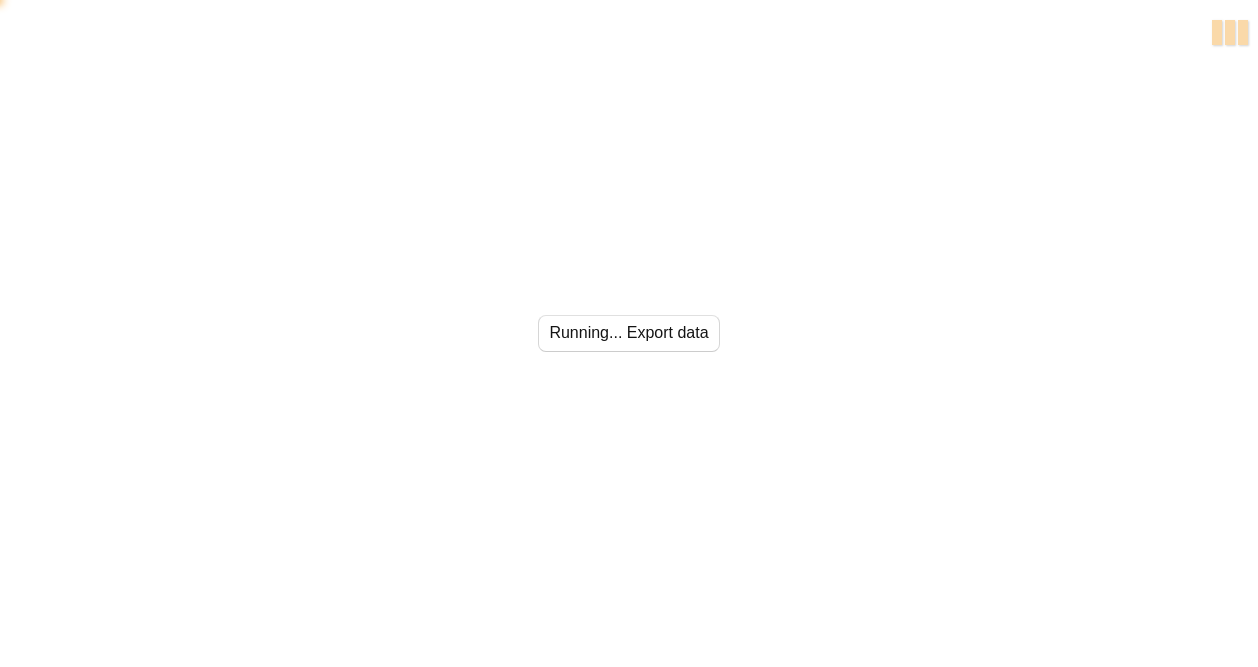 scroll, scrollTop: 0, scrollLeft: 0, axis: both 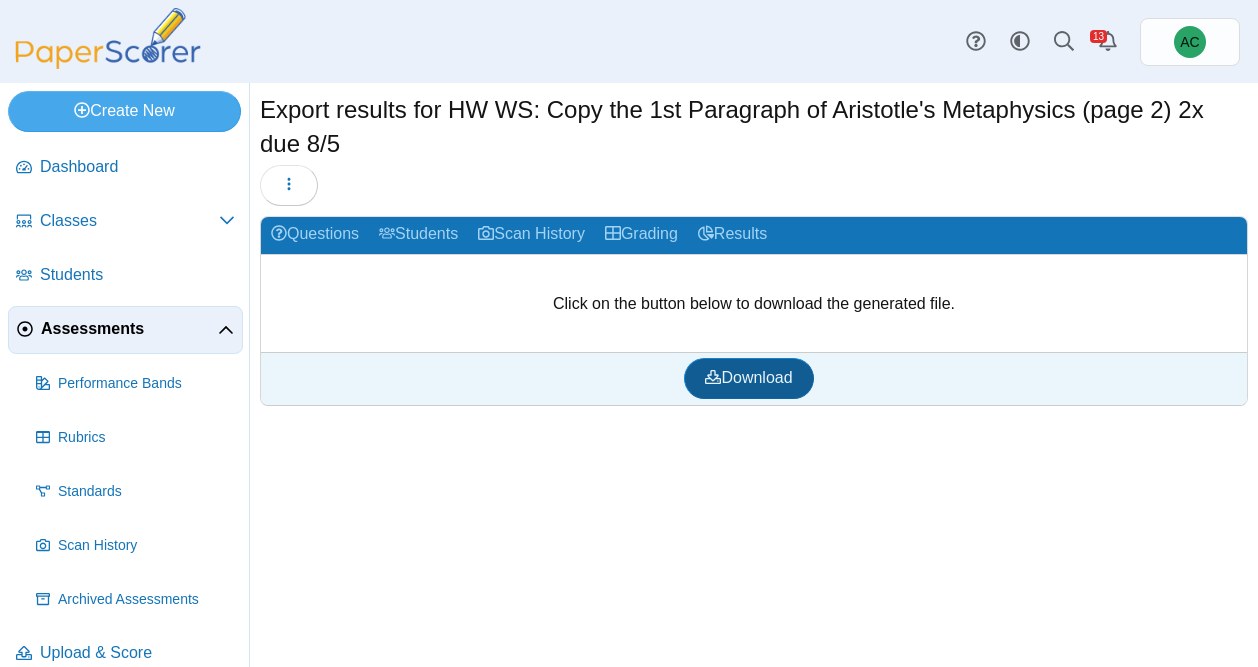 click on "Download" at bounding box center (748, 377) 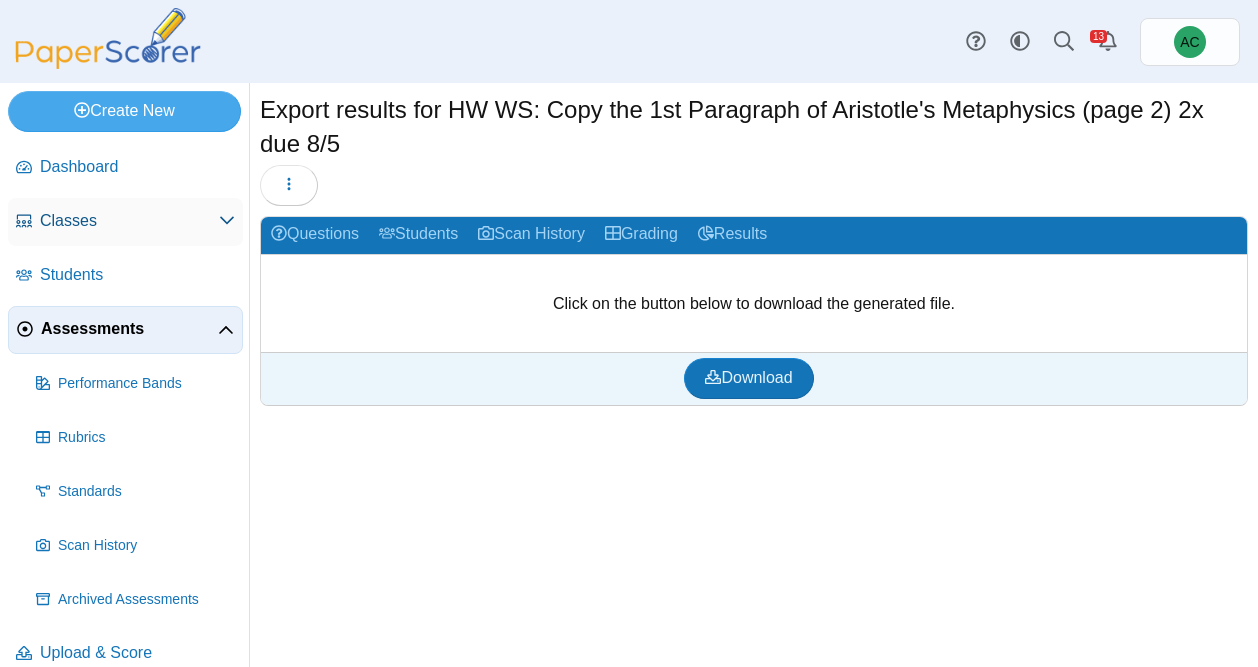 click on "Classes" at bounding box center [129, 221] 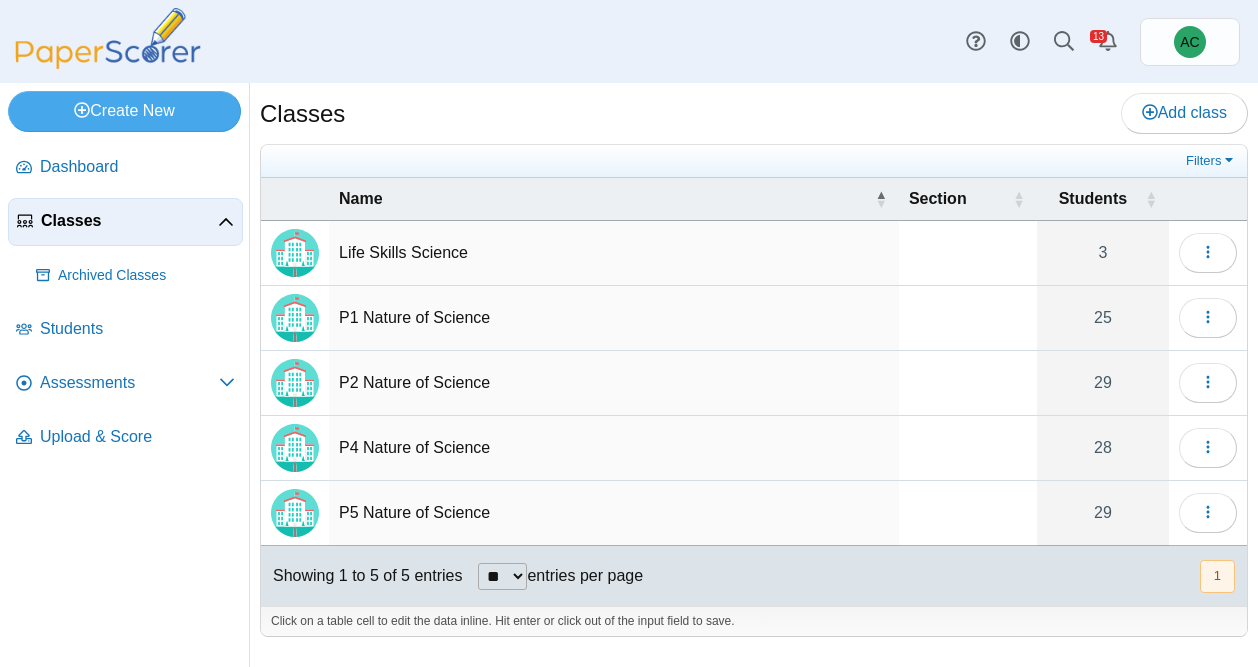 scroll, scrollTop: 0, scrollLeft: 0, axis: both 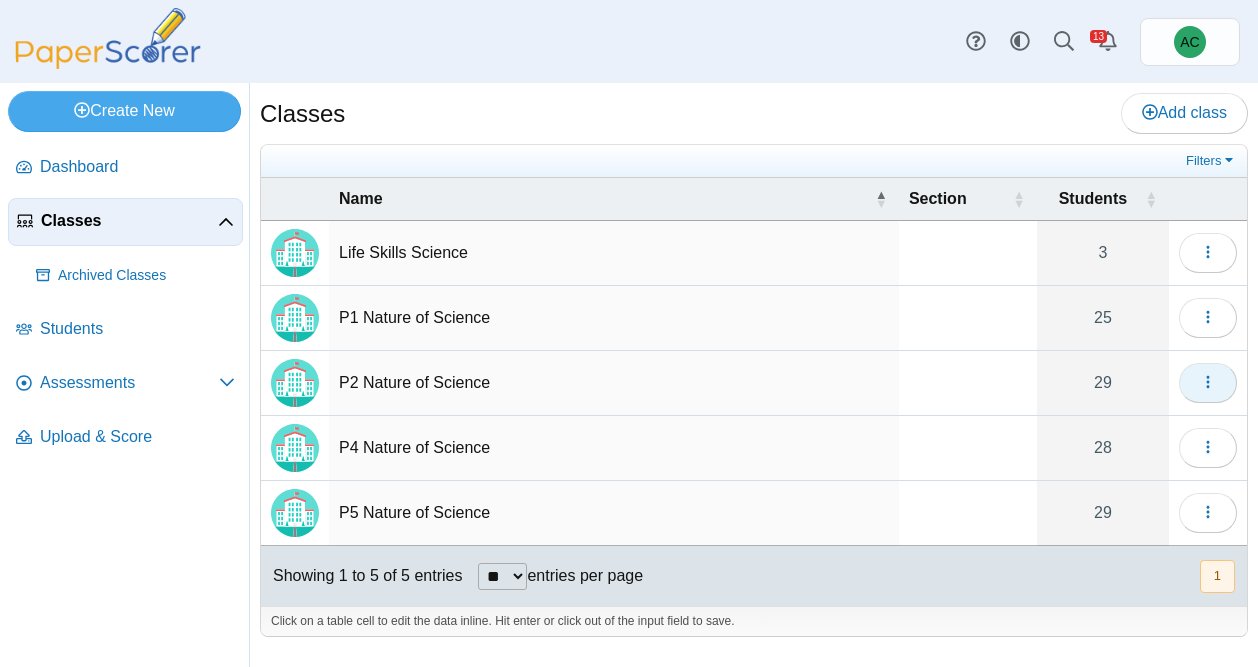 click 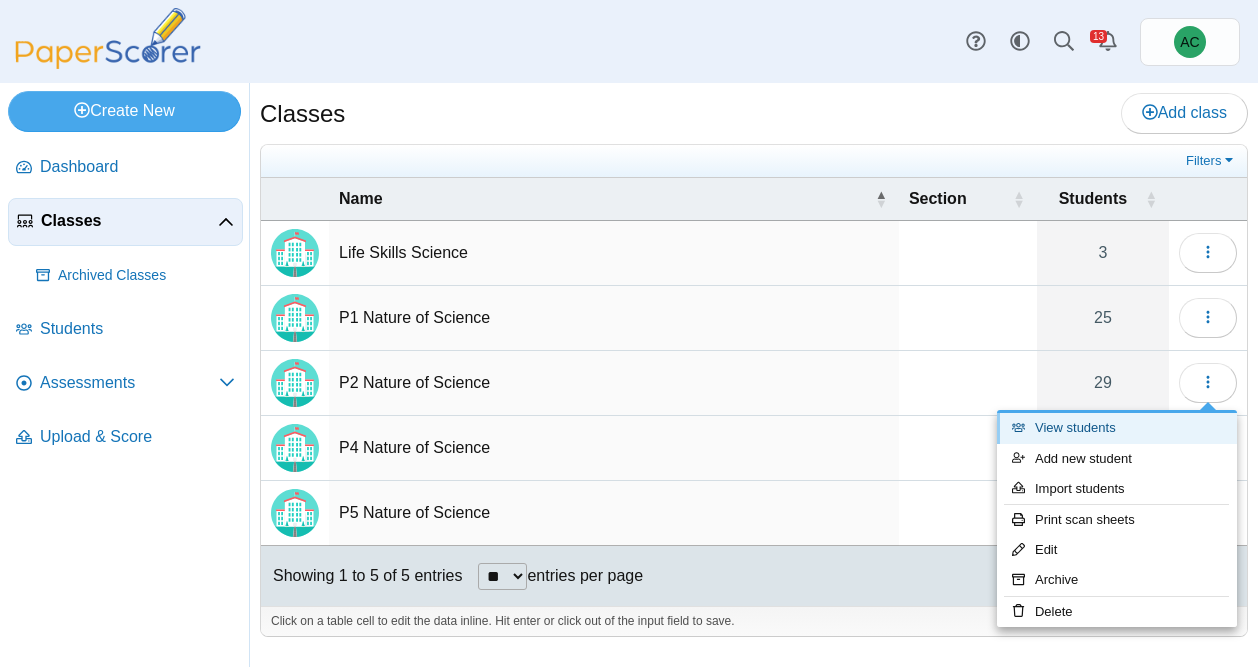 click on "View students" at bounding box center (1117, 428) 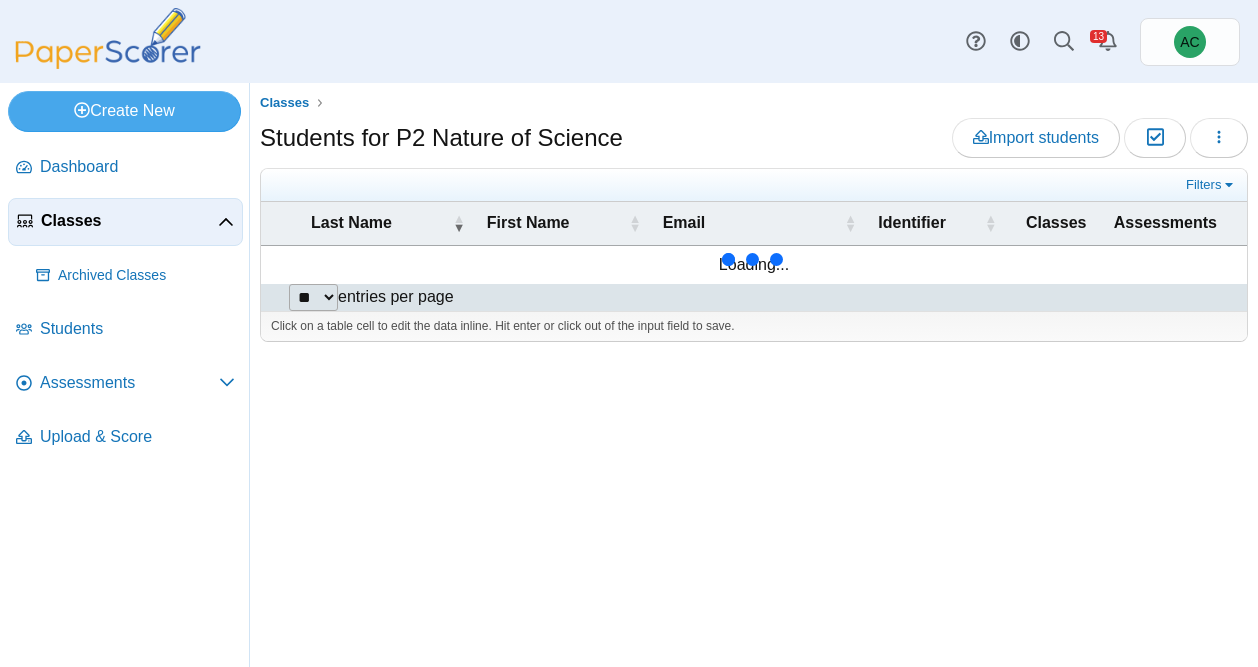 scroll, scrollTop: 0, scrollLeft: 0, axis: both 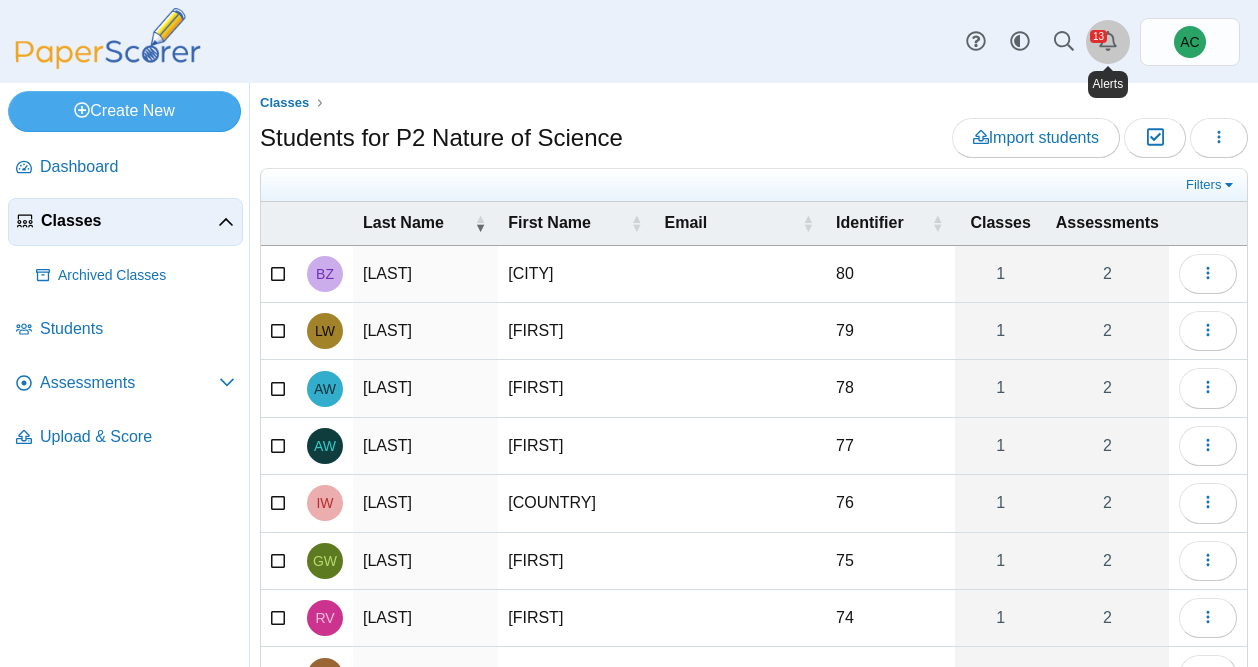 click at bounding box center (1108, 42) 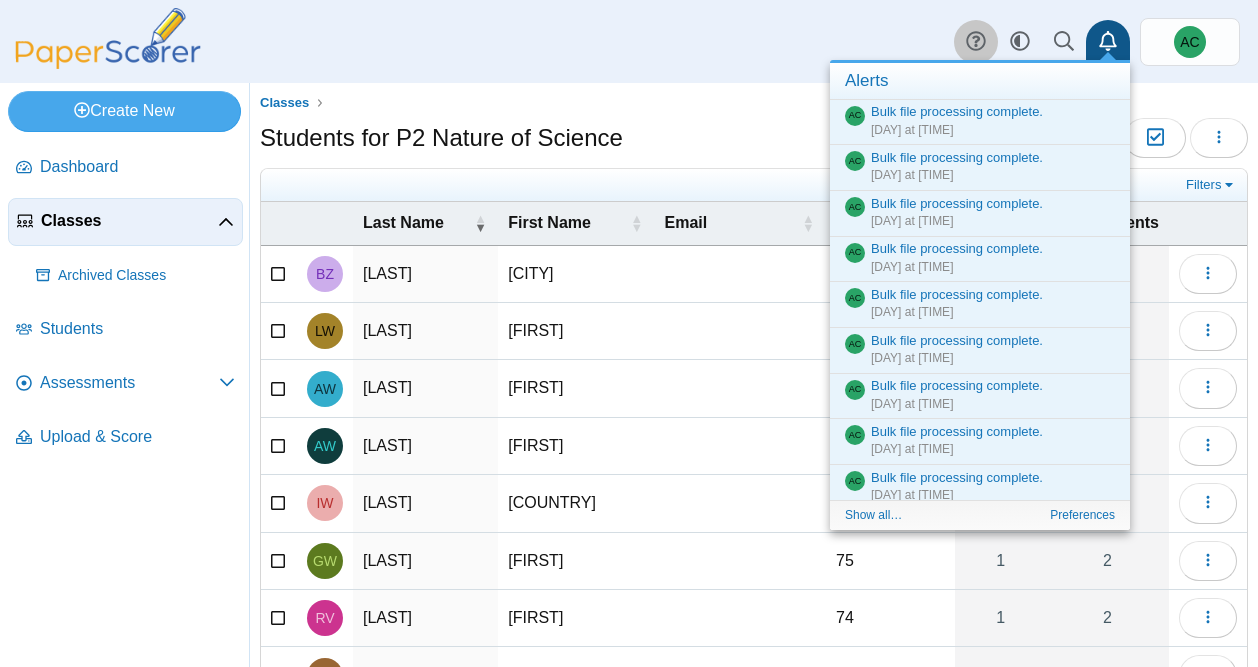 click 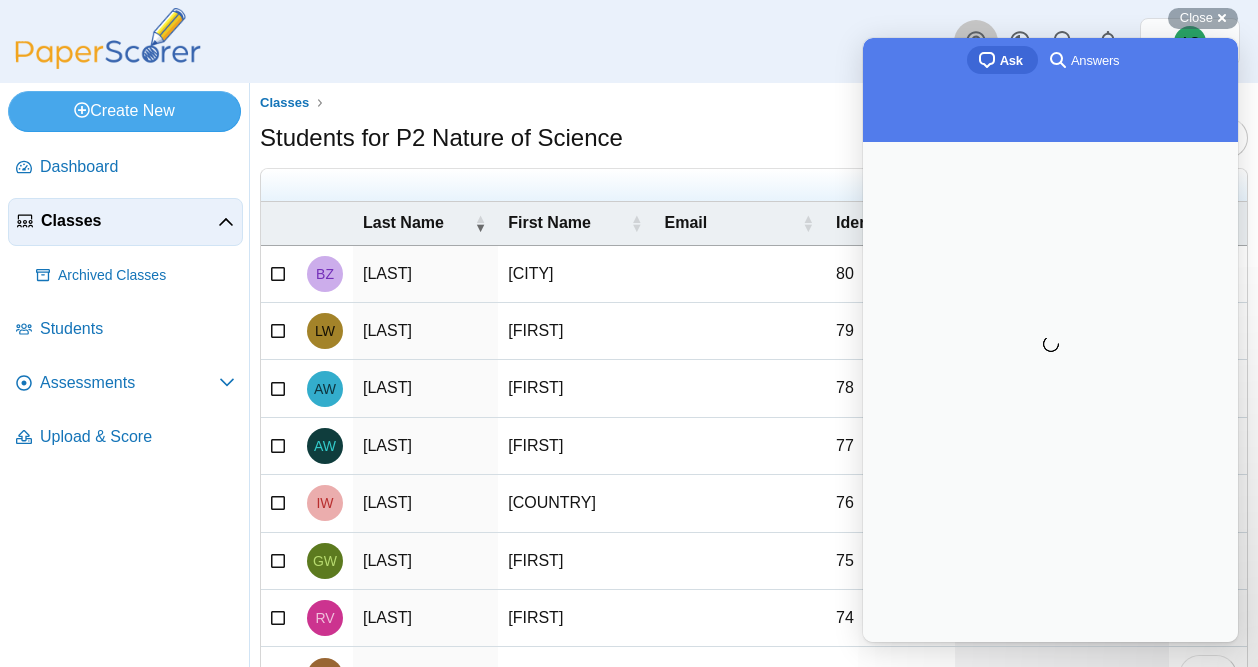scroll, scrollTop: 0, scrollLeft: 0, axis: both 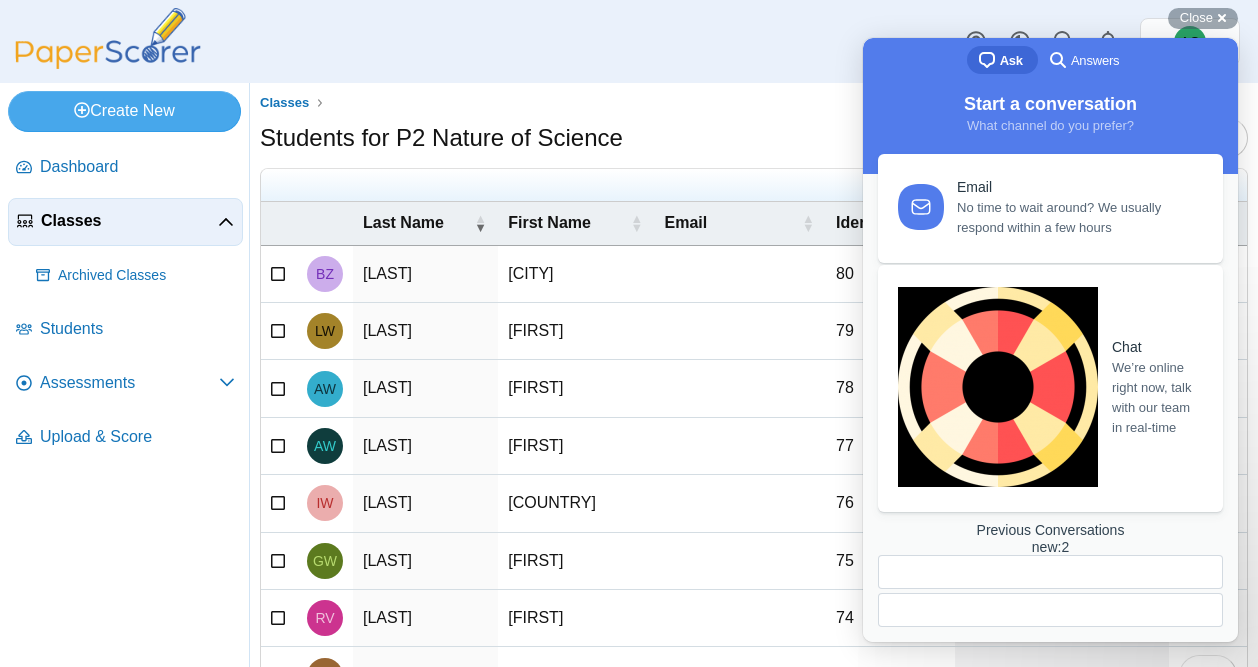 click on "We’re online right now, talk with our team in real-time" at bounding box center [1156, 398] 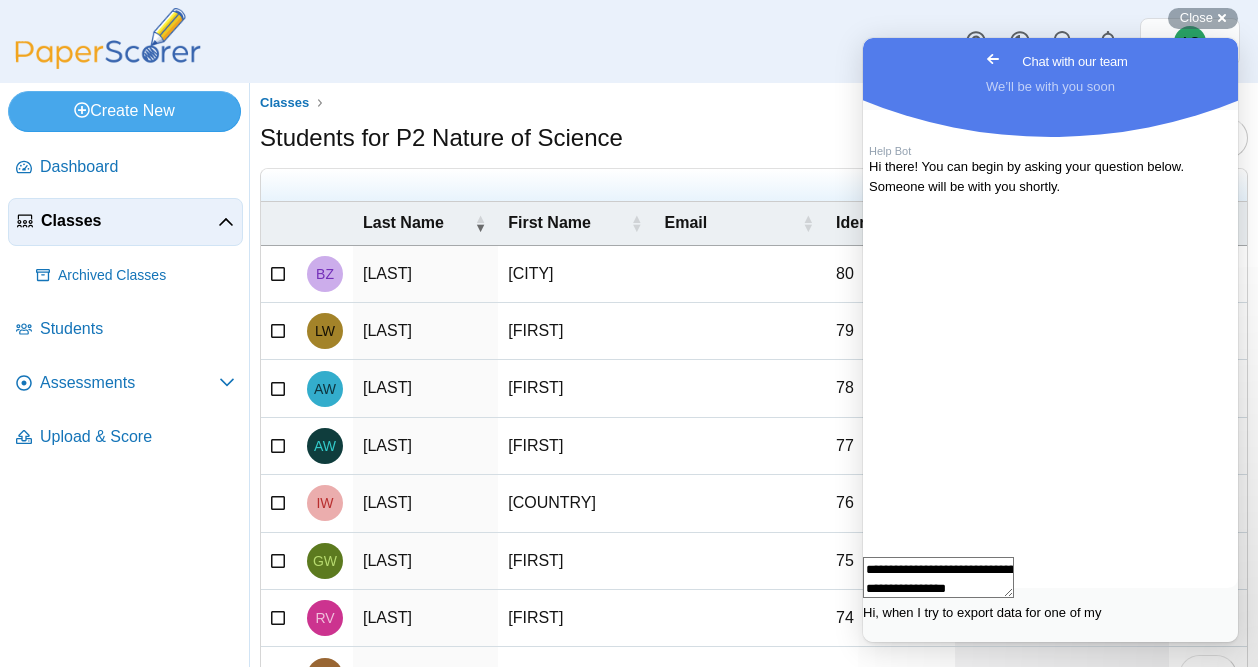 scroll, scrollTop: 2, scrollLeft: 0, axis: vertical 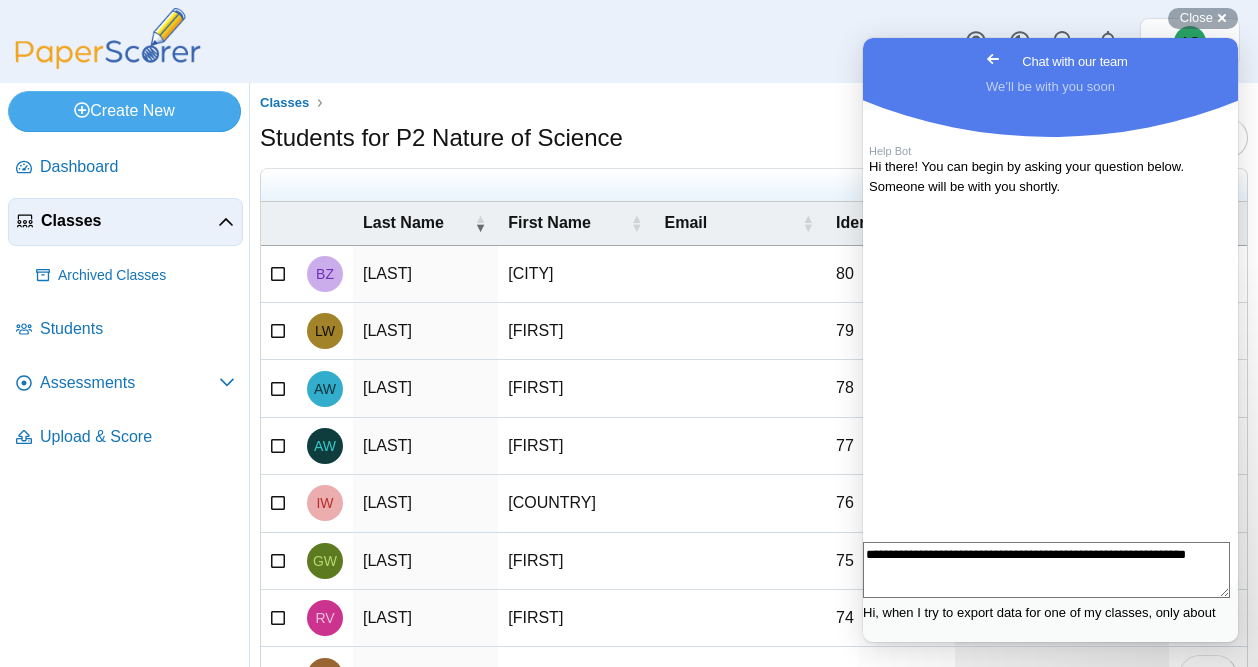 click on "**********" at bounding box center (1046, 570) 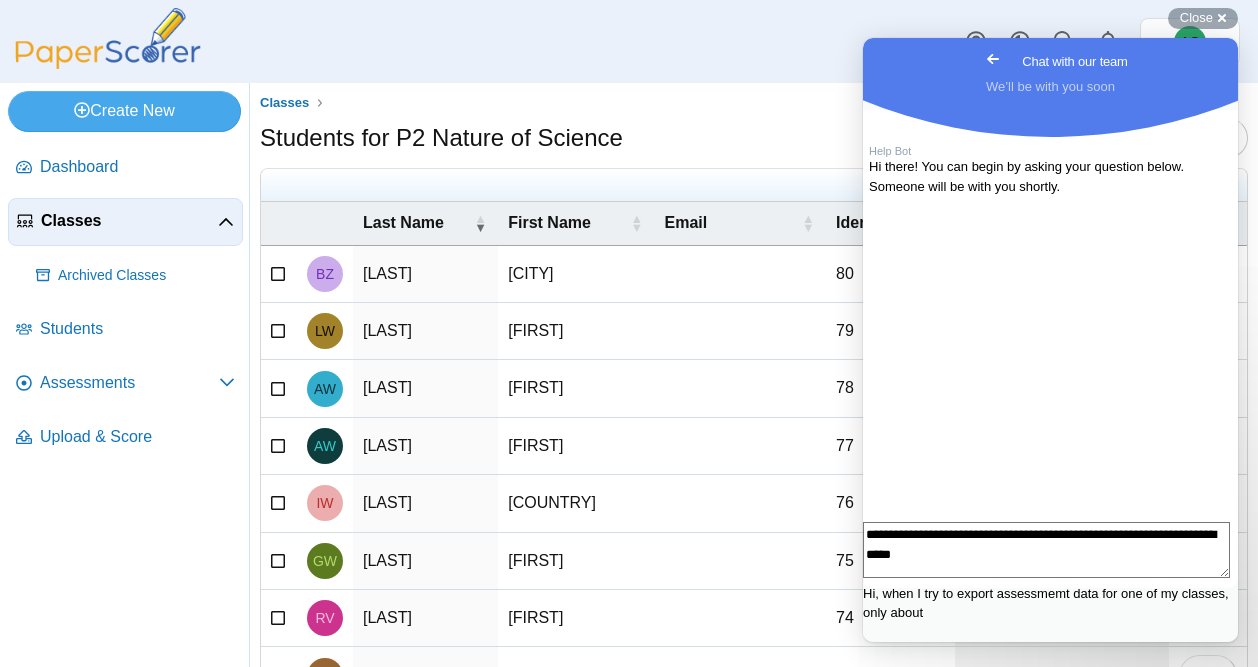 click on "**********" at bounding box center [1046, 550] 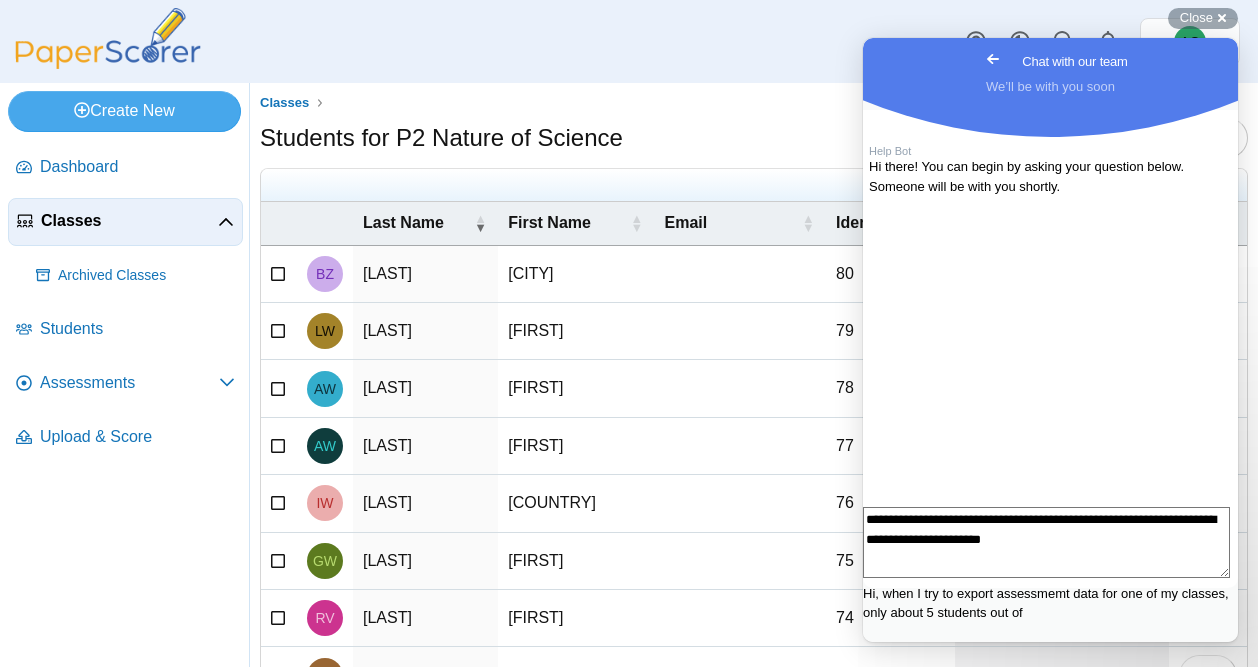 scroll, scrollTop: 13, scrollLeft: 0, axis: vertical 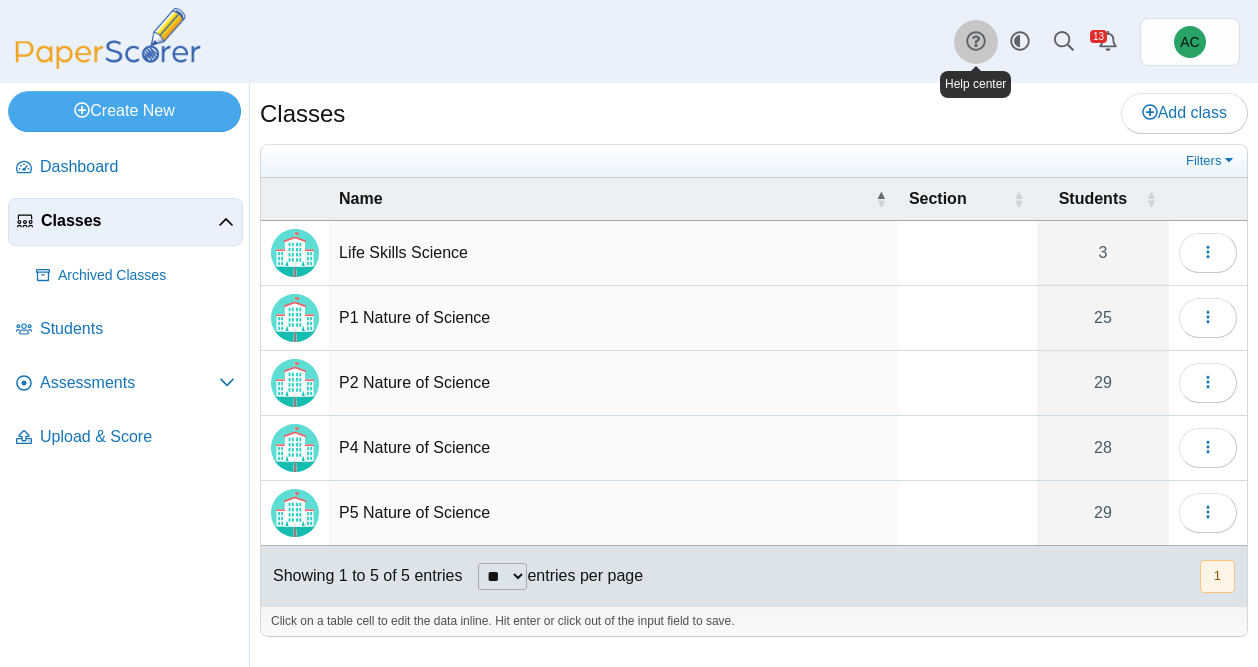 click 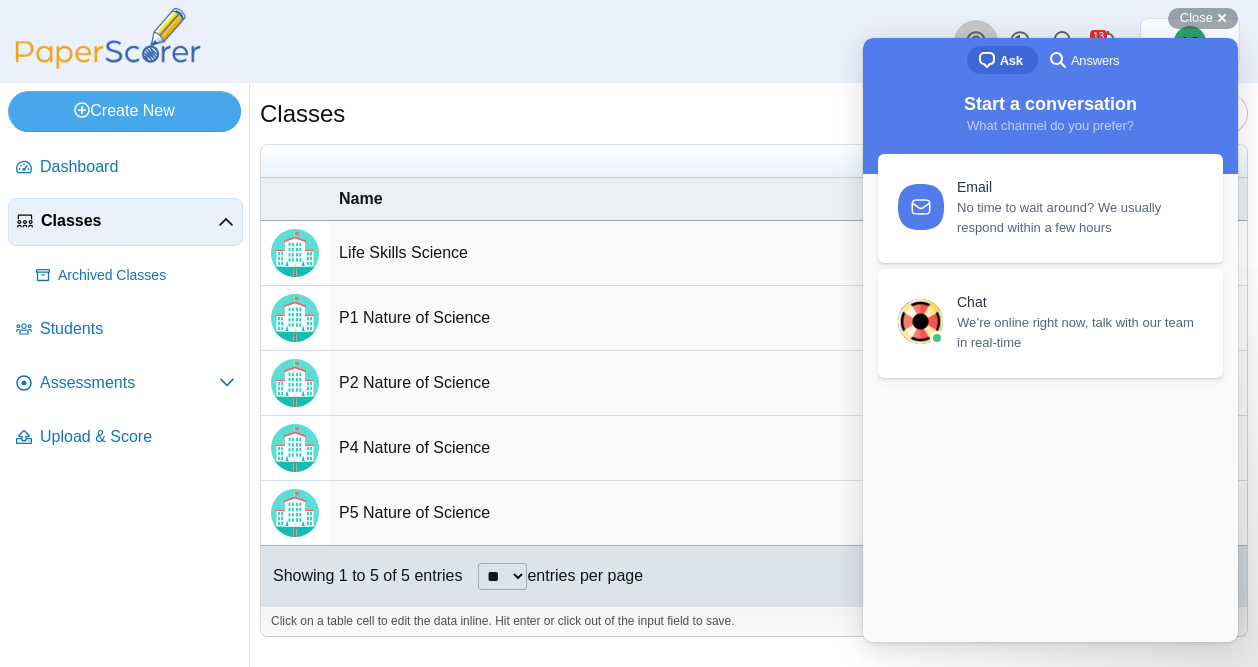 scroll, scrollTop: 0, scrollLeft: 0, axis: both 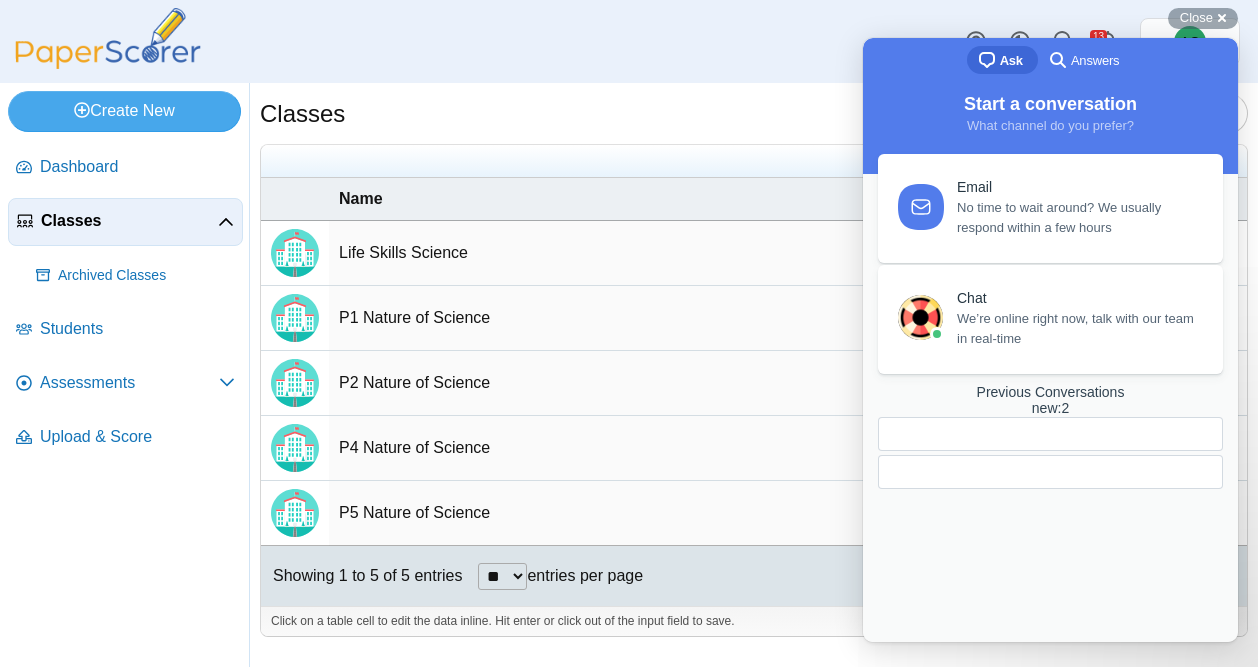 click on "Chat" at bounding box center [1078, 298] 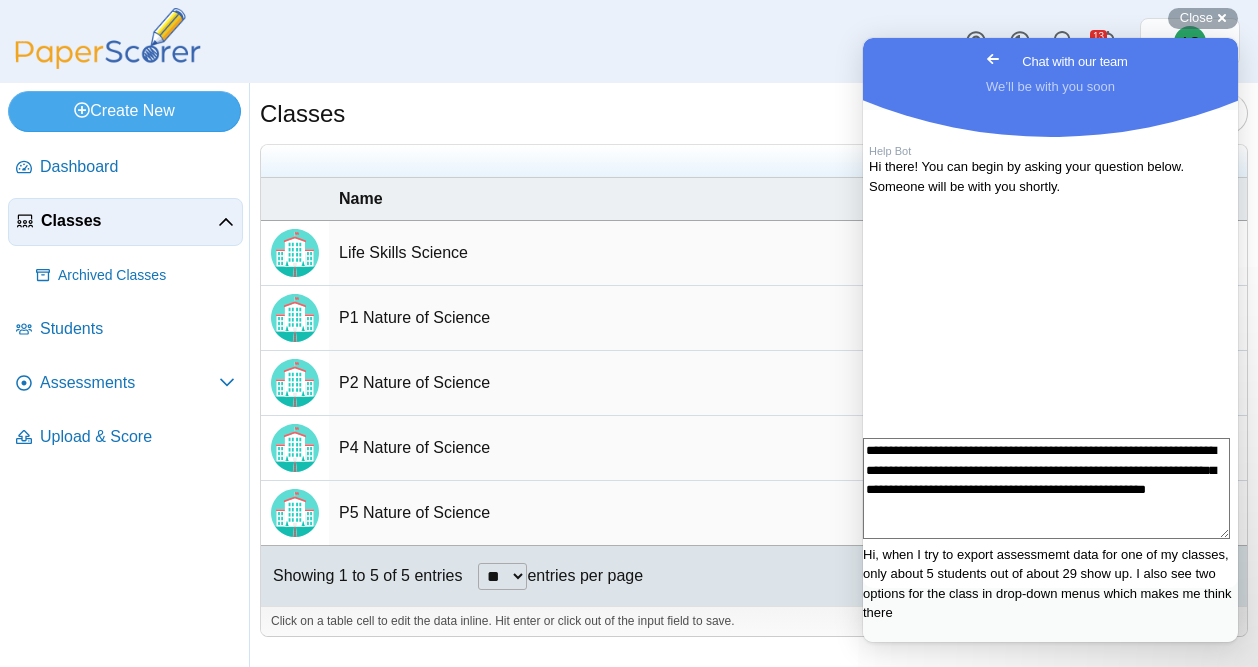 scroll, scrollTop: 28, scrollLeft: 0, axis: vertical 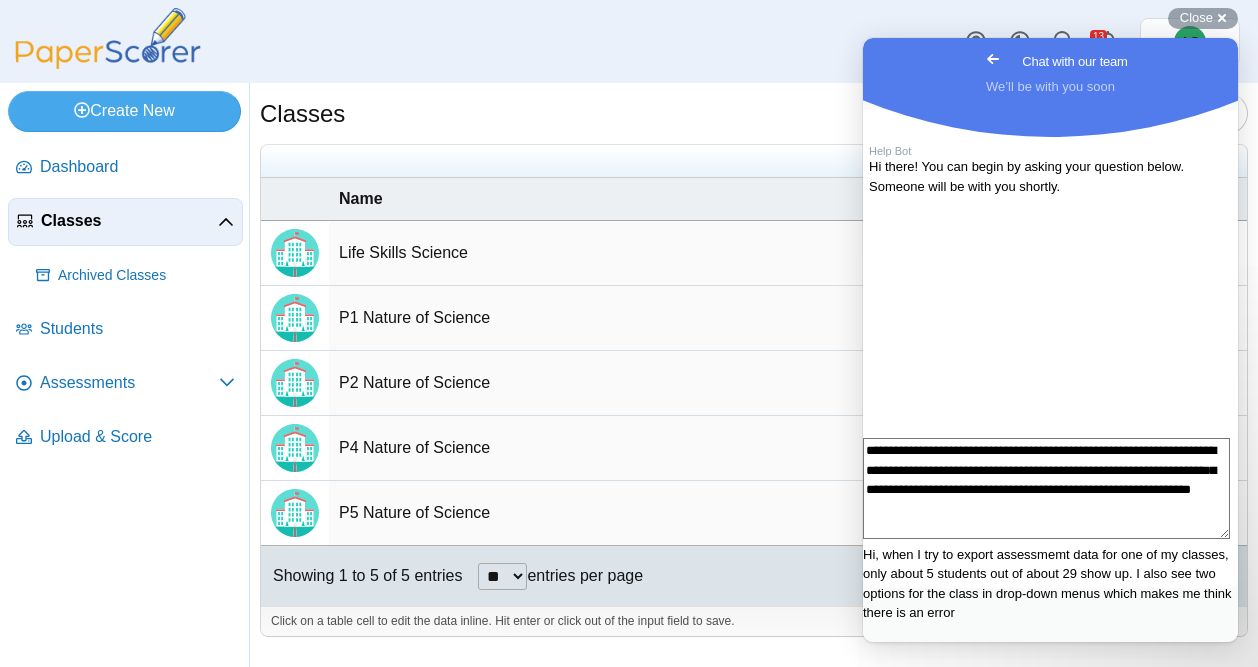 type on "**********" 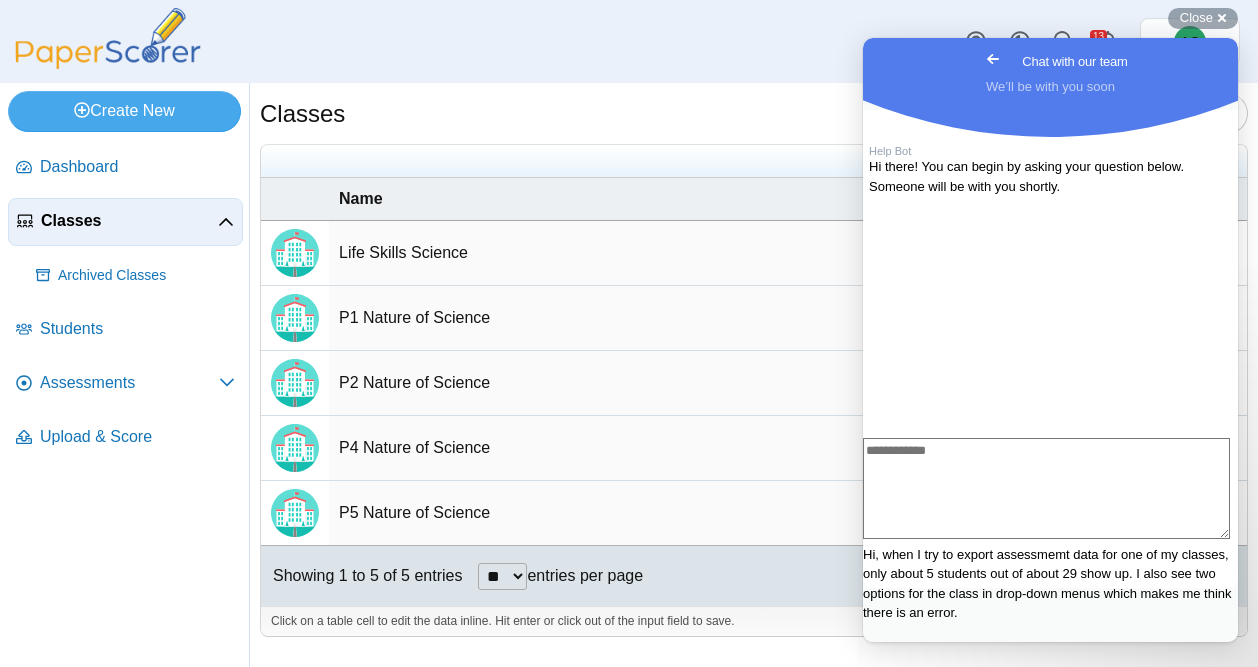 scroll, scrollTop: 0, scrollLeft: 0, axis: both 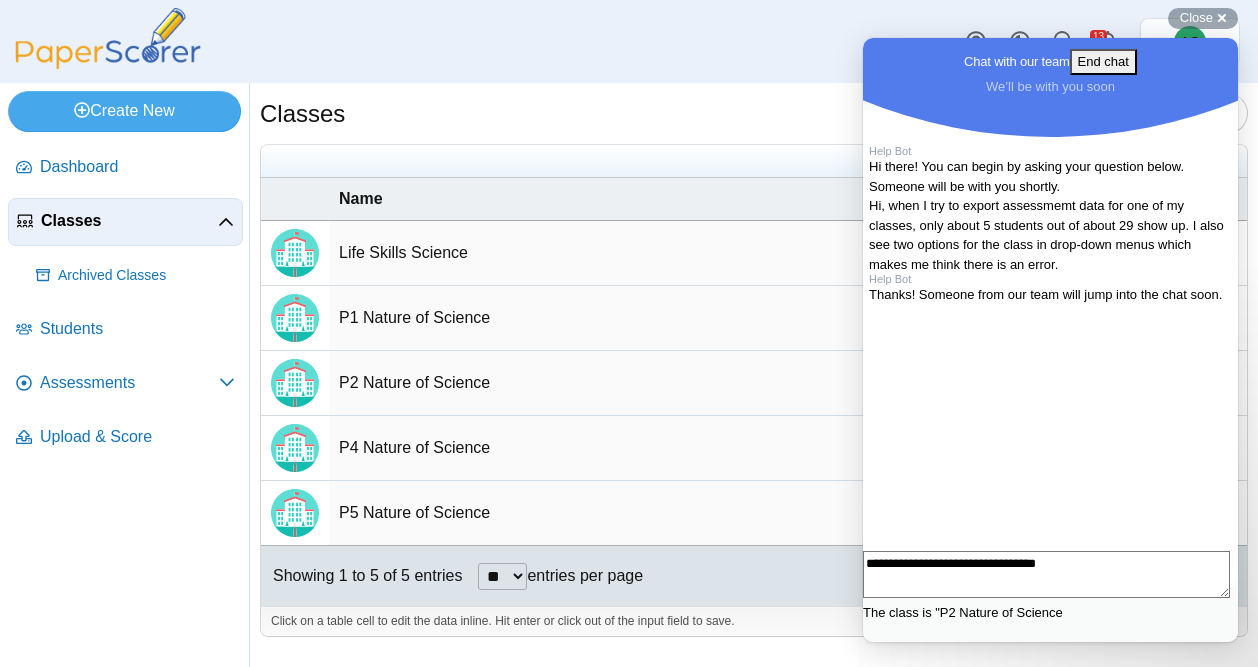 type on "**********" 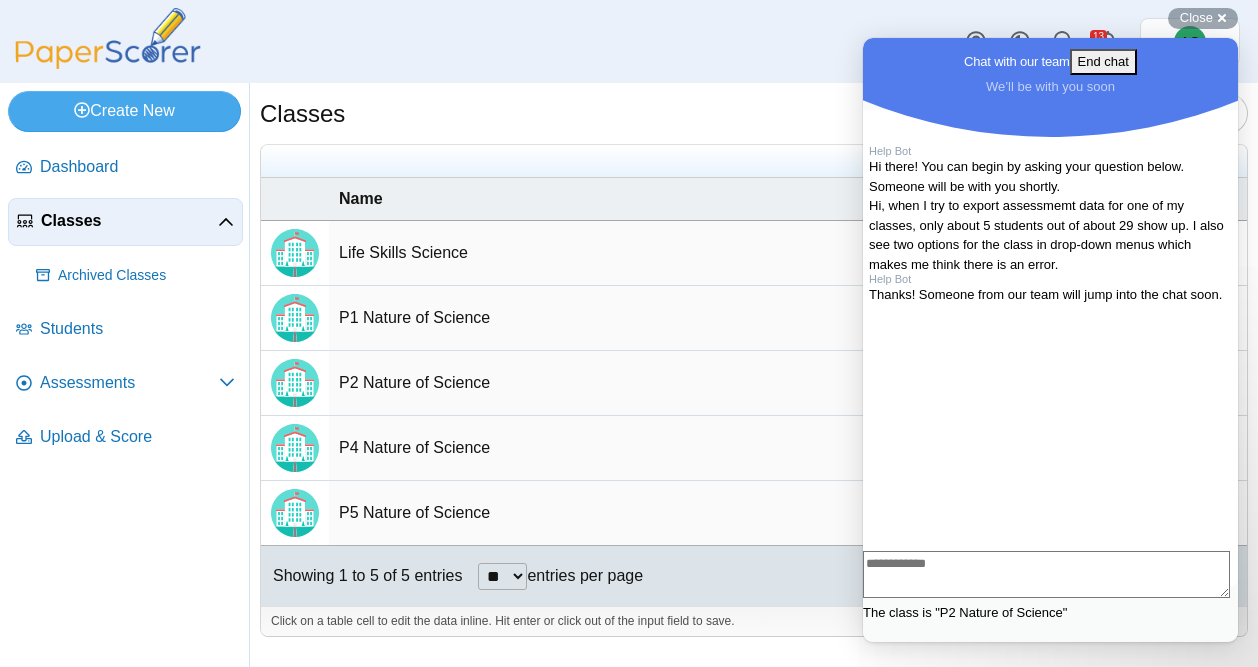 scroll, scrollTop: 103, scrollLeft: 0, axis: vertical 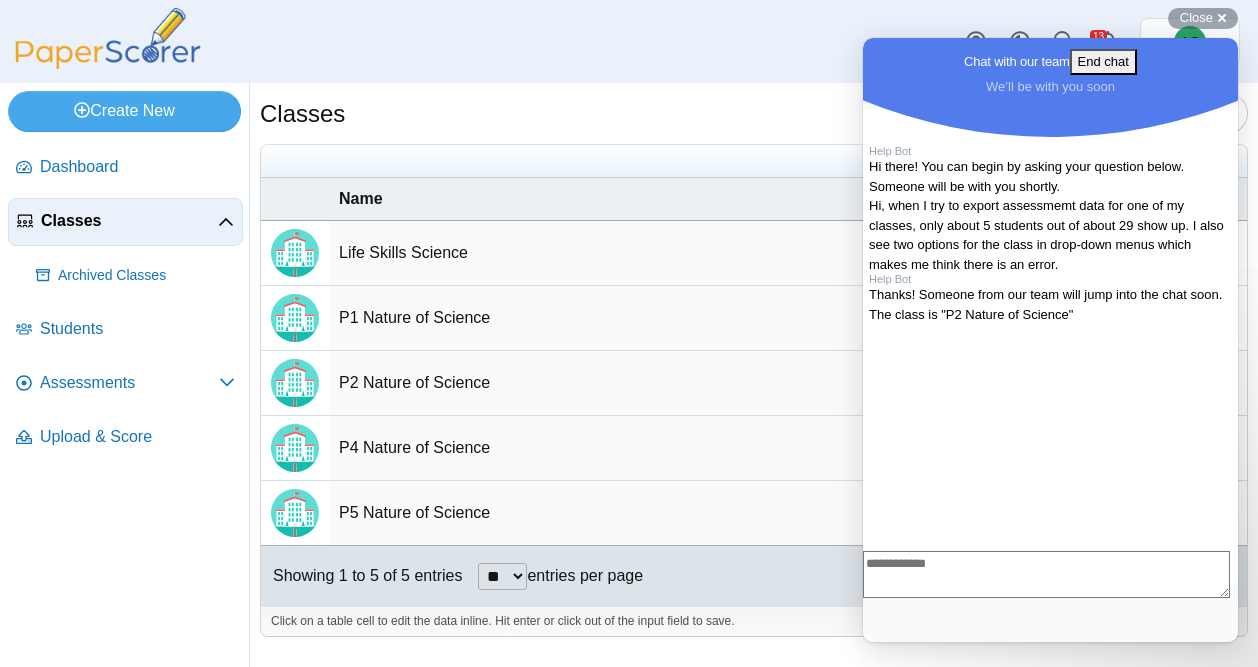 type 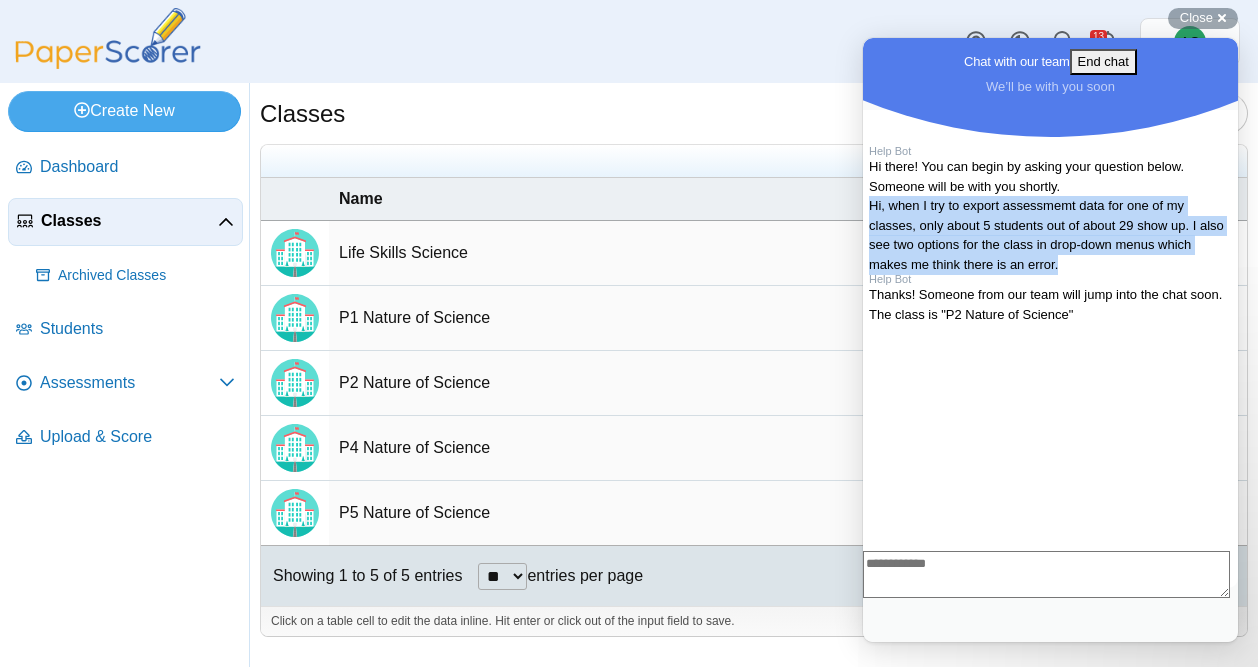 drag, startPoint x: 1098, startPoint y: 328, endPoint x: 919, endPoint y: 199, distance: 220.63998 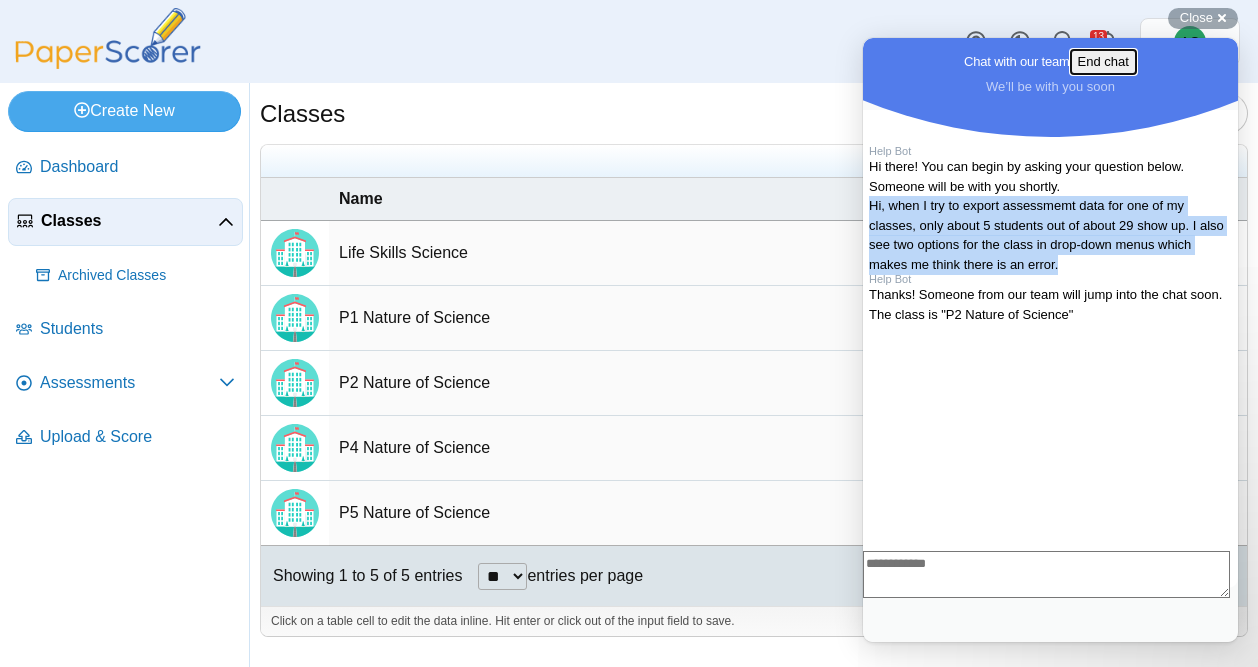 click on "End chat" at bounding box center (1103, 62) 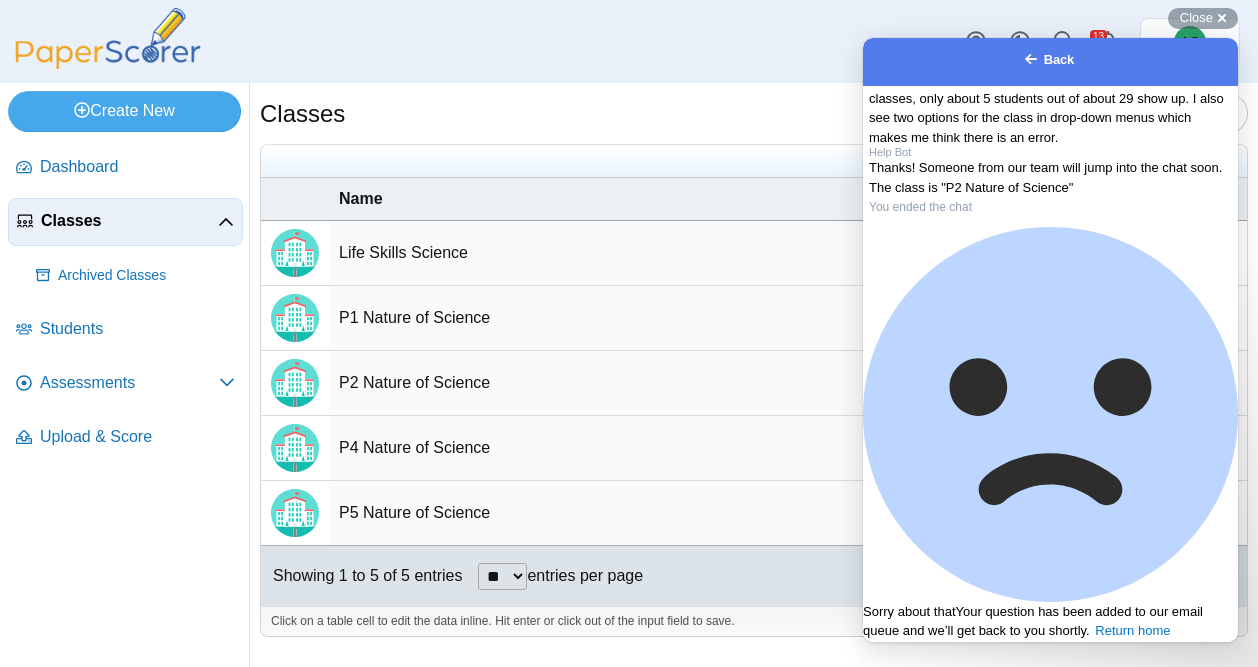 scroll, scrollTop: 272, scrollLeft: 0, axis: vertical 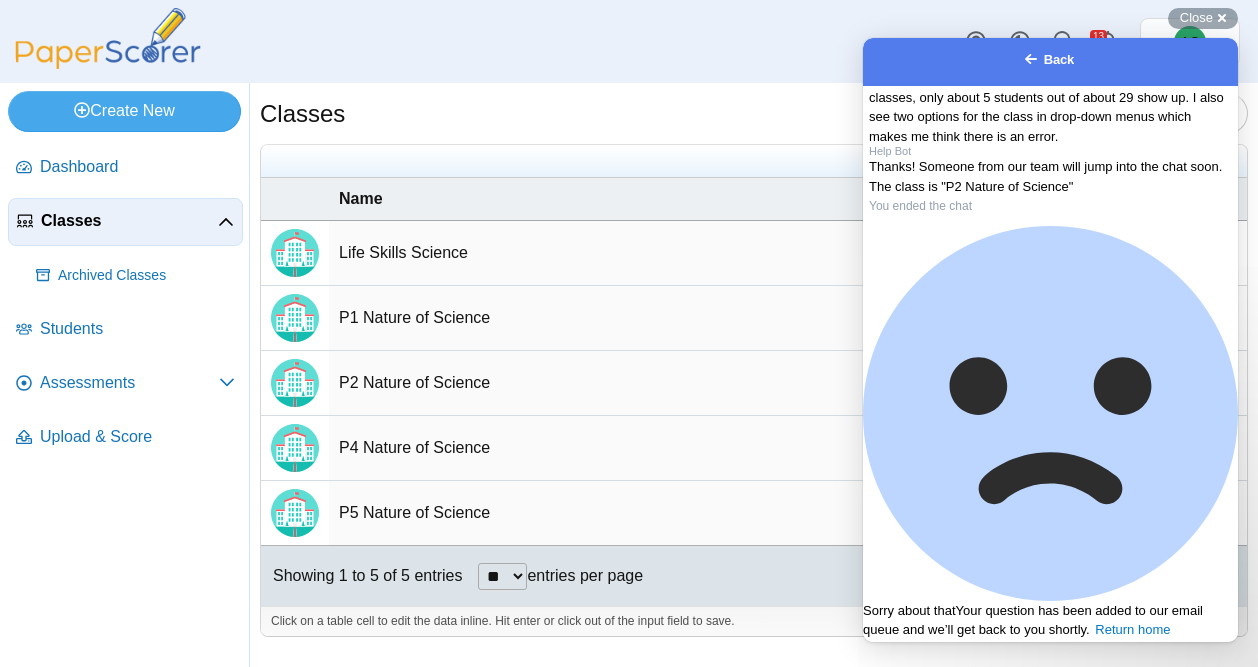 click on "Sorry about that Your question has been added to our email queue and we’ll get back to you shortly.   Return home" at bounding box center (1050, 620) 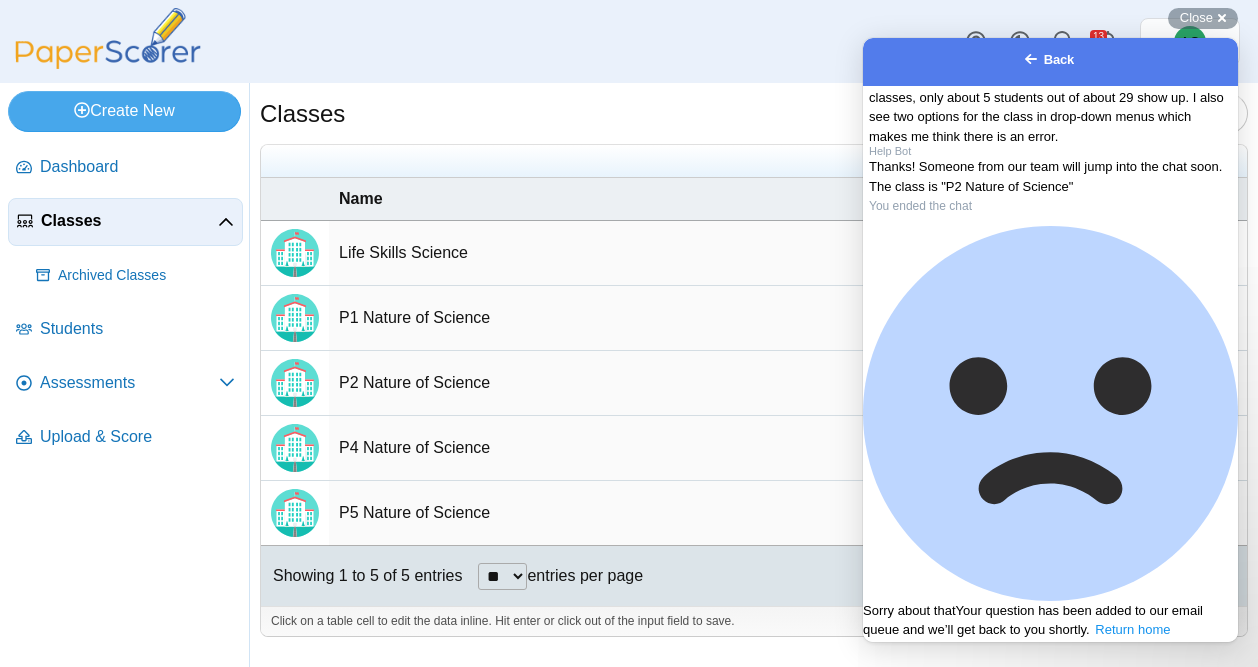 click on "Return home" at bounding box center [1132, 629] 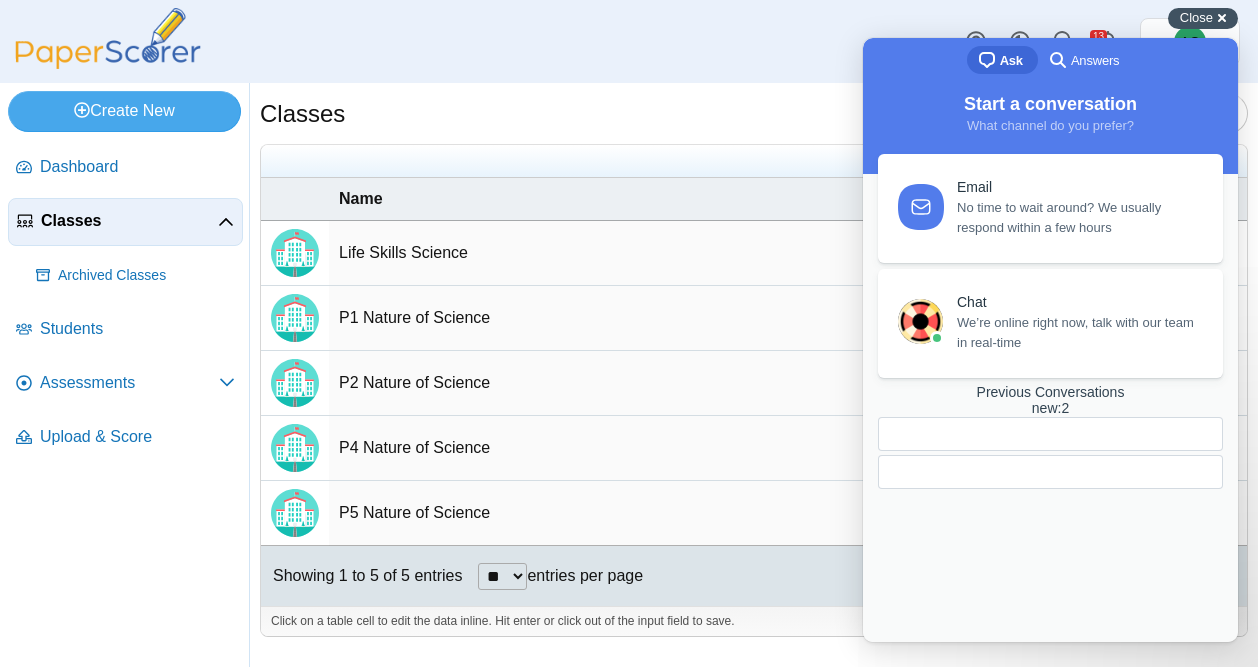 click on "Close cross-small" at bounding box center [1203, 18] 